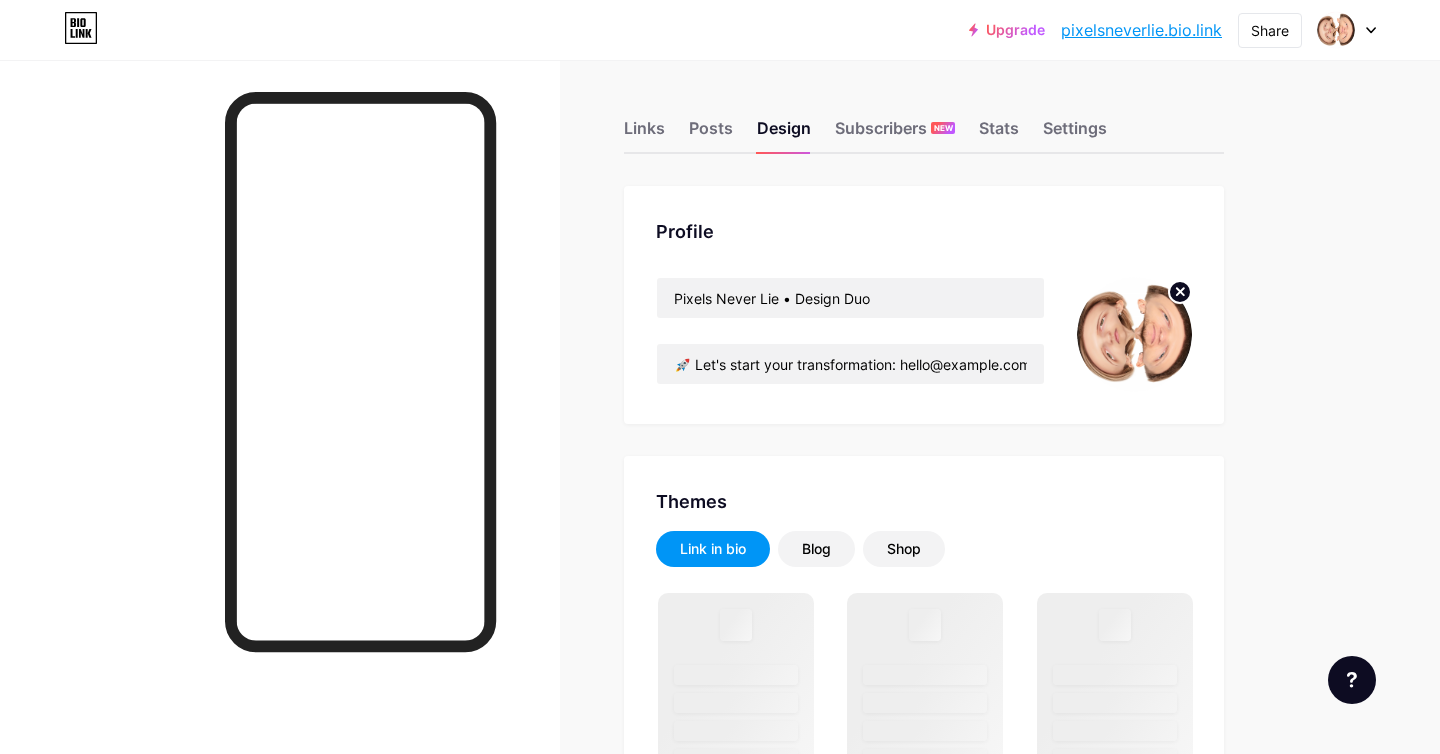 scroll, scrollTop: 0, scrollLeft: 0, axis: both 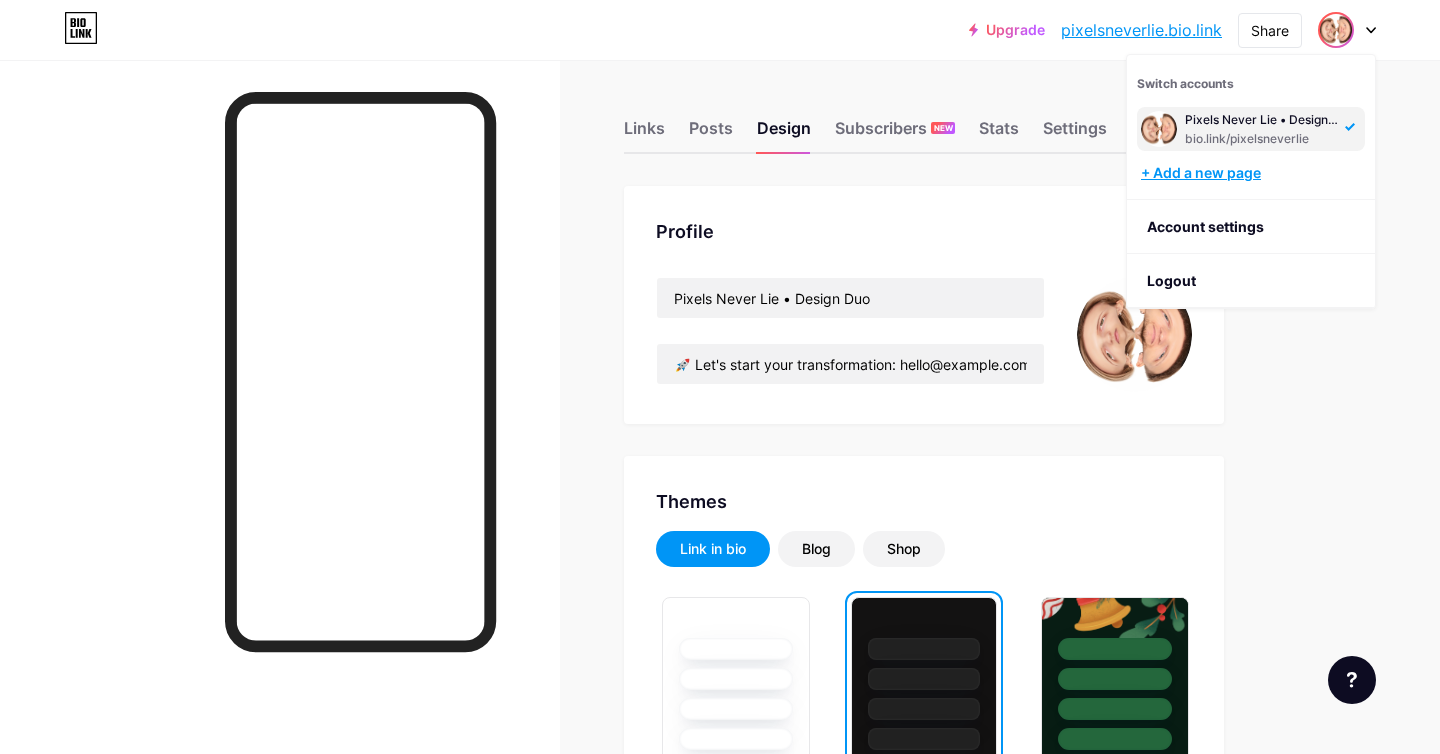 click on "+ Add a new page" at bounding box center (1253, 173) 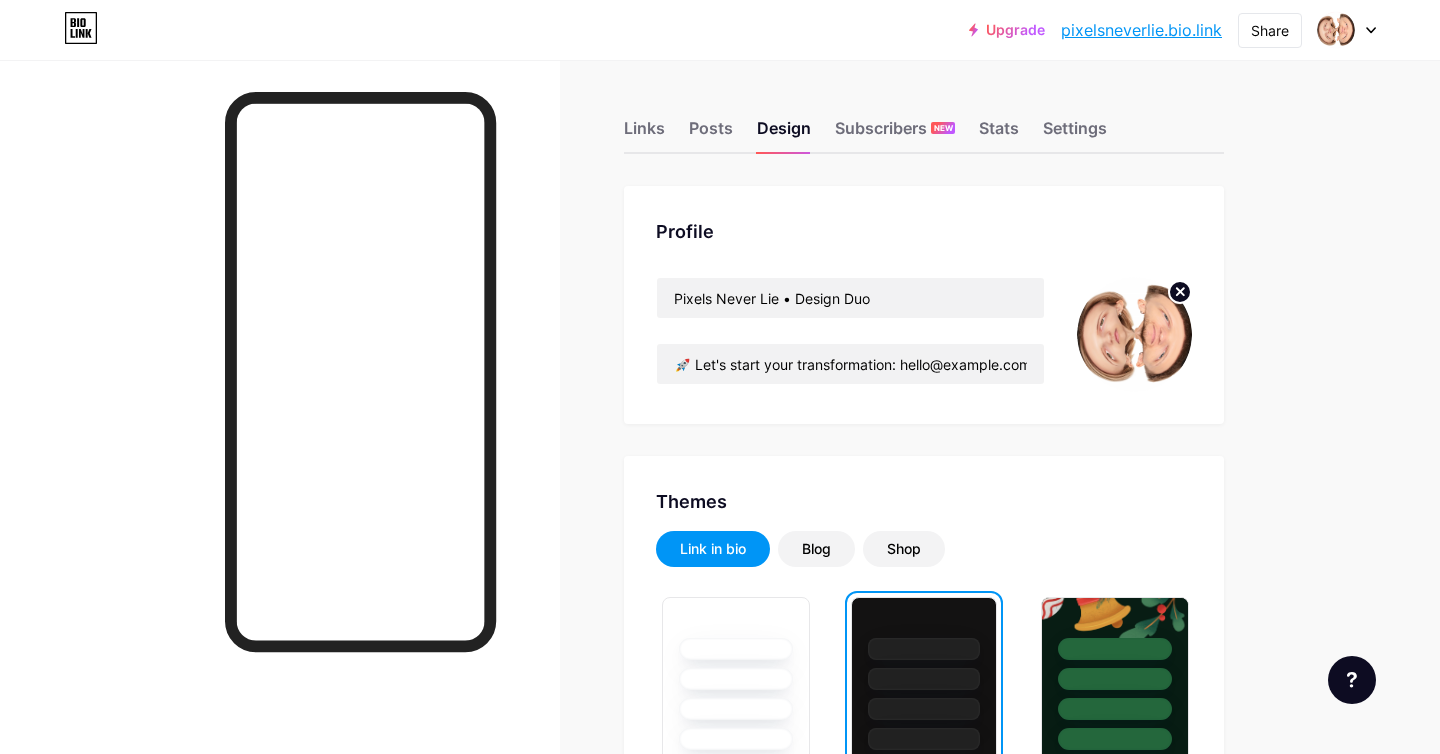 click at bounding box center [1347, 30] 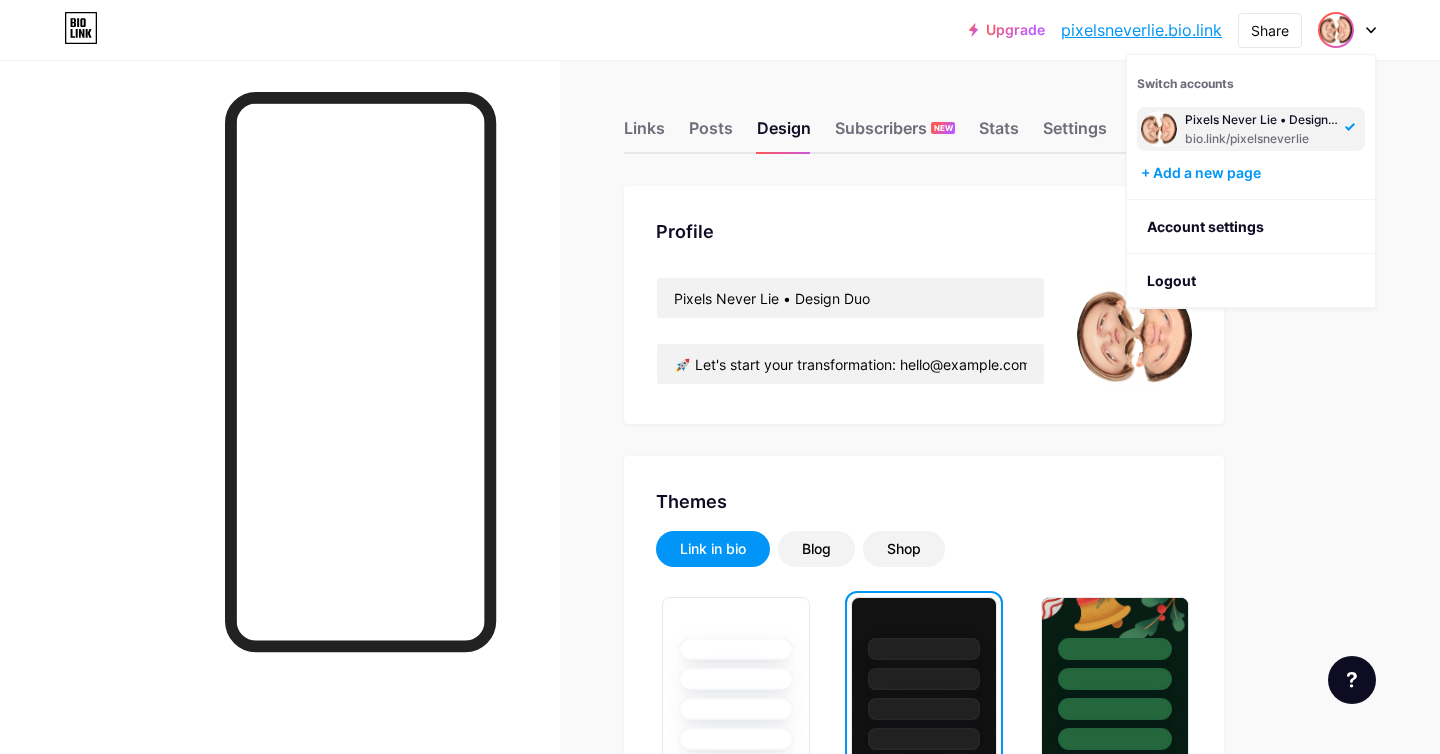 click on "Upgrade   pixelsneverlie....   pixelsneverlie.bio.link   Share               Switch accounts     Pixels Never Lie • Design Duo   bio.link/pixelsneverlie       + Add a new page        Account settings   Logout   Link Copied
Links
Posts
Design
Subscribers
NEW
Stats
Settings     Profile   Pixels Never Lie • Design Duo     🚀 Let's start your transformation: hello@pixelsneverlie.com                   Themes   Link in bio   Blog   Shop       Basics       Carbon       Xmas 23       Pride       Glitch       Winter · Live       Glassy · Live       Chameleon · Live       Rainy Night · Live       Neon · Live       Summer       Retro       Strawberry · Live       Desert       Sunny       Autumn       Leaf       Clear Sky       Blush       Unicorn       Minimal       Cloudy       Shadow     Create your own           Changes saved       Position to display socials                 Top" at bounding box center [720, 1698] 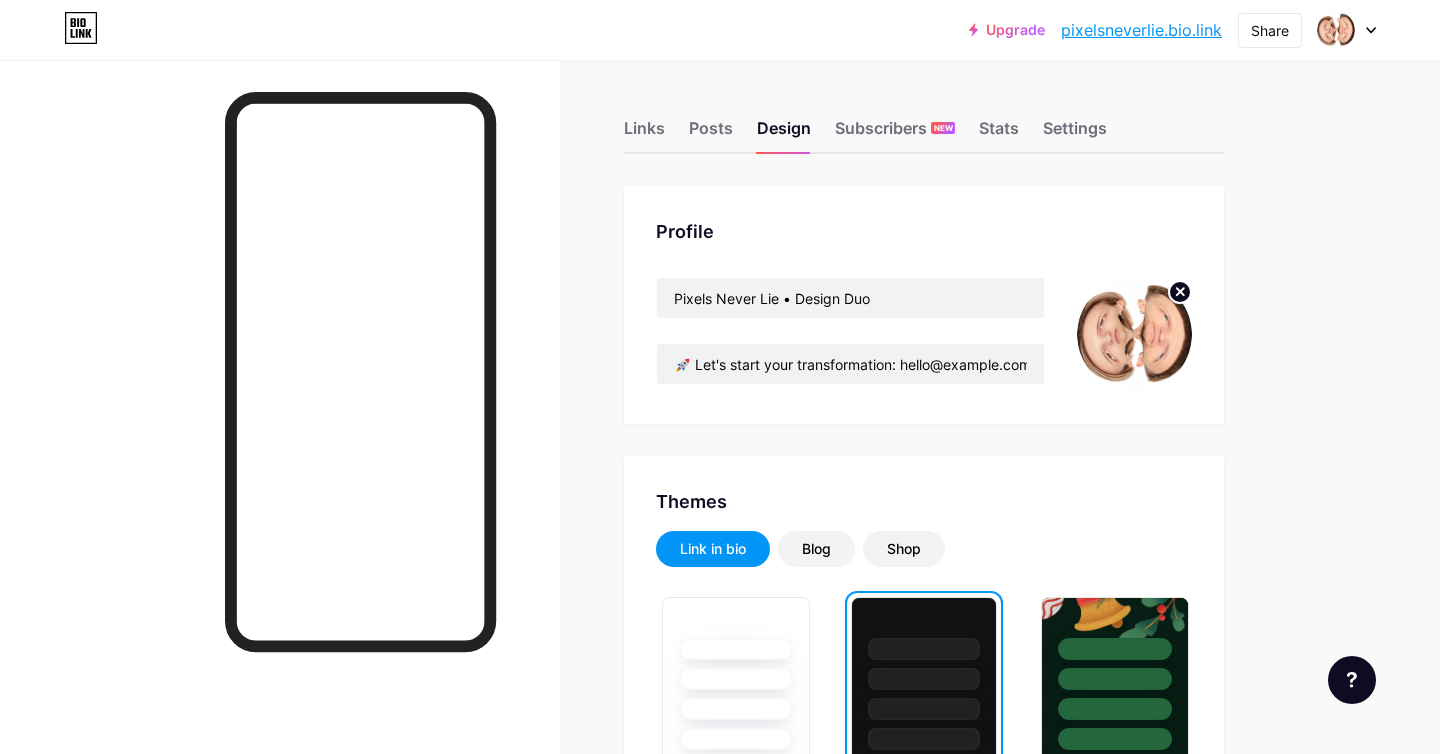 click 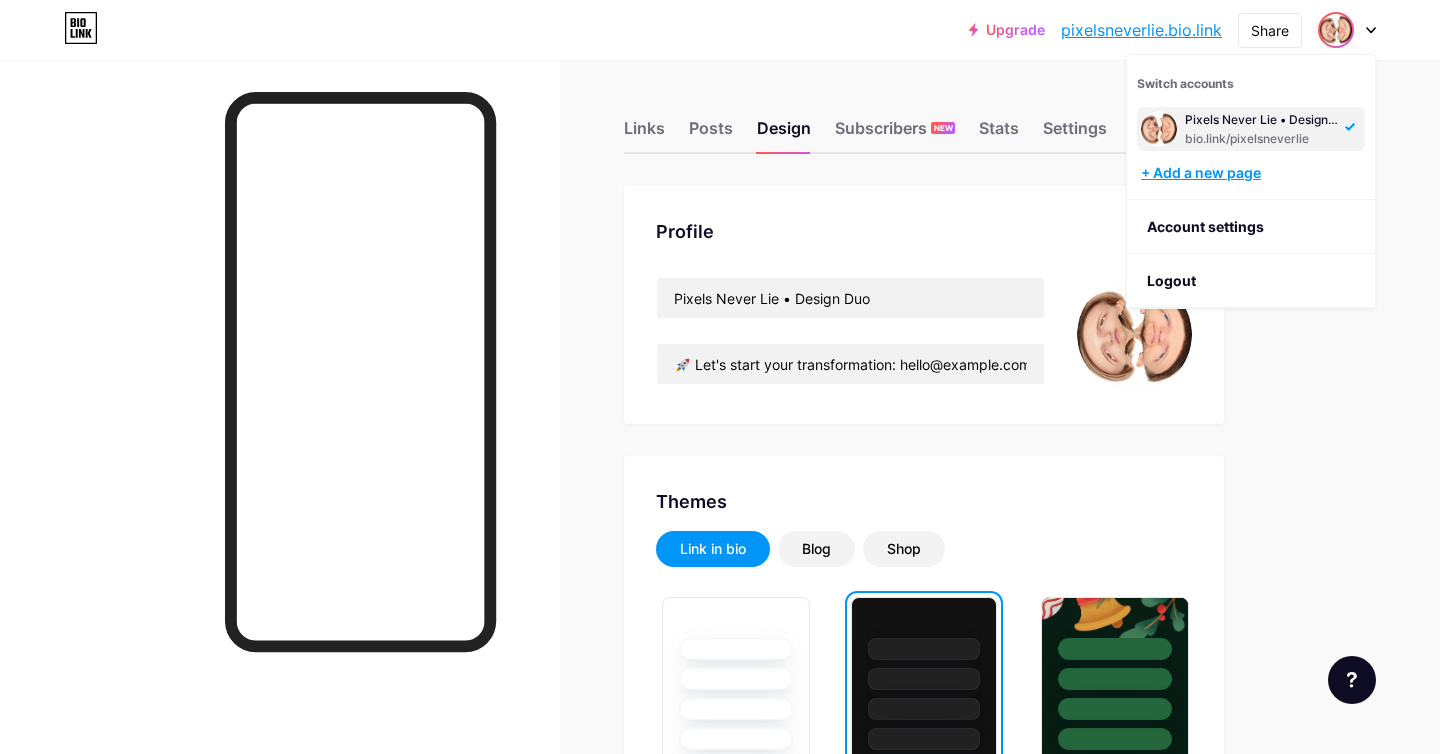 click on "+ Add a new page" at bounding box center [1253, 173] 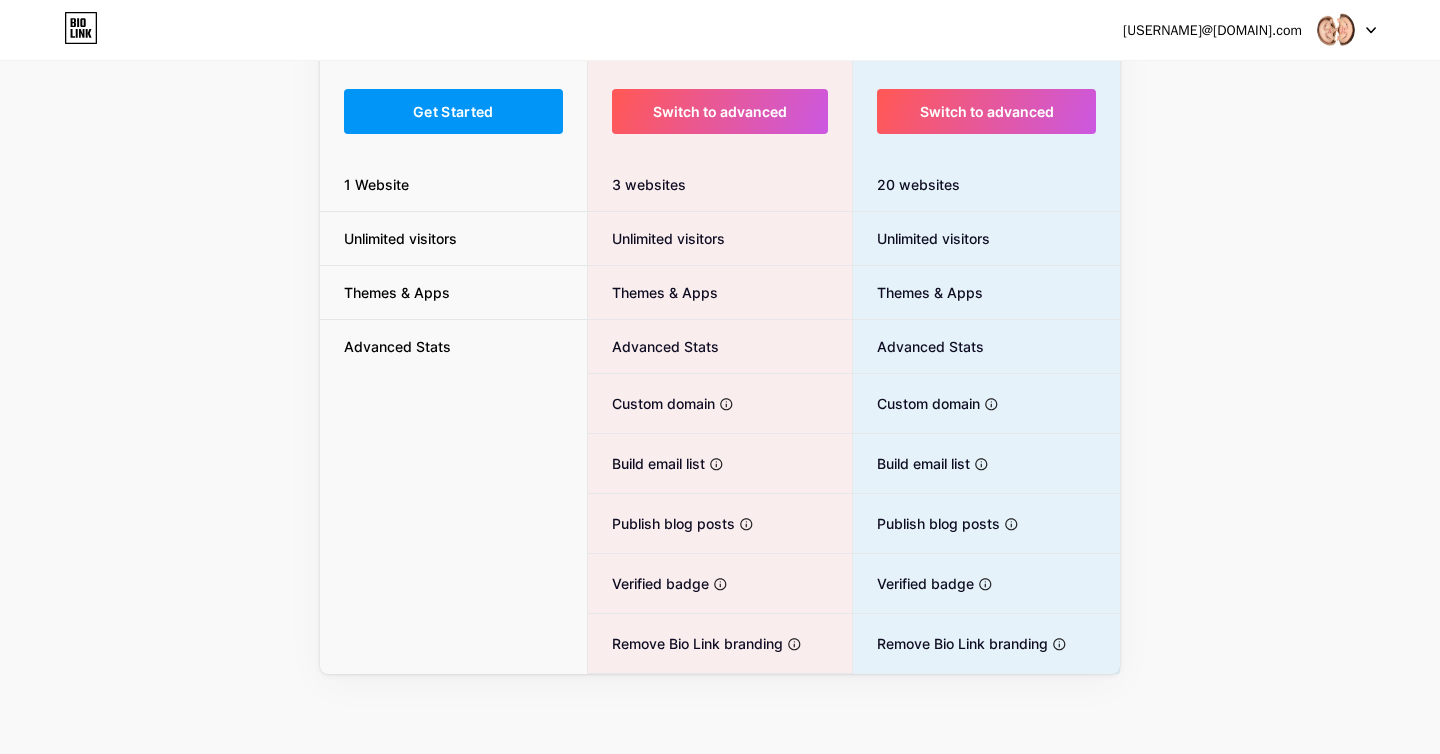 scroll, scrollTop: 0, scrollLeft: 0, axis: both 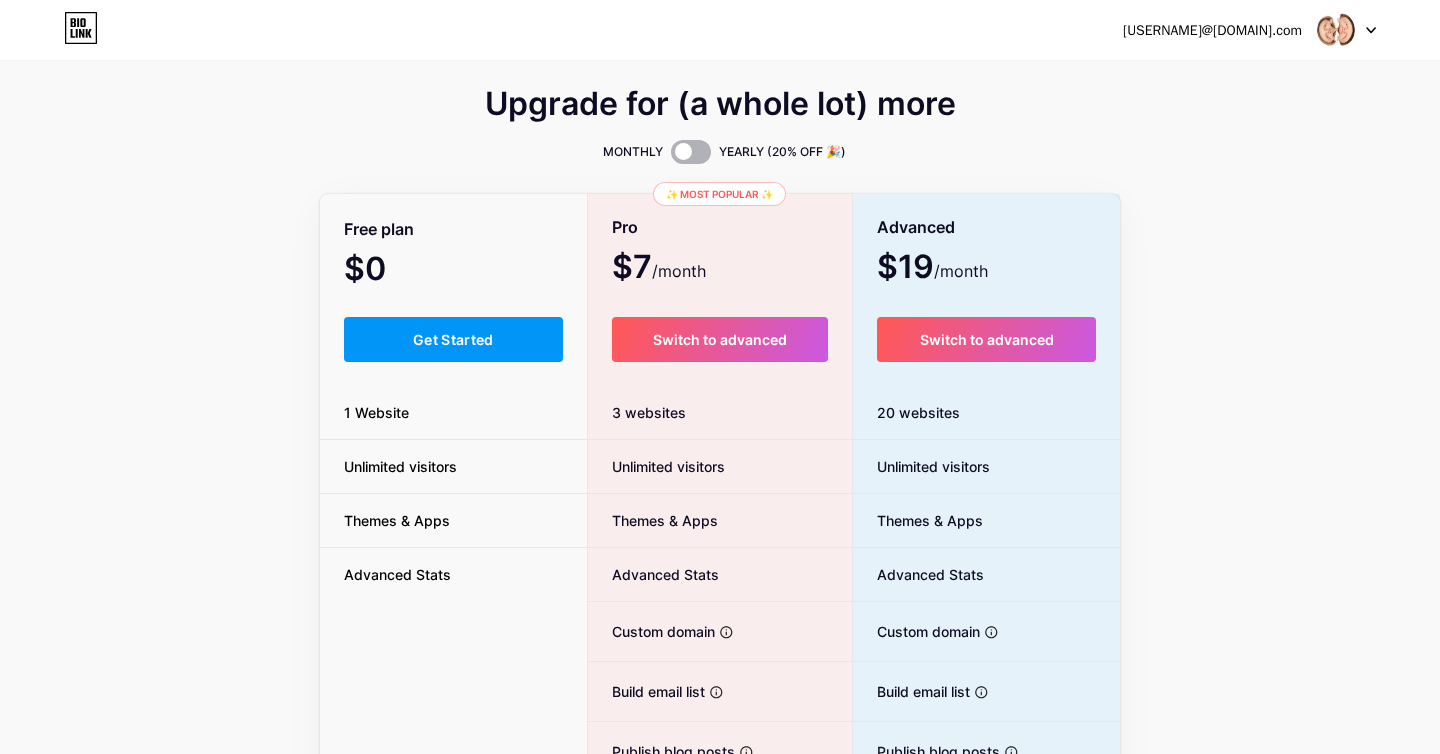 click at bounding box center (691, 152) 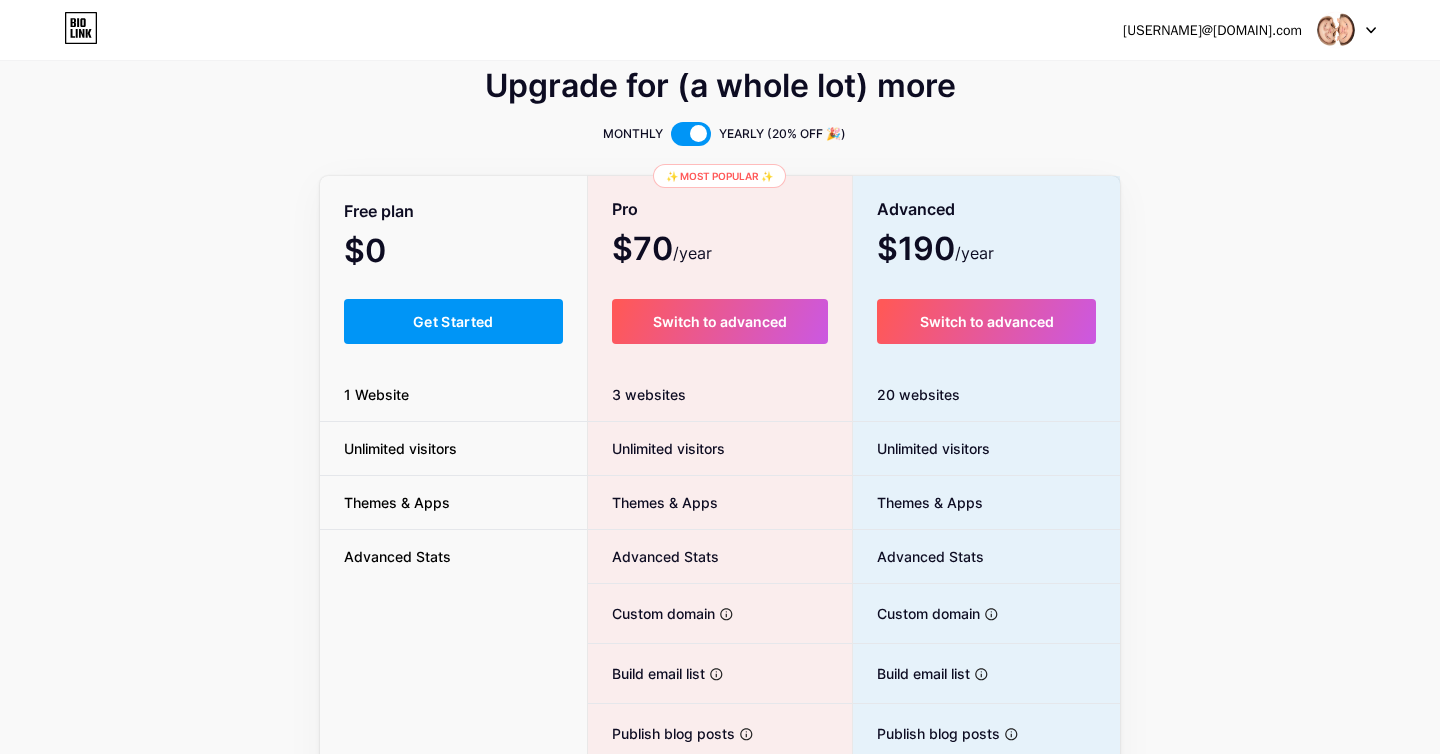 scroll, scrollTop: 0, scrollLeft: 0, axis: both 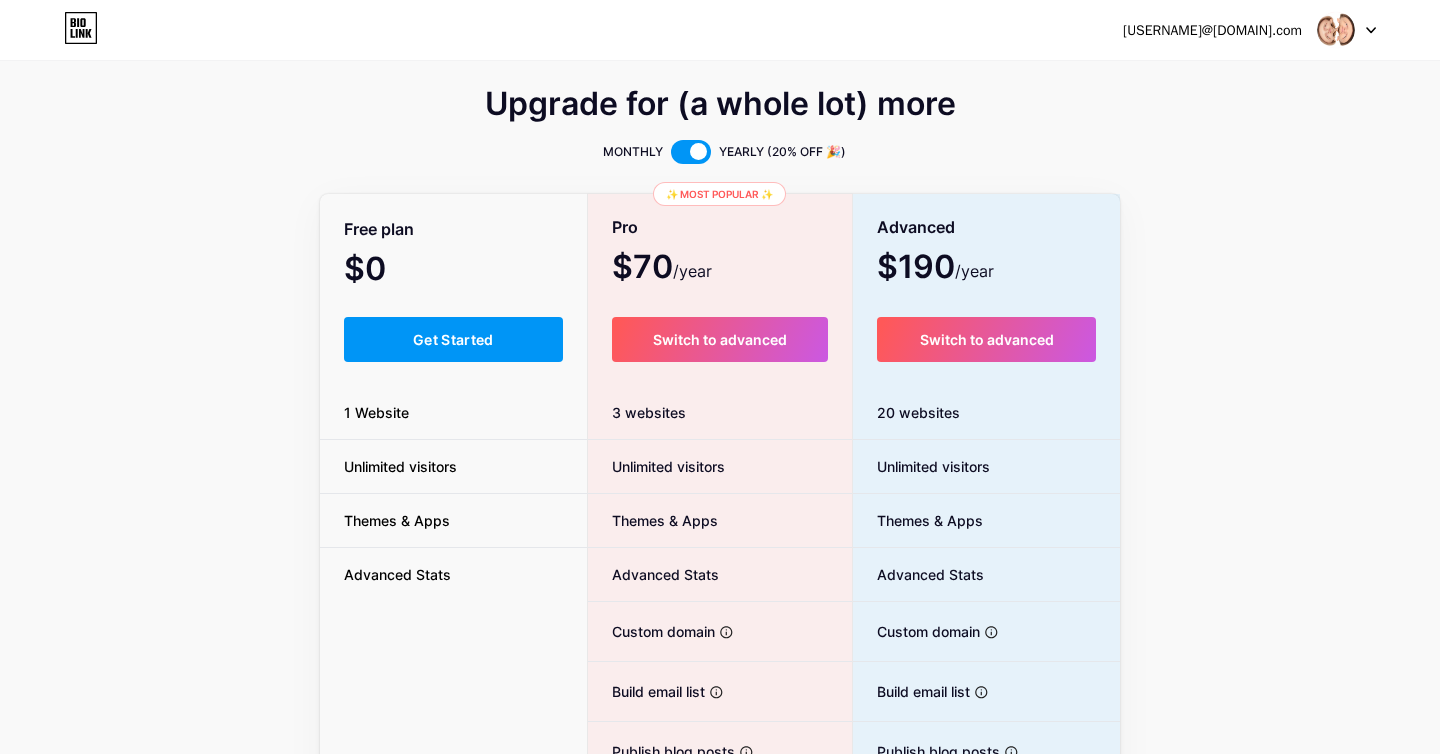 click 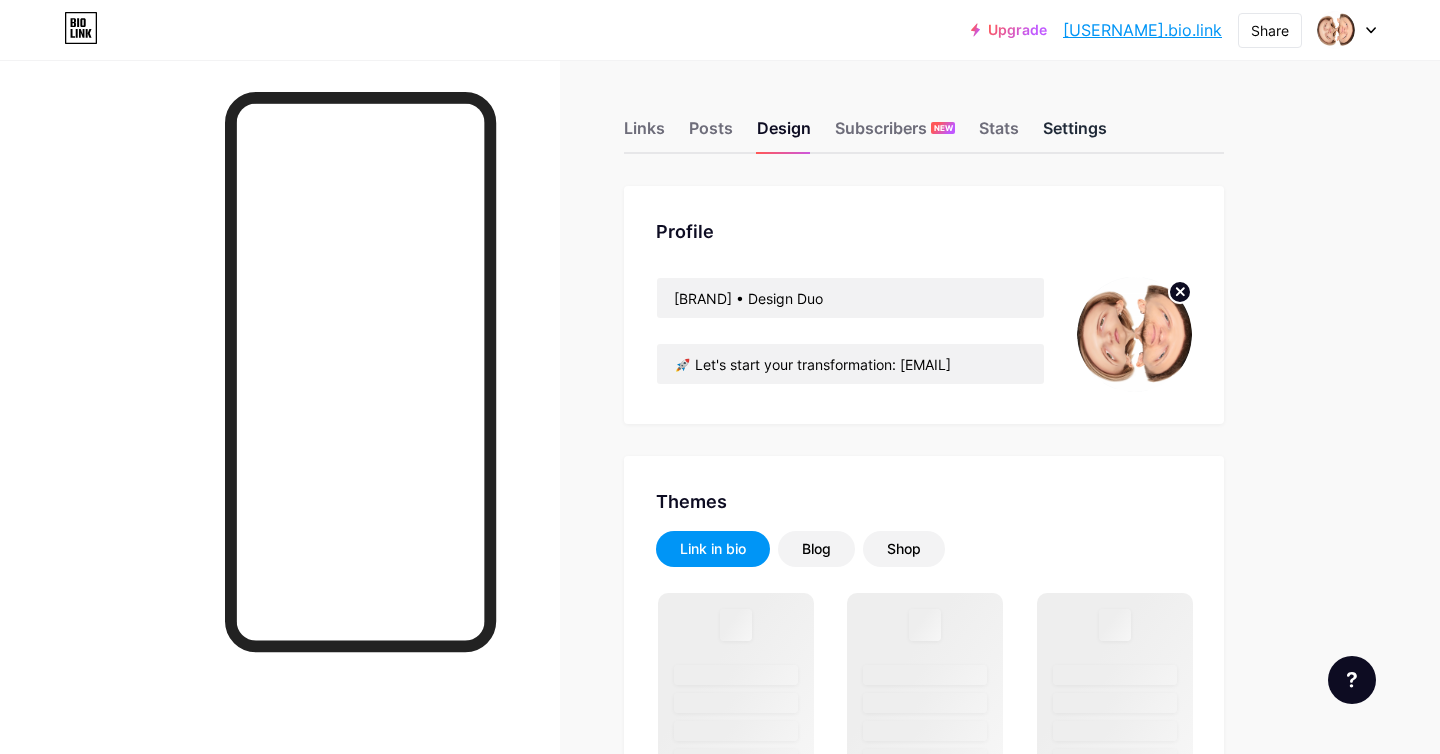 scroll, scrollTop: 0, scrollLeft: 0, axis: both 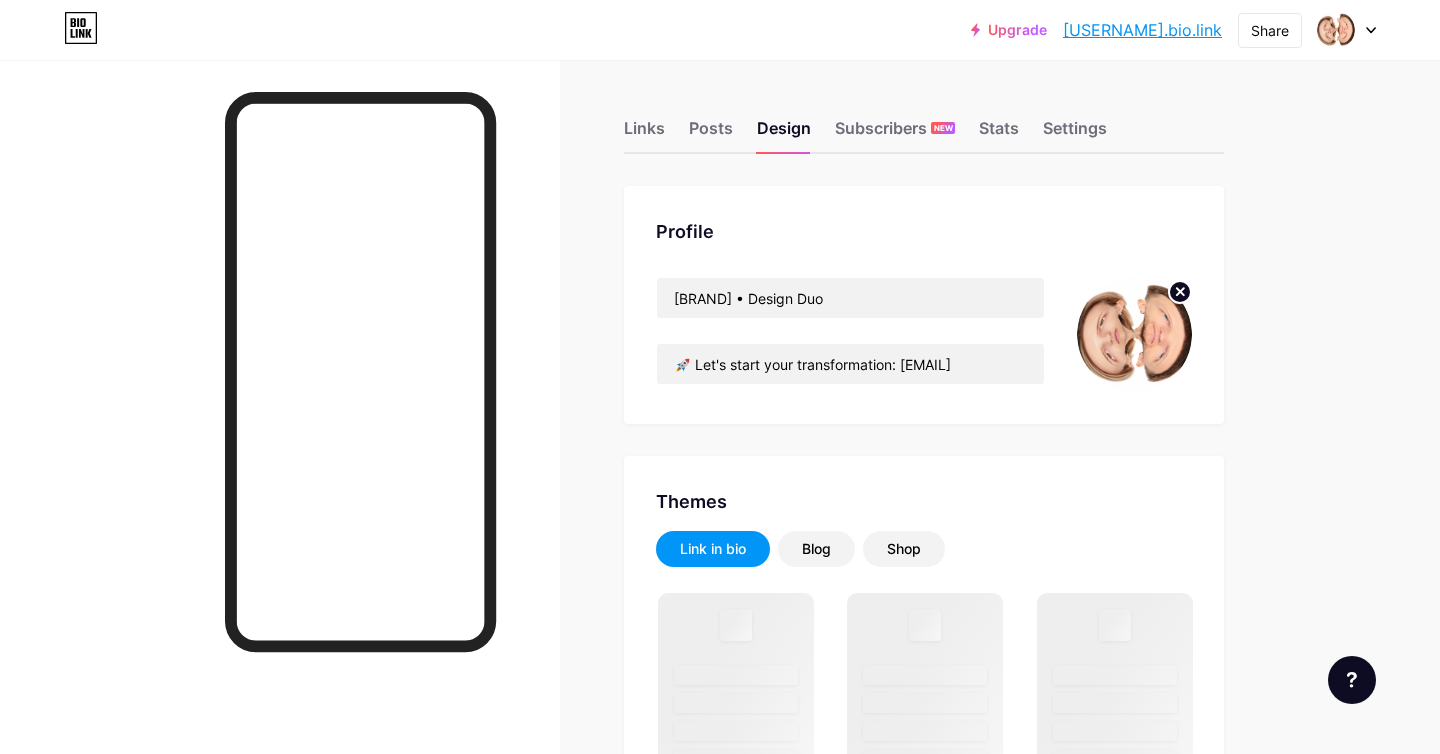 click 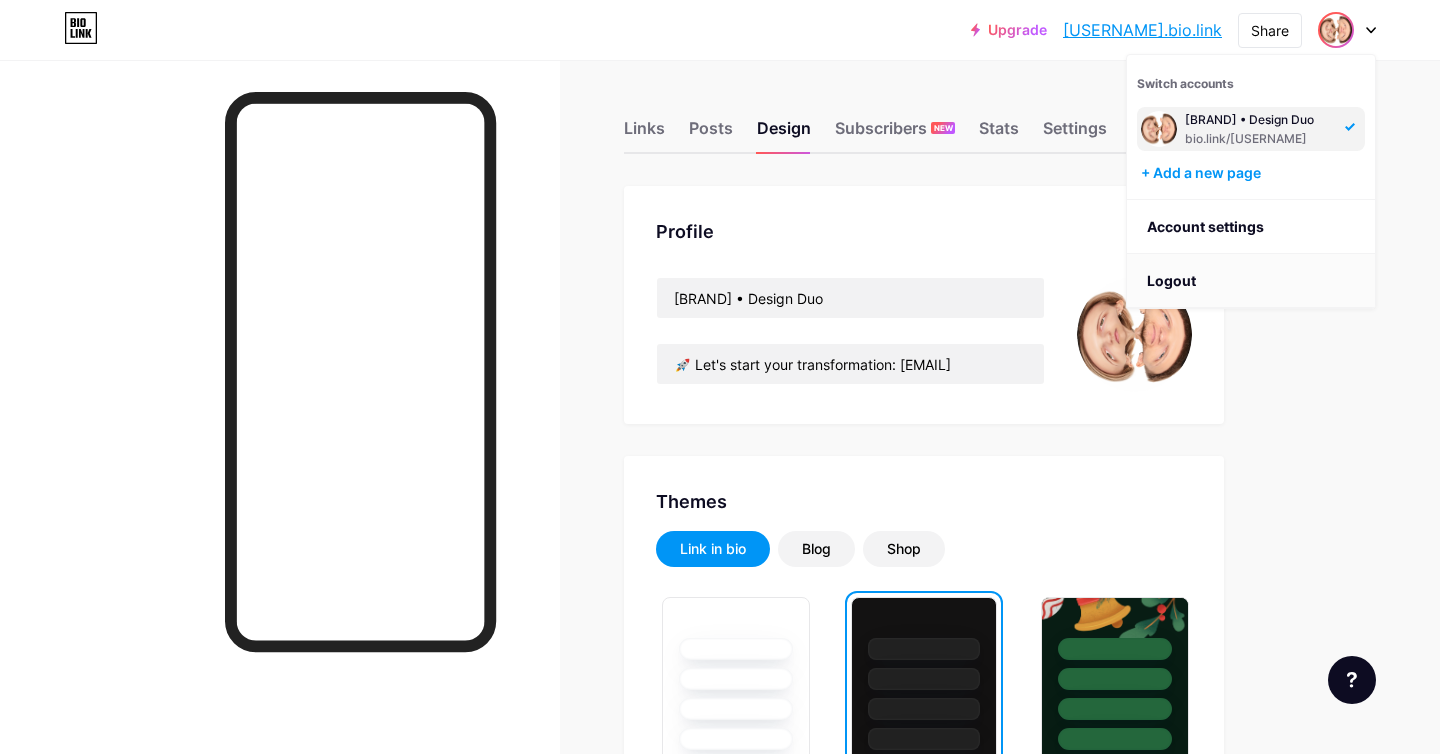 click on "Logout" at bounding box center (1251, 281) 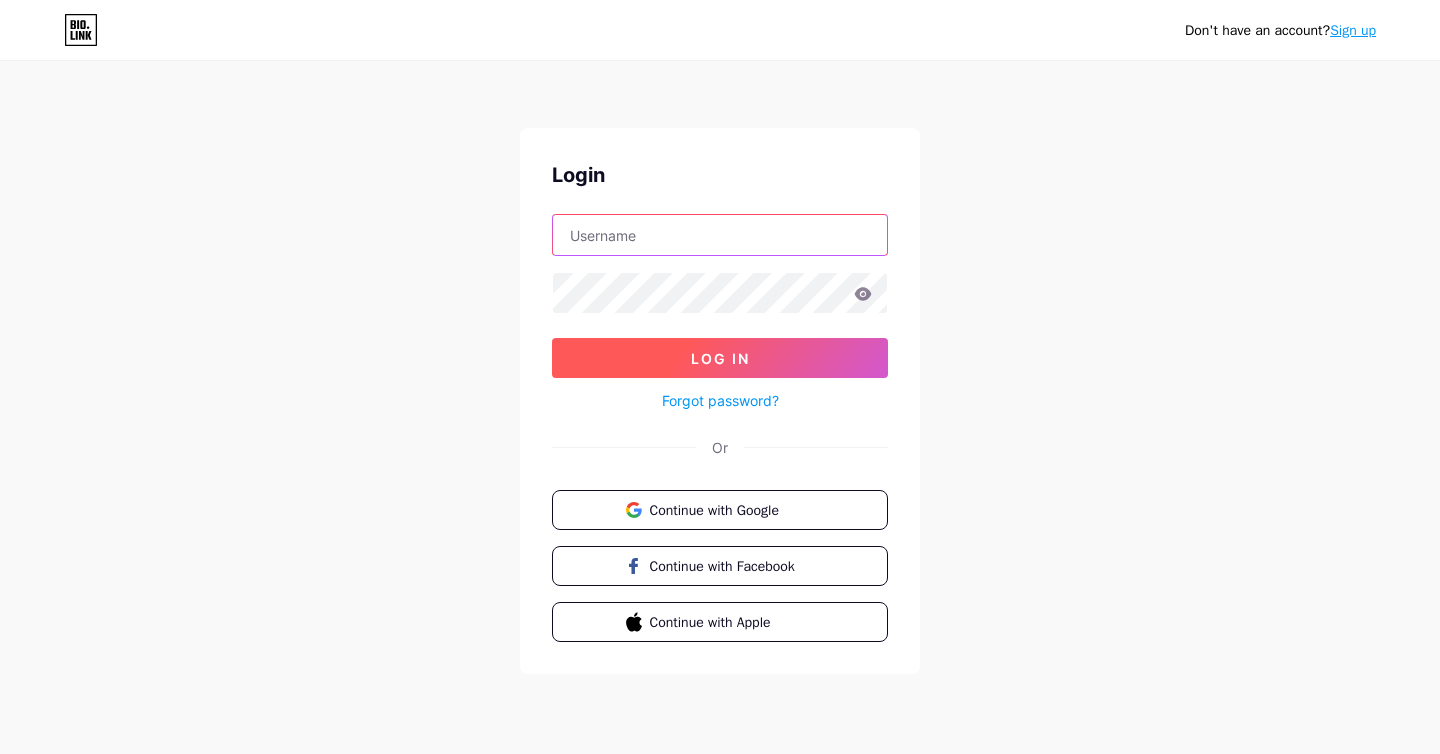type on "[USERNAME]@[DOMAIN].com" 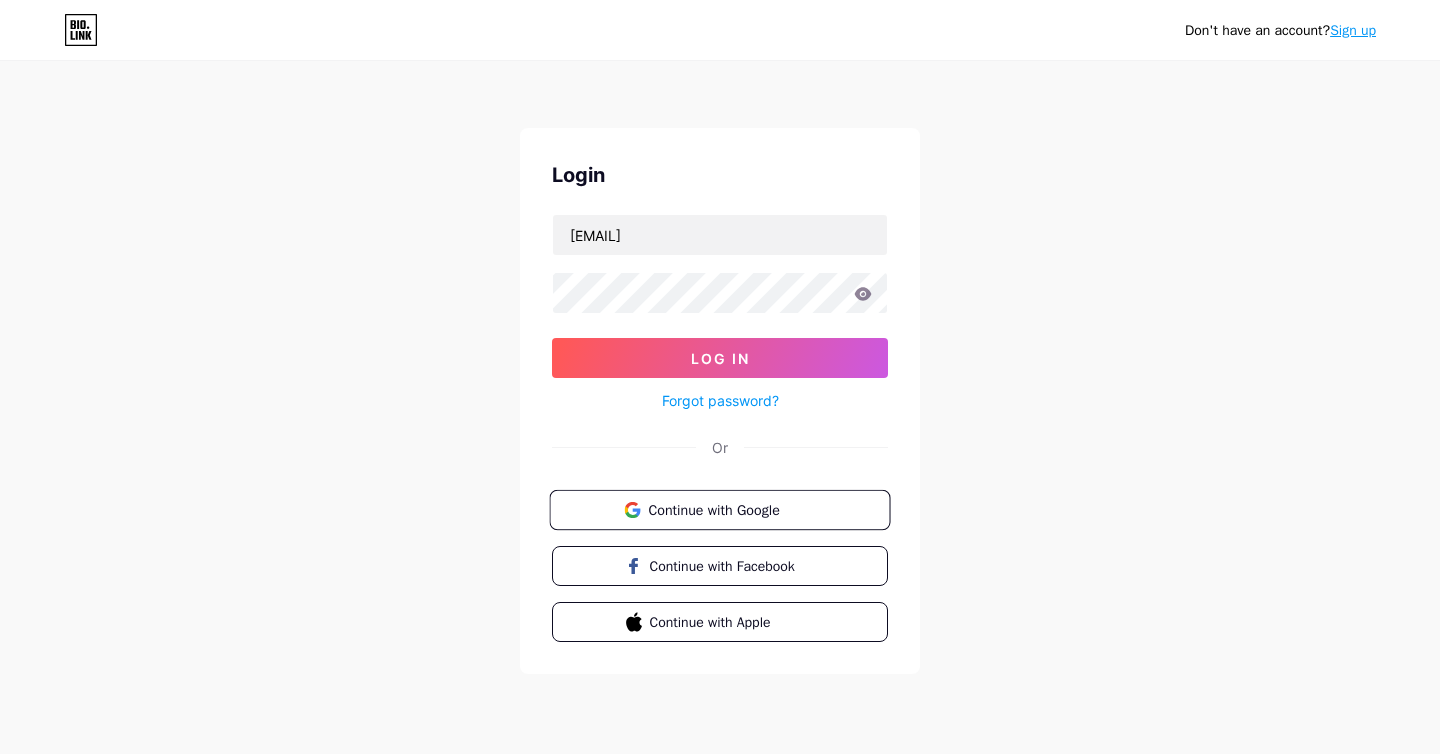 click on "Continue with Google" at bounding box center [731, 509] 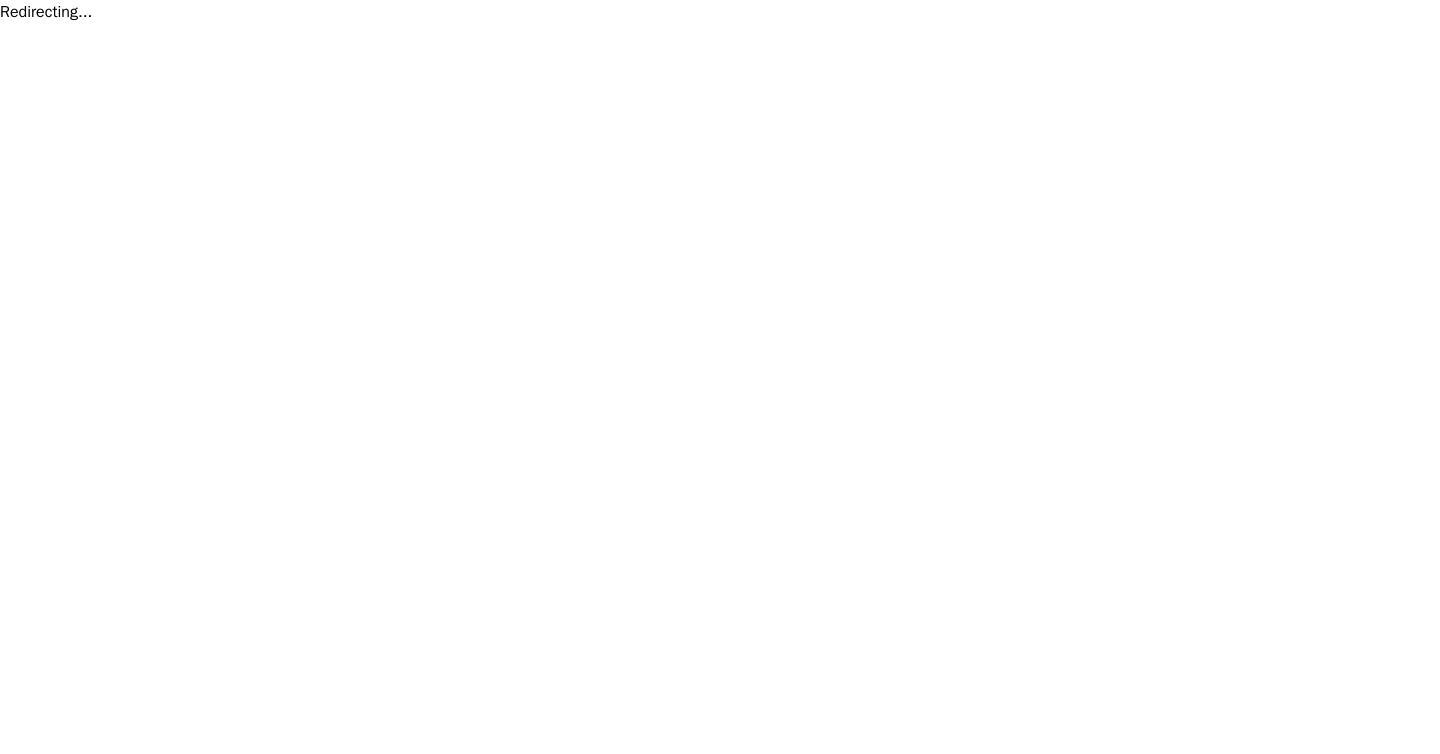 scroll, scrollTop: 0, scrollLeft: 0, axis: both 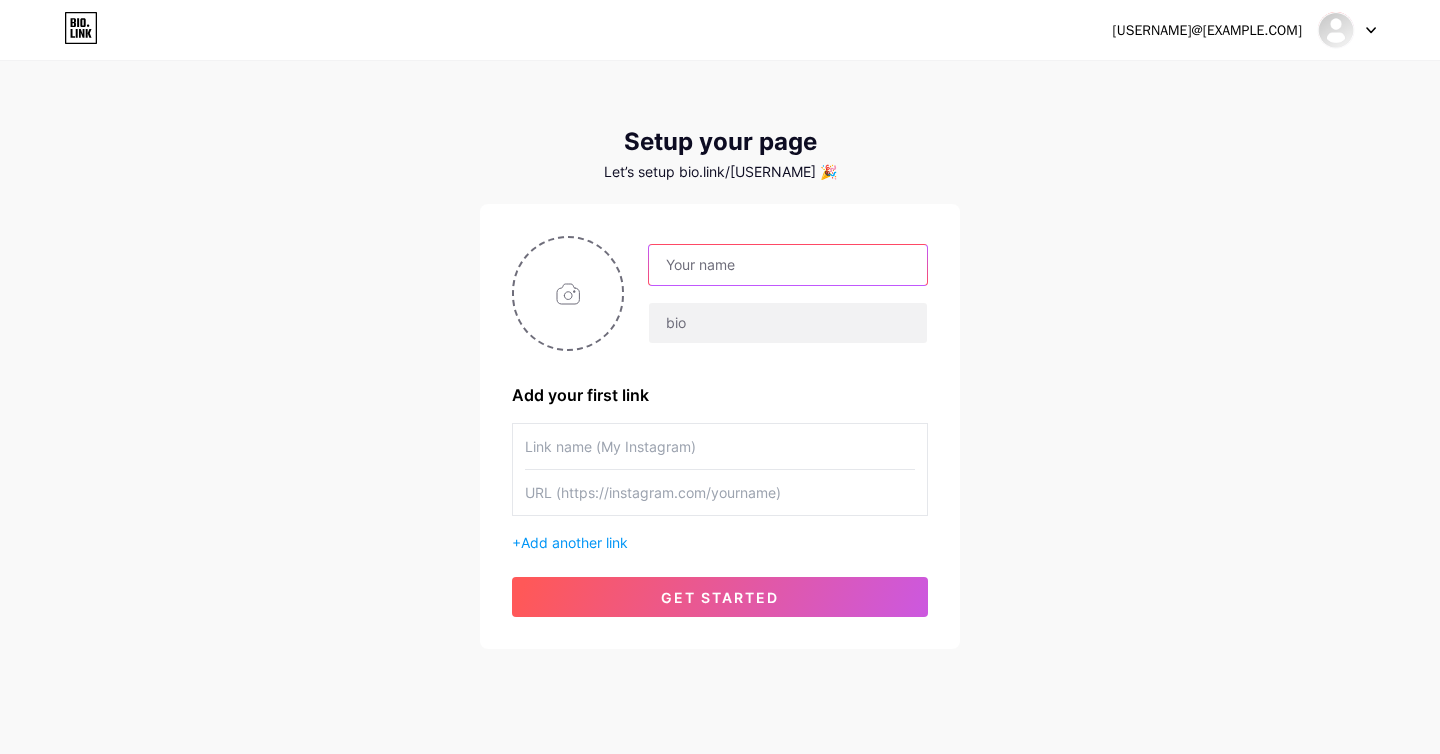 click at bounding box center [788, 265] 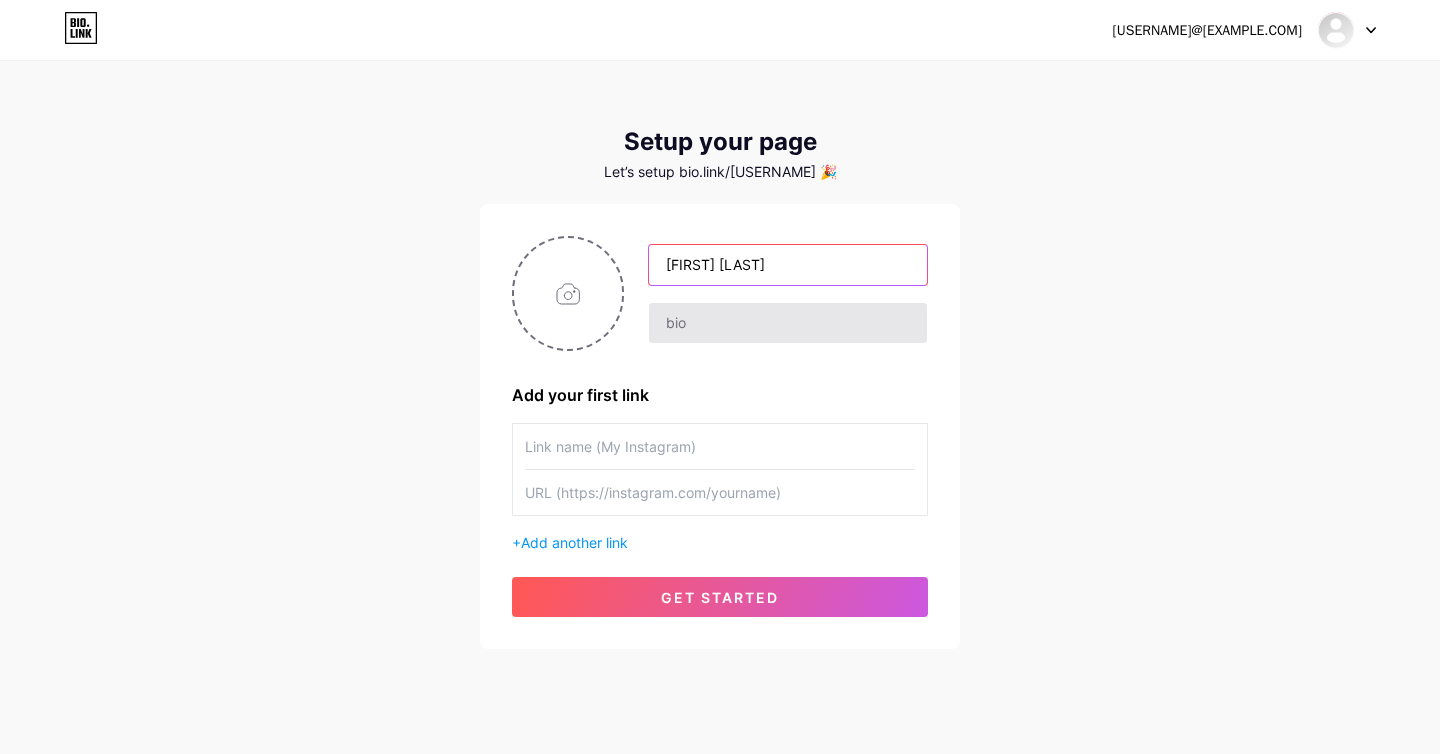 type on "[FIRST] [LAST]" 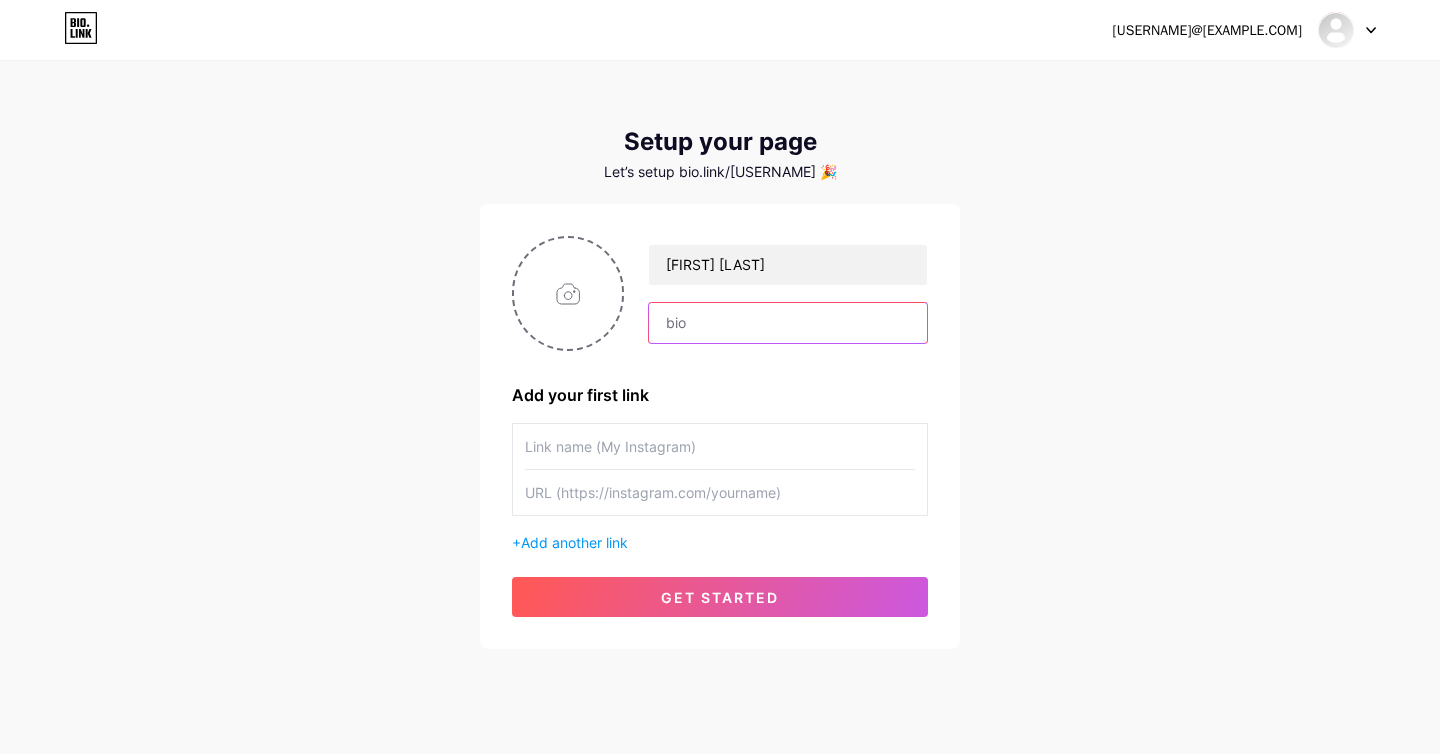click at bounding box center (788, 323) 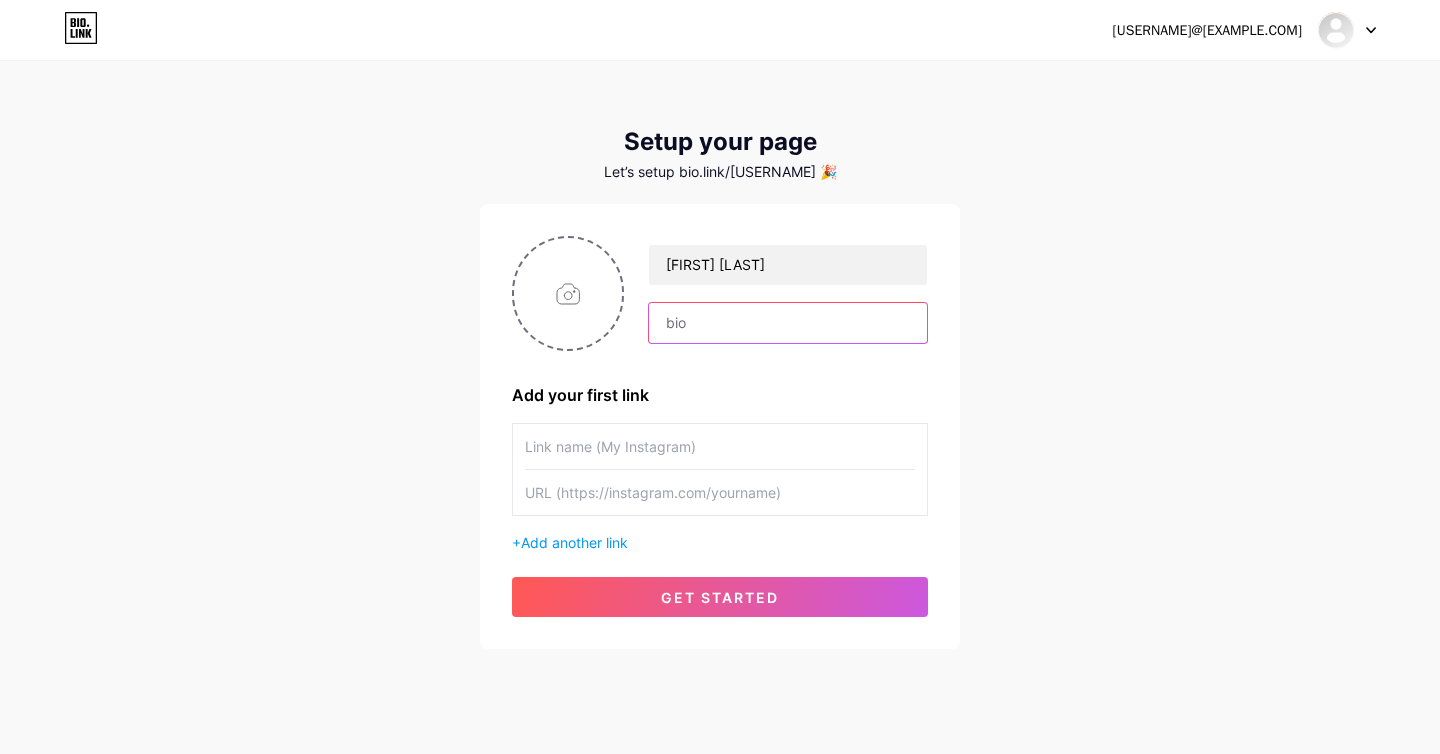 paste on "Digital Designer" 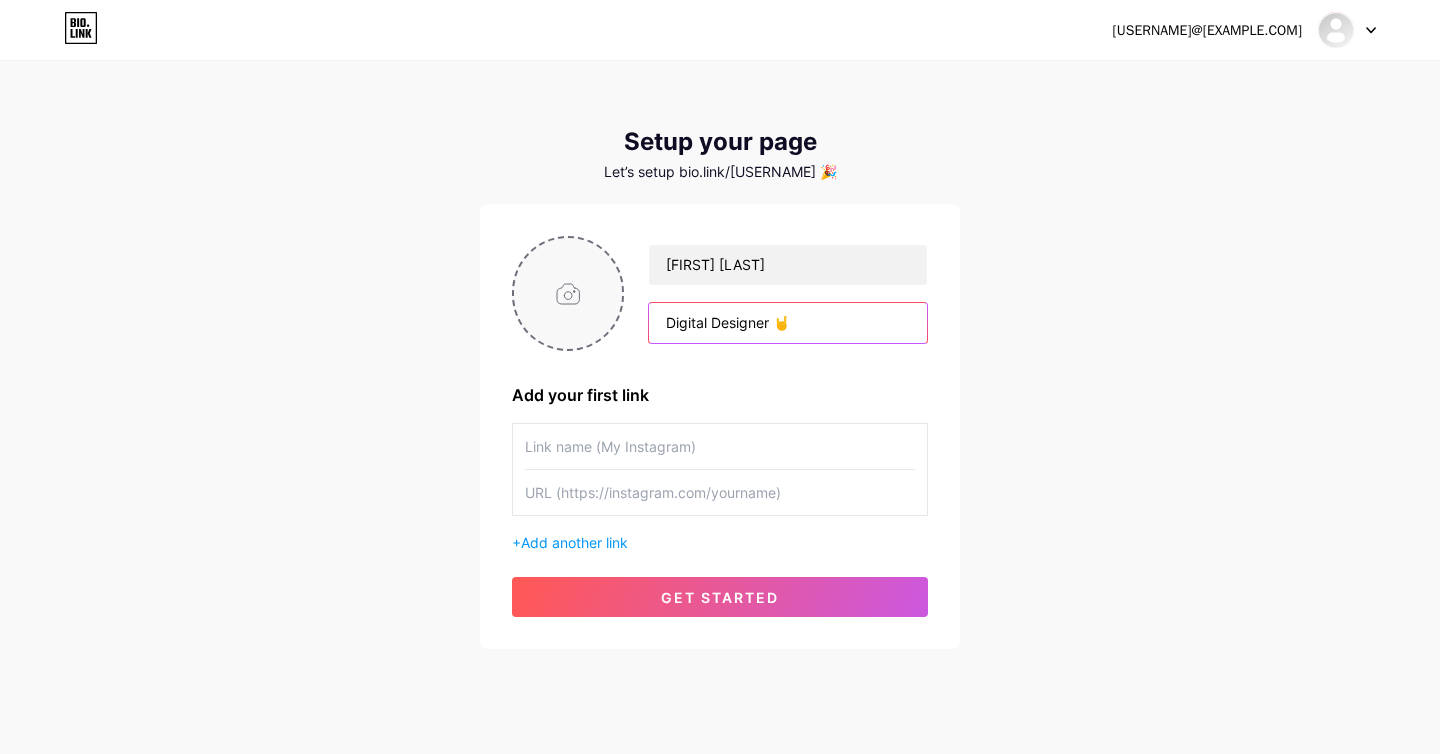 type on "Digital Designer 🤘" 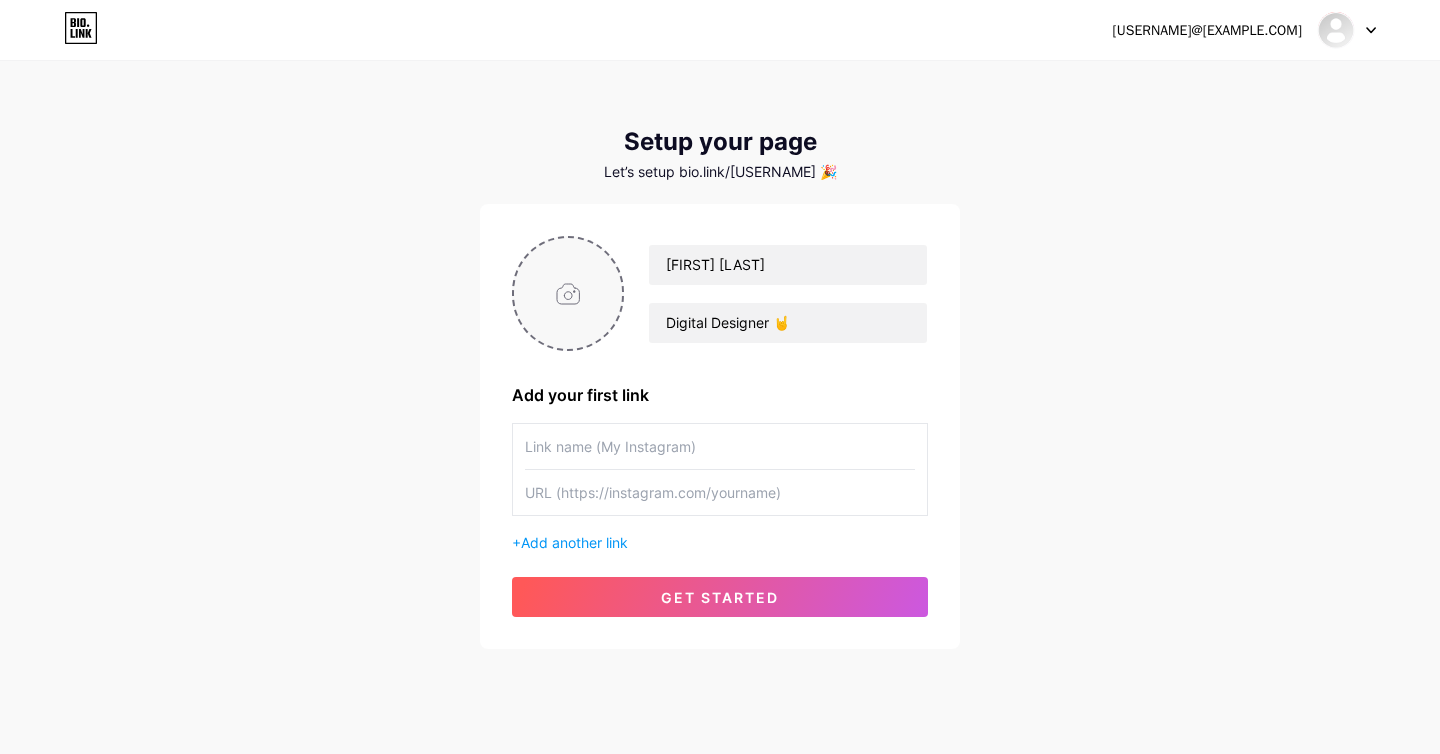 click at bounding box center (568, 293) 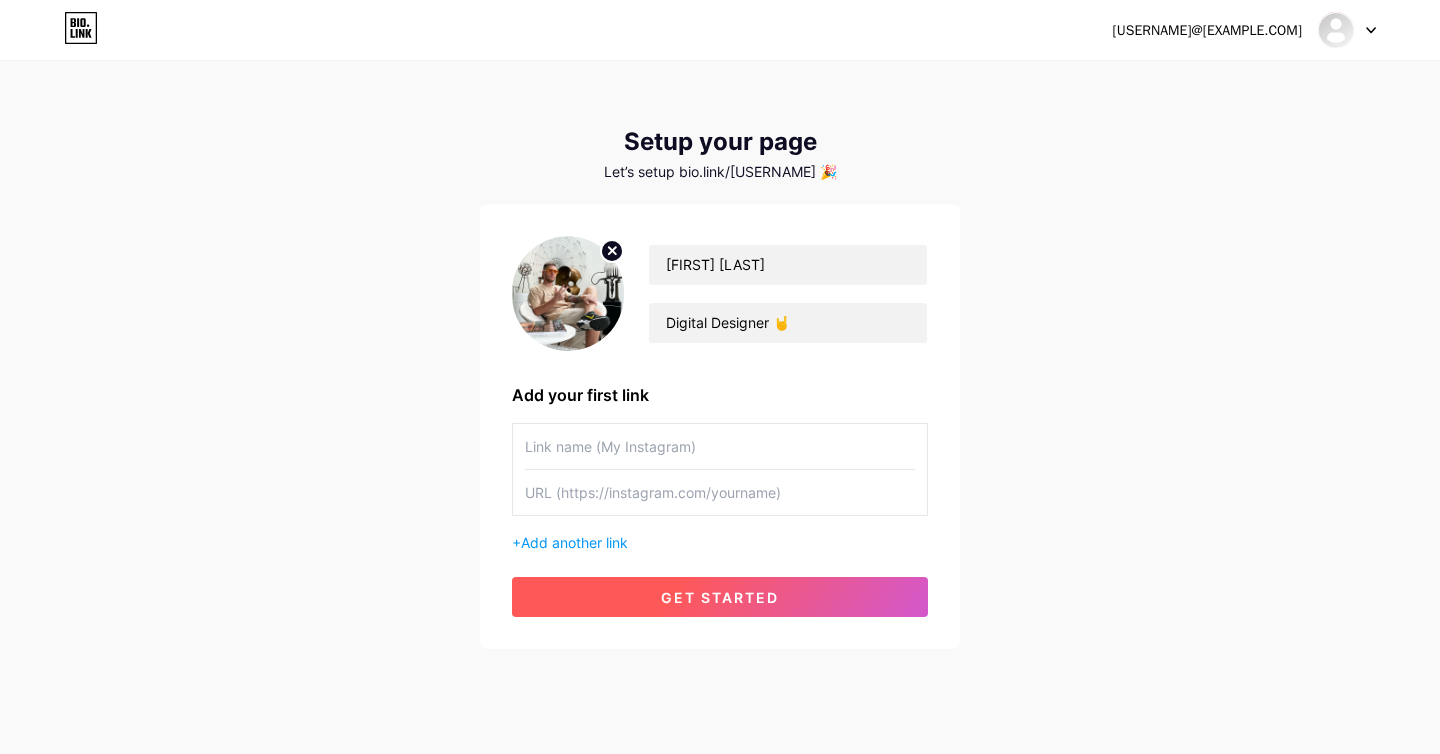 click on "get started" at bounding box center (720, 597) 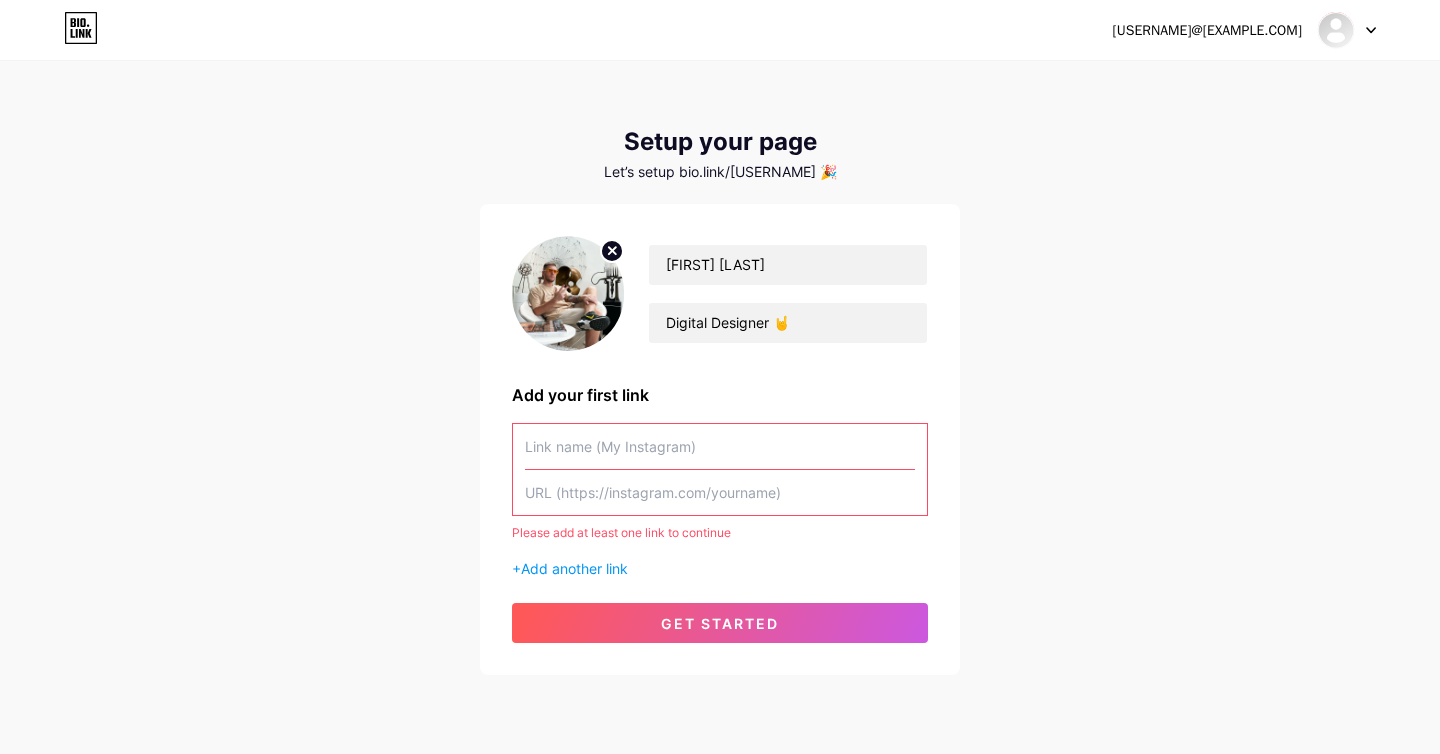 click at bounding box center [720, 446] 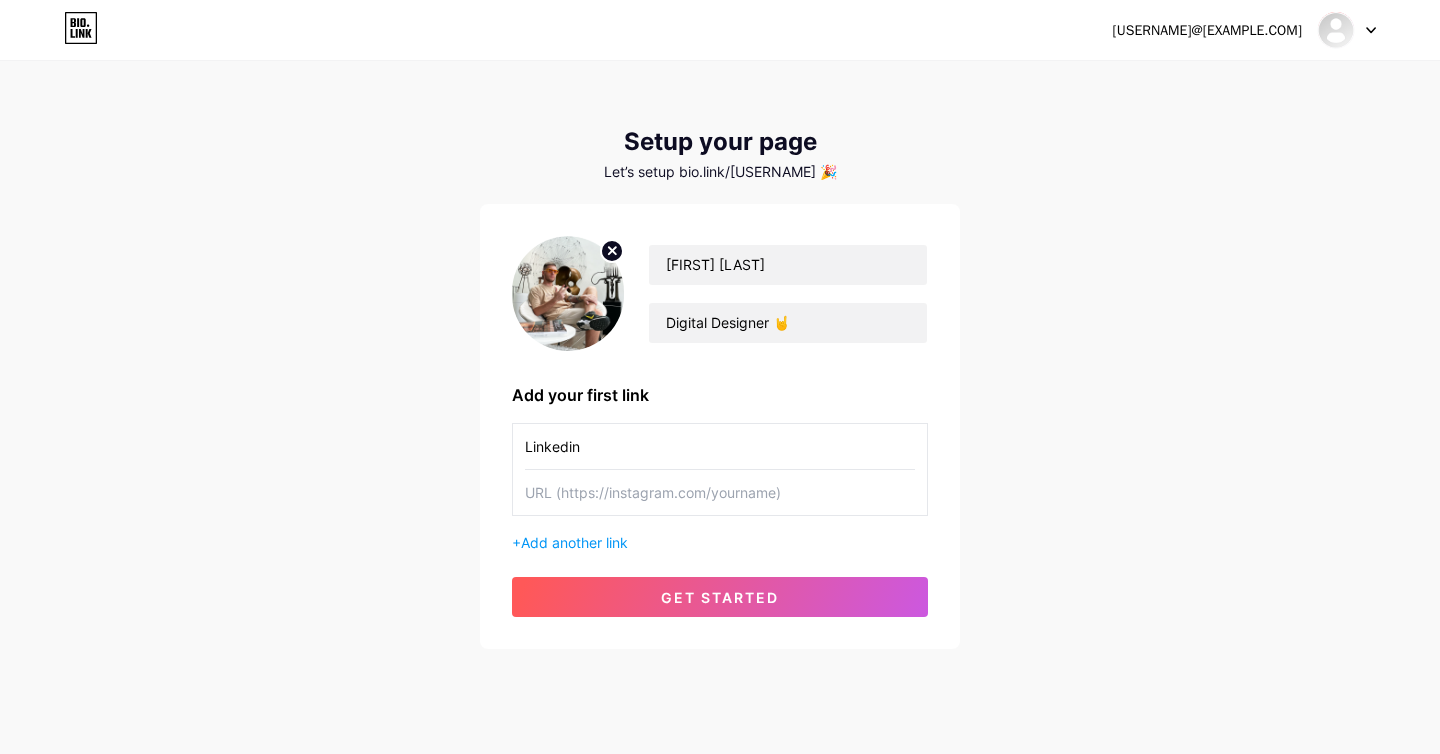 type on "Linkedin" 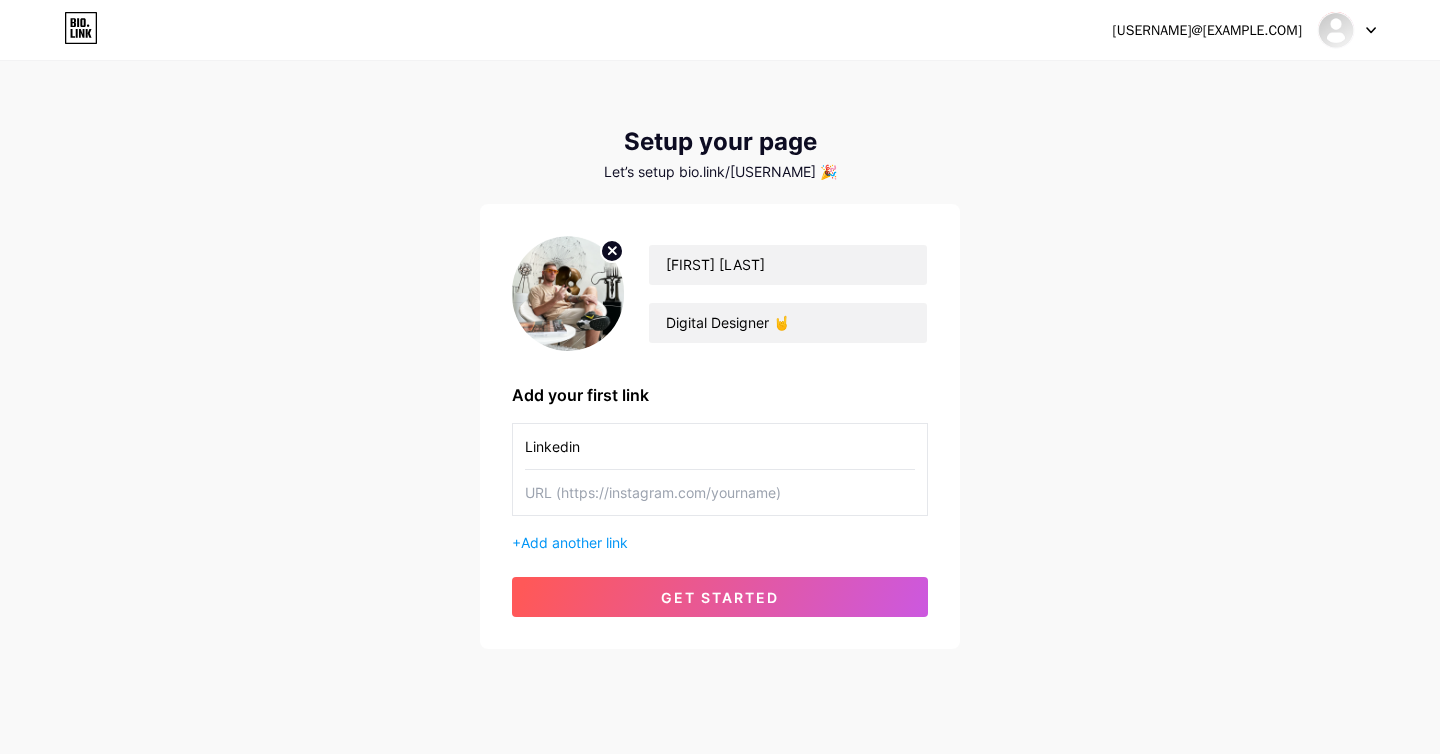 paste on "https://www.linkedin.com/in/[USERNAME]/" 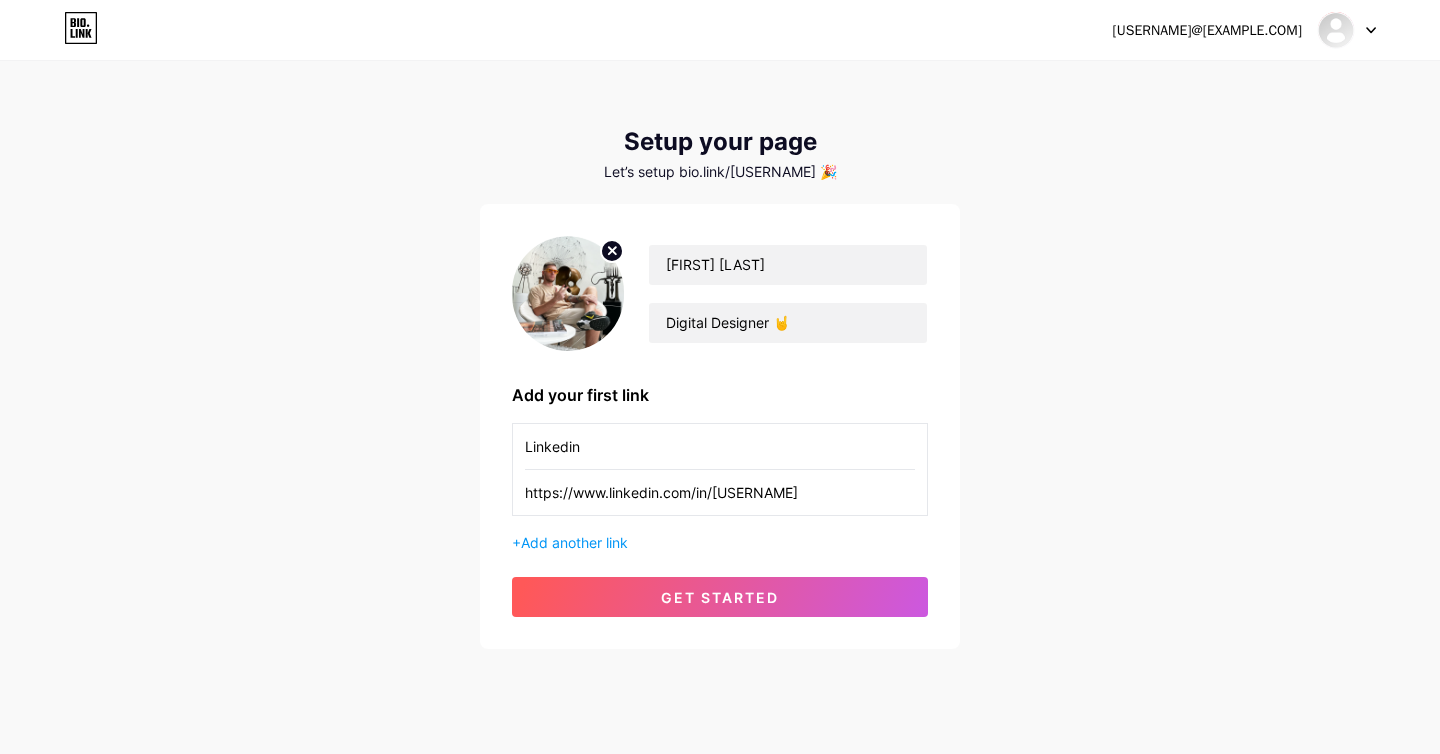 type on "https://www.linkedin.com/in/[USERNAME]" 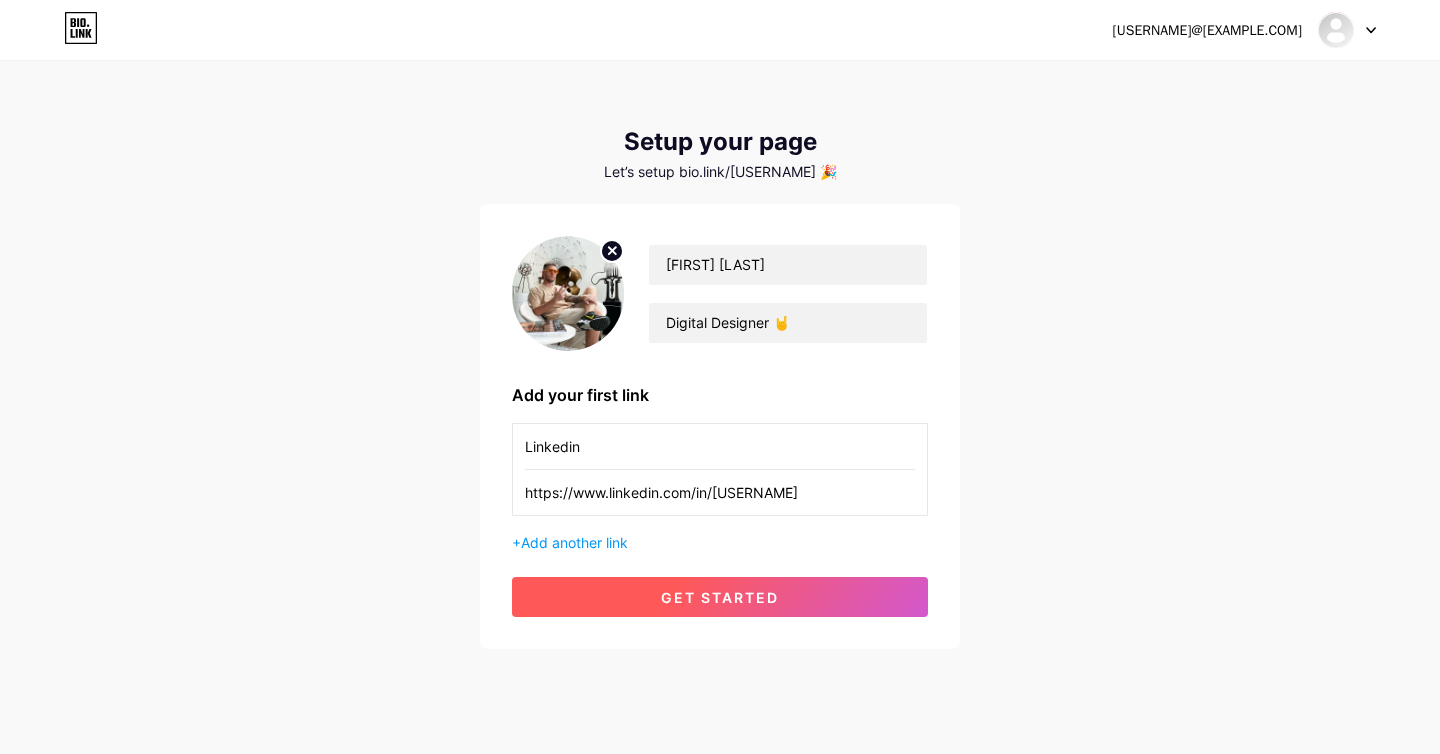 click on "get started" at bounding box center [720, 597] 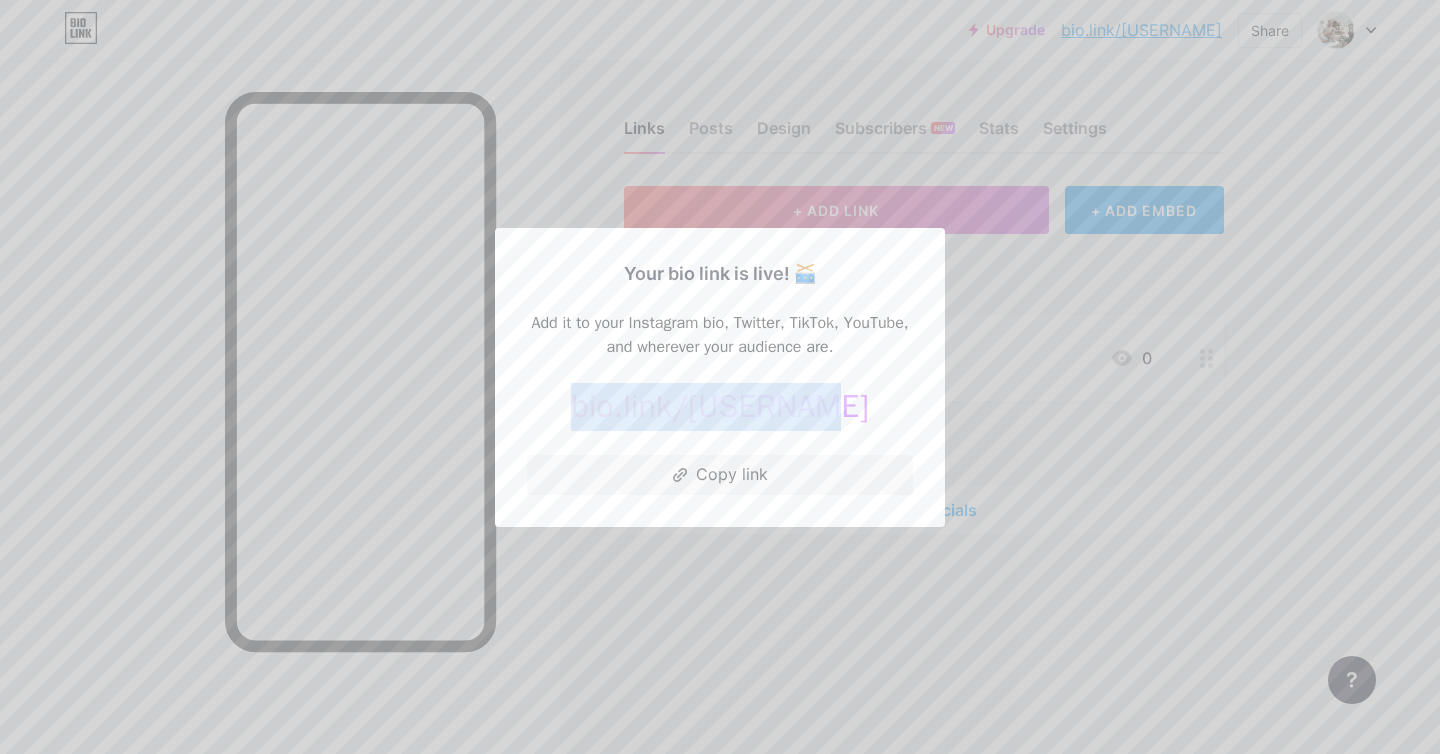 drag, startPoint x: 830, startPoint y: 400, endPoint x: 603, endPoint y: 413, distance: 227.37195 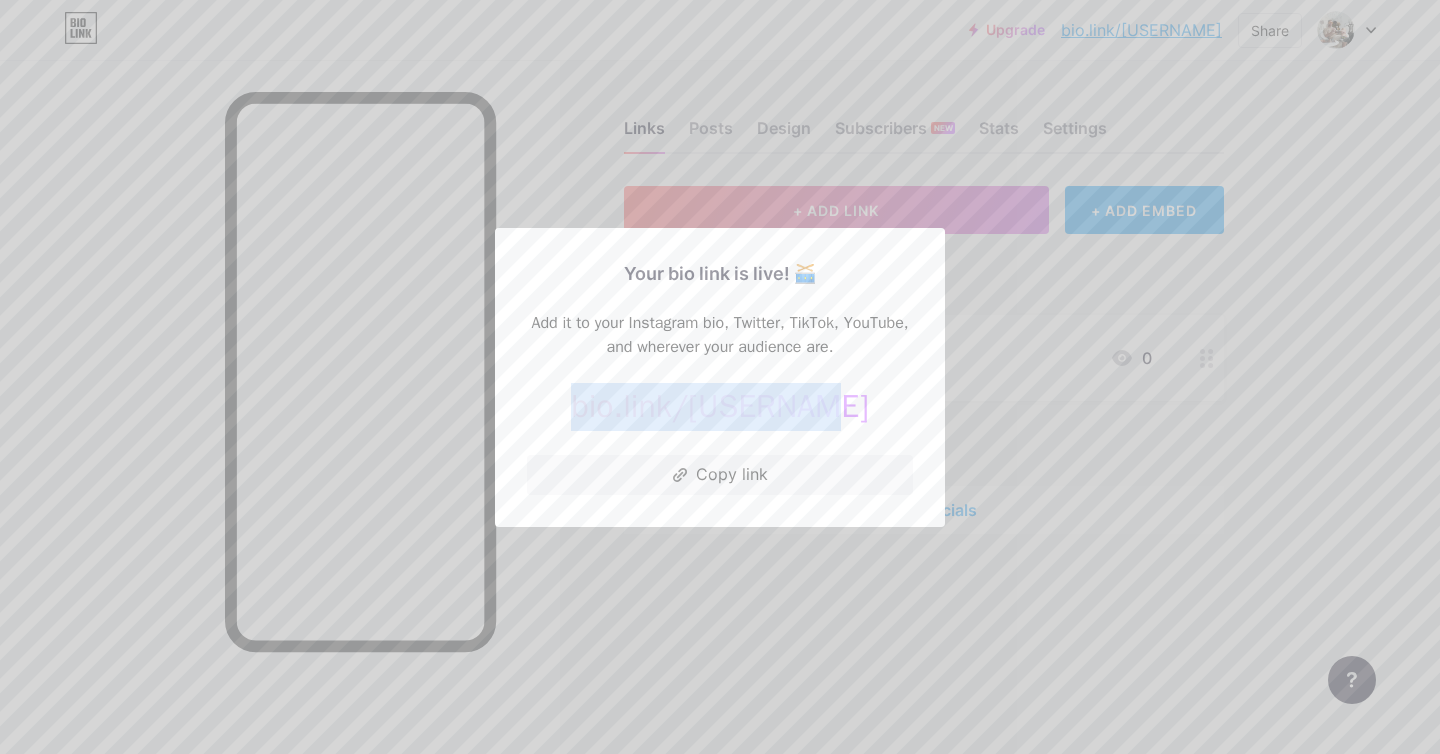click on "bio.link/ [USERNAME]" at bounding box center [720, 407] 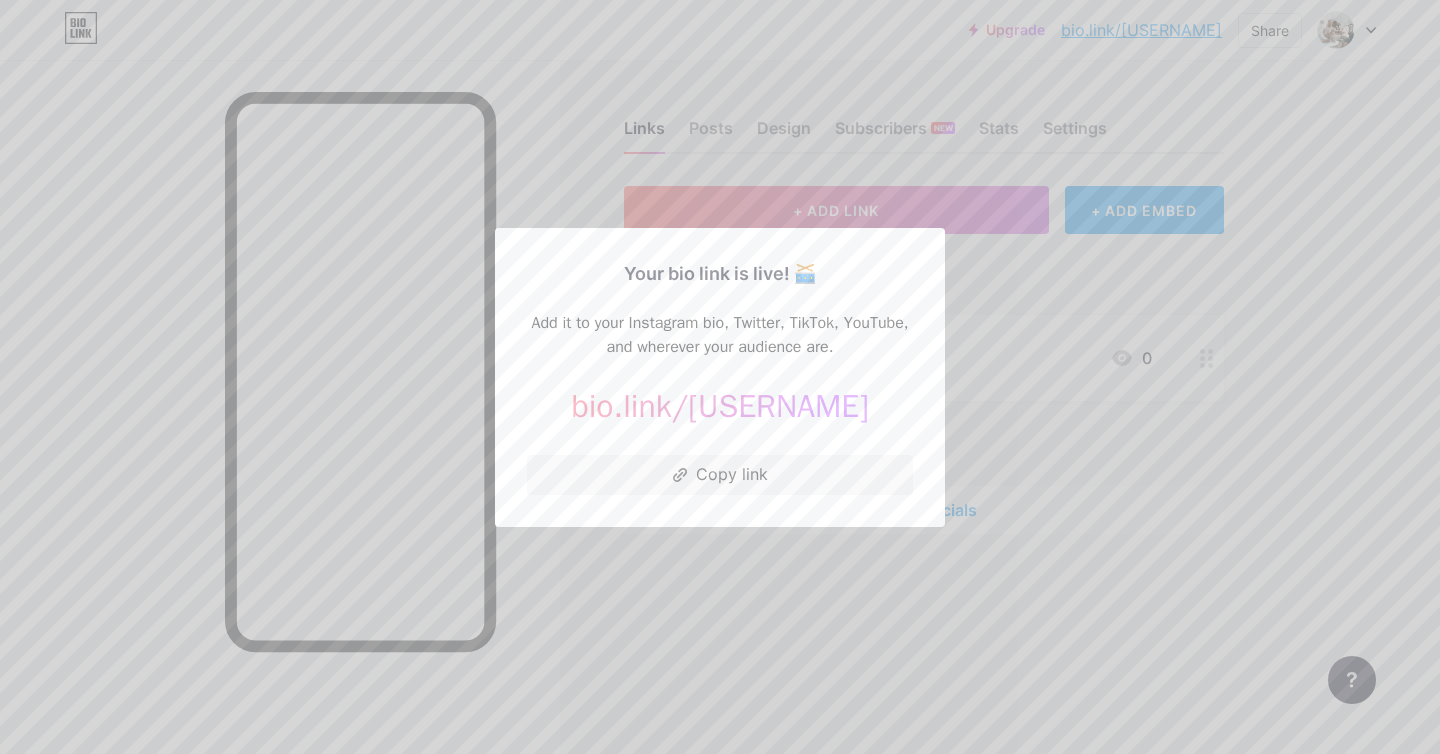 click at bounding box center [720, 377] 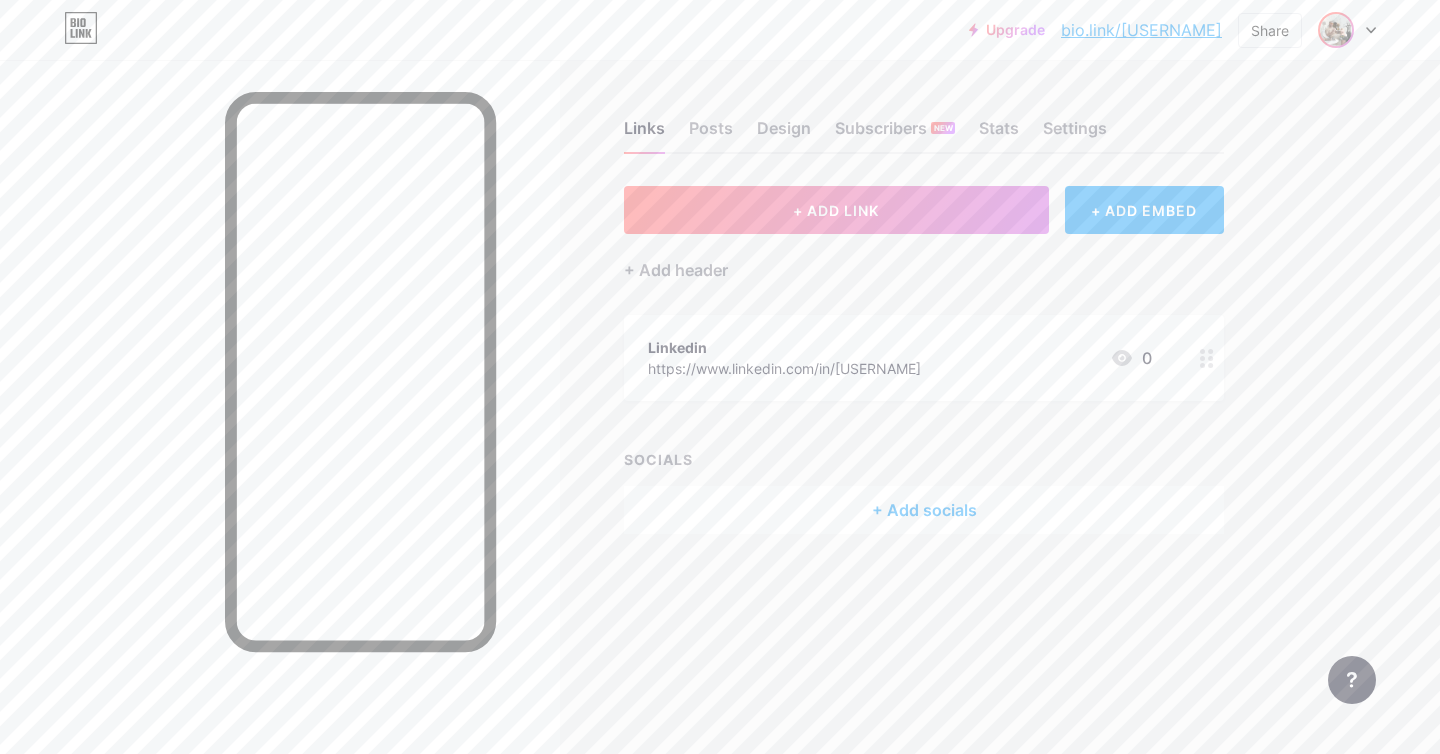 click at bounding box center (1336, 30) 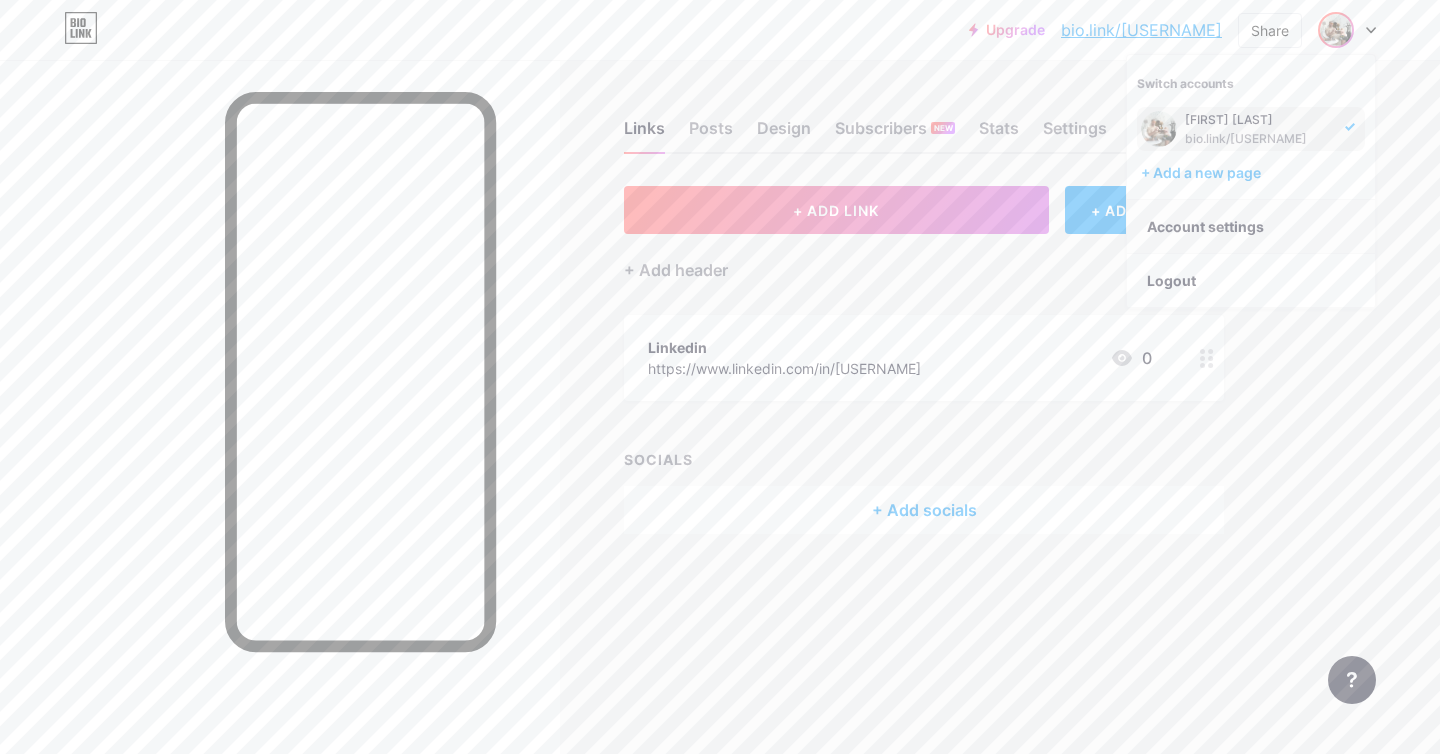 click on "Account settings" at bounding box center [1251, 227] 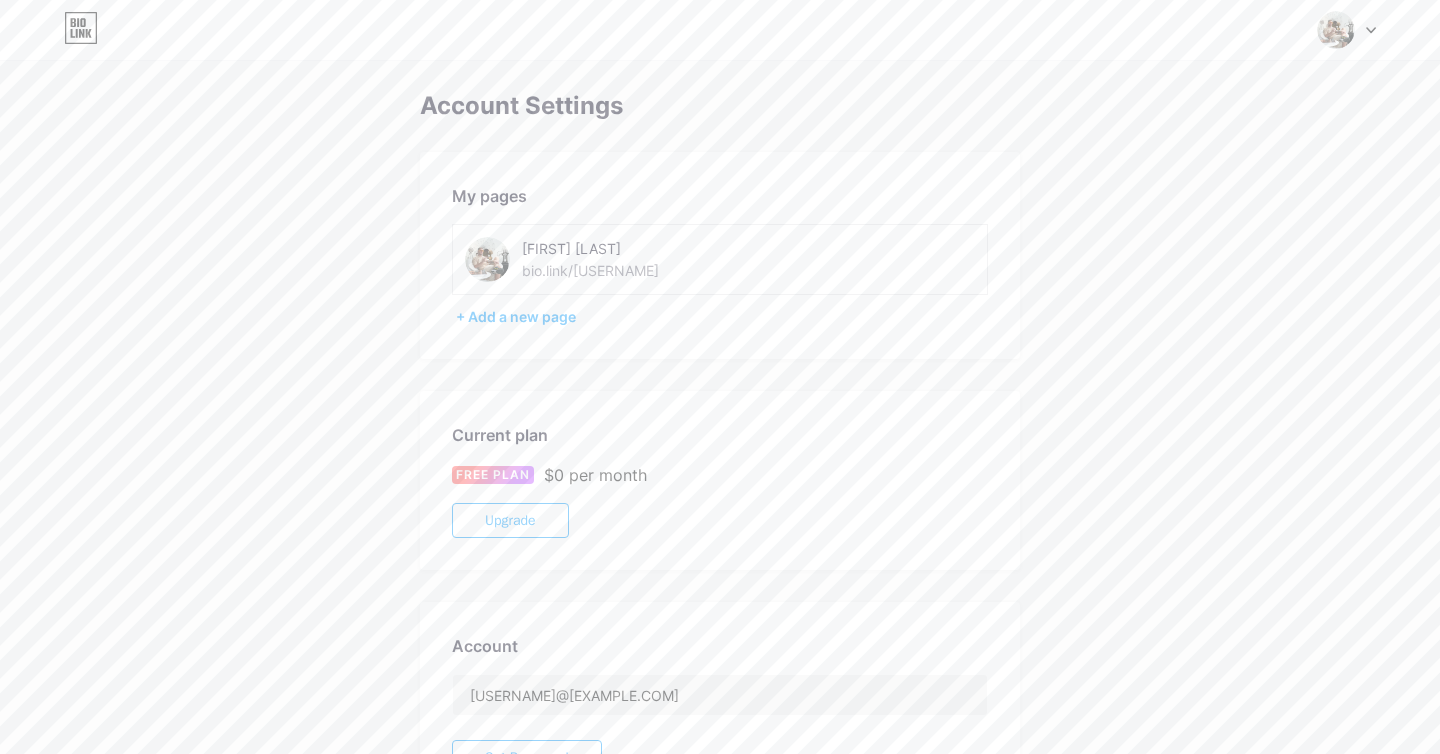 click on "[FIRST] [LAST]     Digital Designer 🤘     Add your first link   Linkedin   https://www.linkedin.com/in/[USERNAME]
+  Add another link     get started" at bounding box center [640, 259] 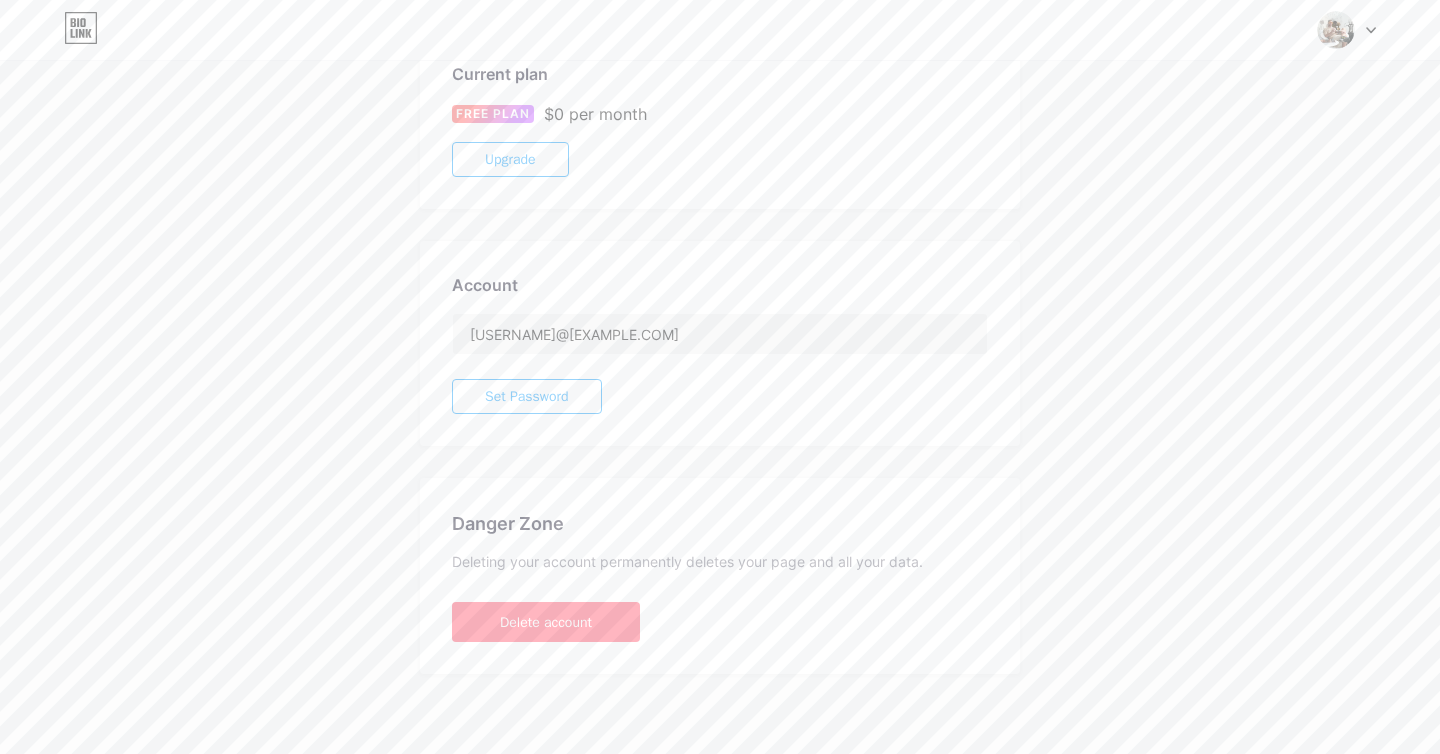 scroll, scrollTop: 0, scrollLeft: 0, axis: both 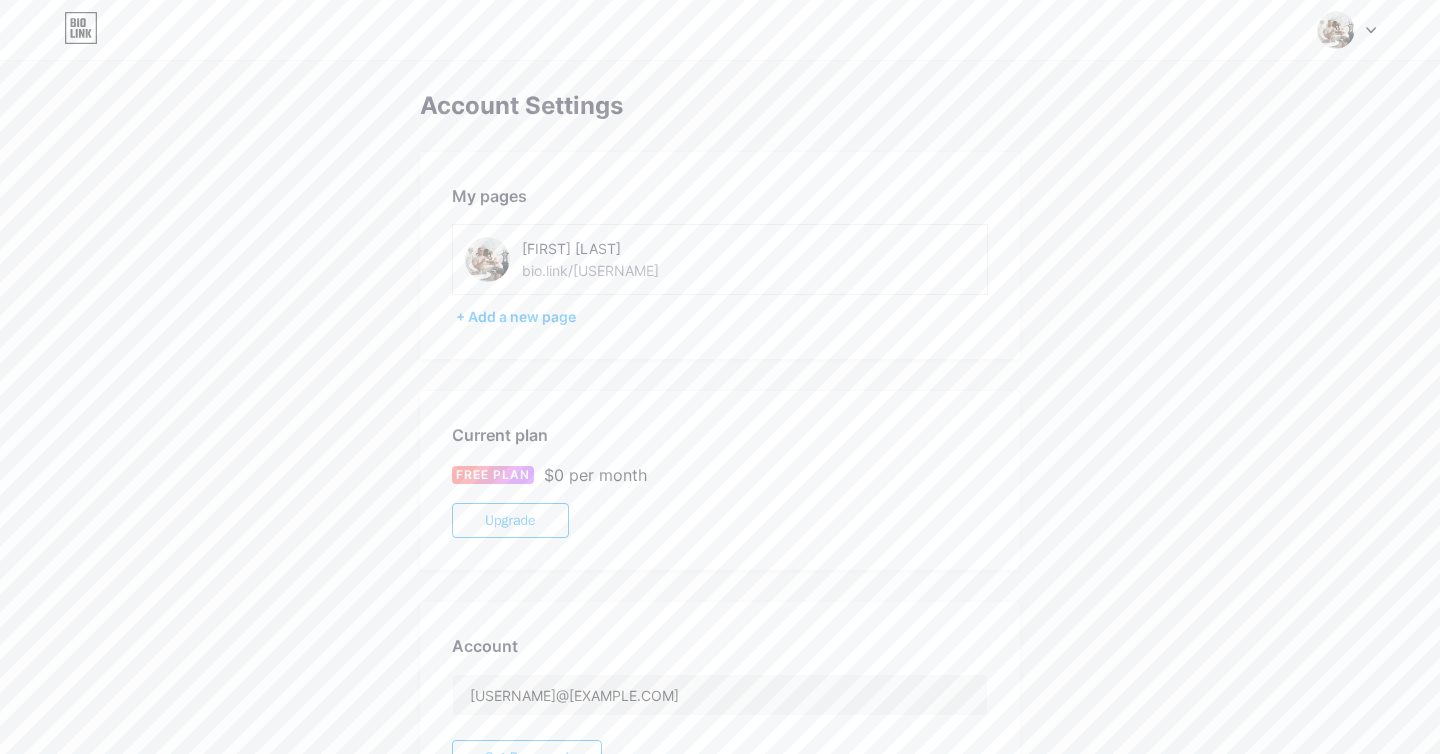 click 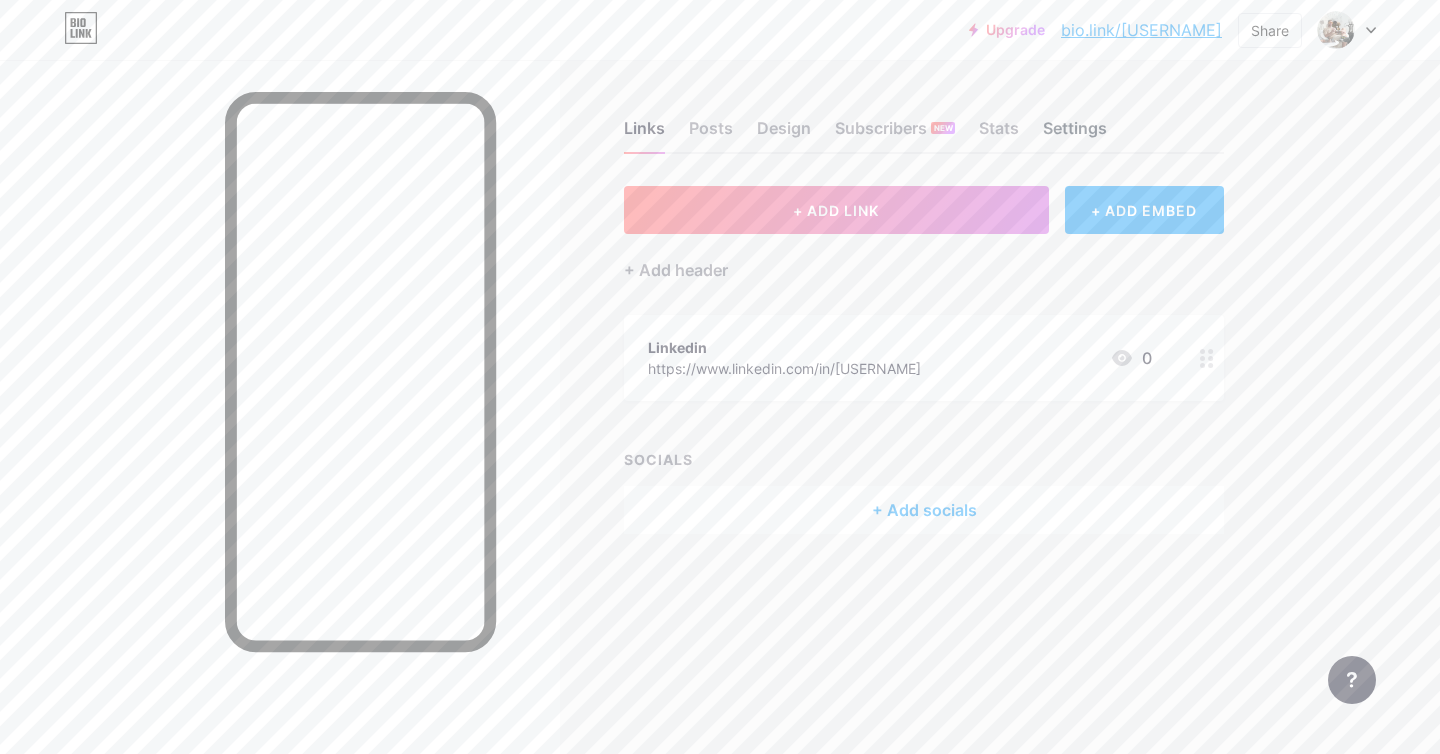 click on "Settings" at bounding box center (1075, 134) 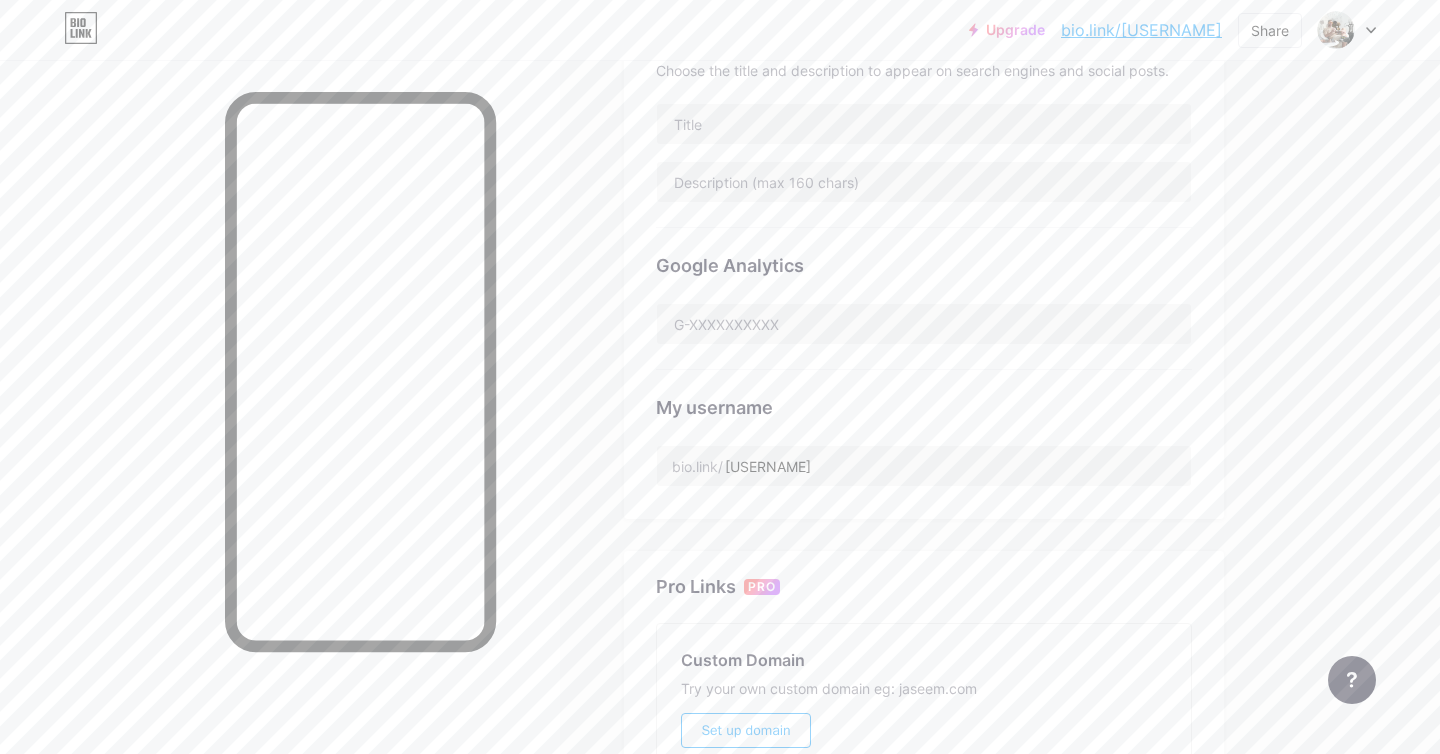 scroll, scrollTop: 629, scrollLeft: 0, axis: vertical 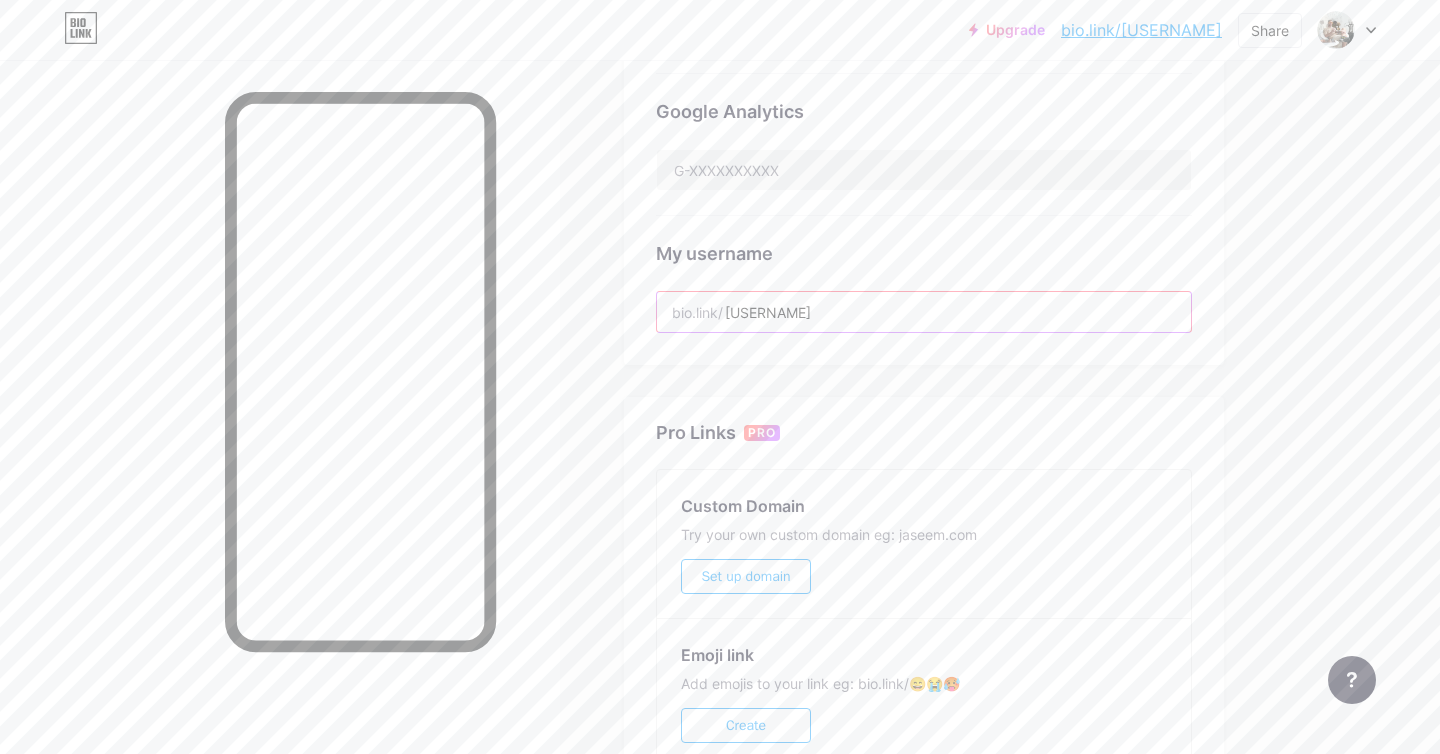 click on "[USERNAME]" at bounding box center (924, 312) 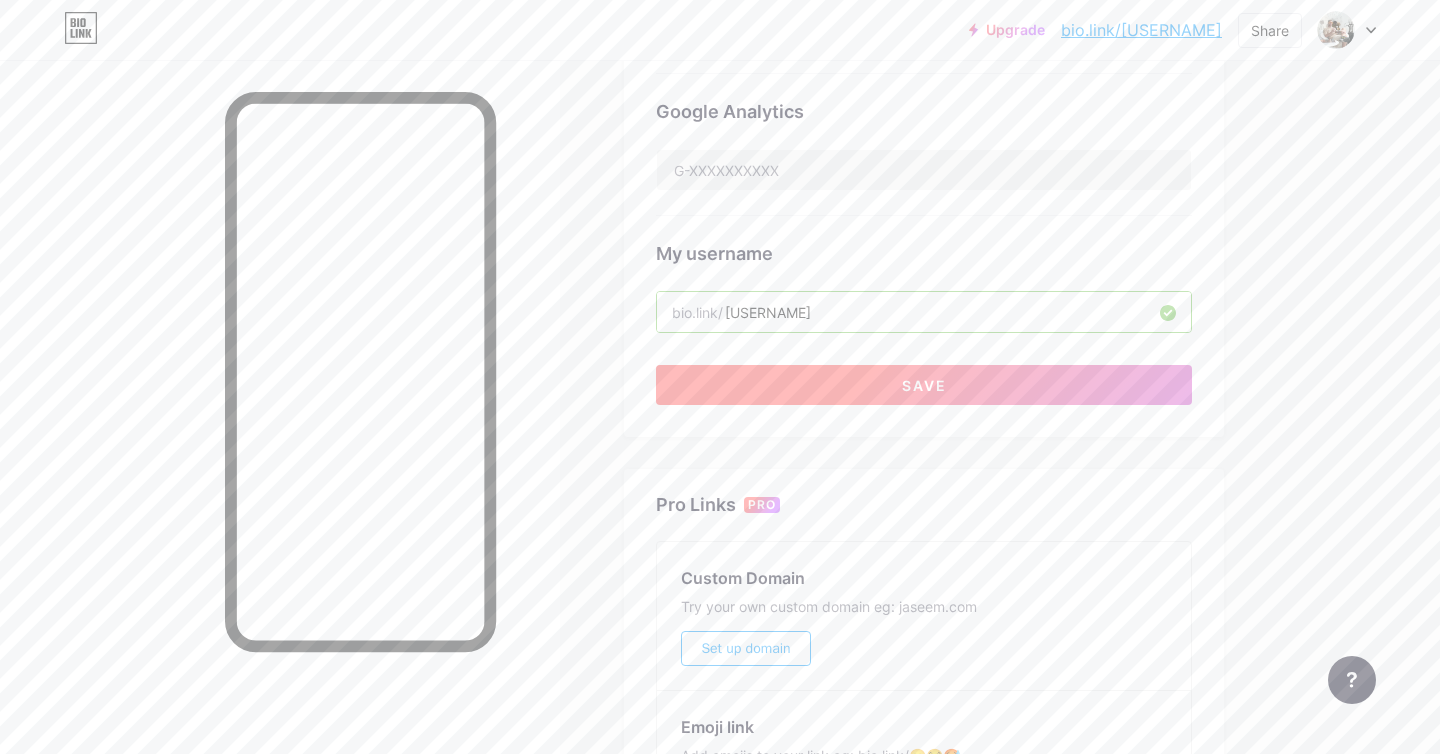 type on "[USERNAME]" 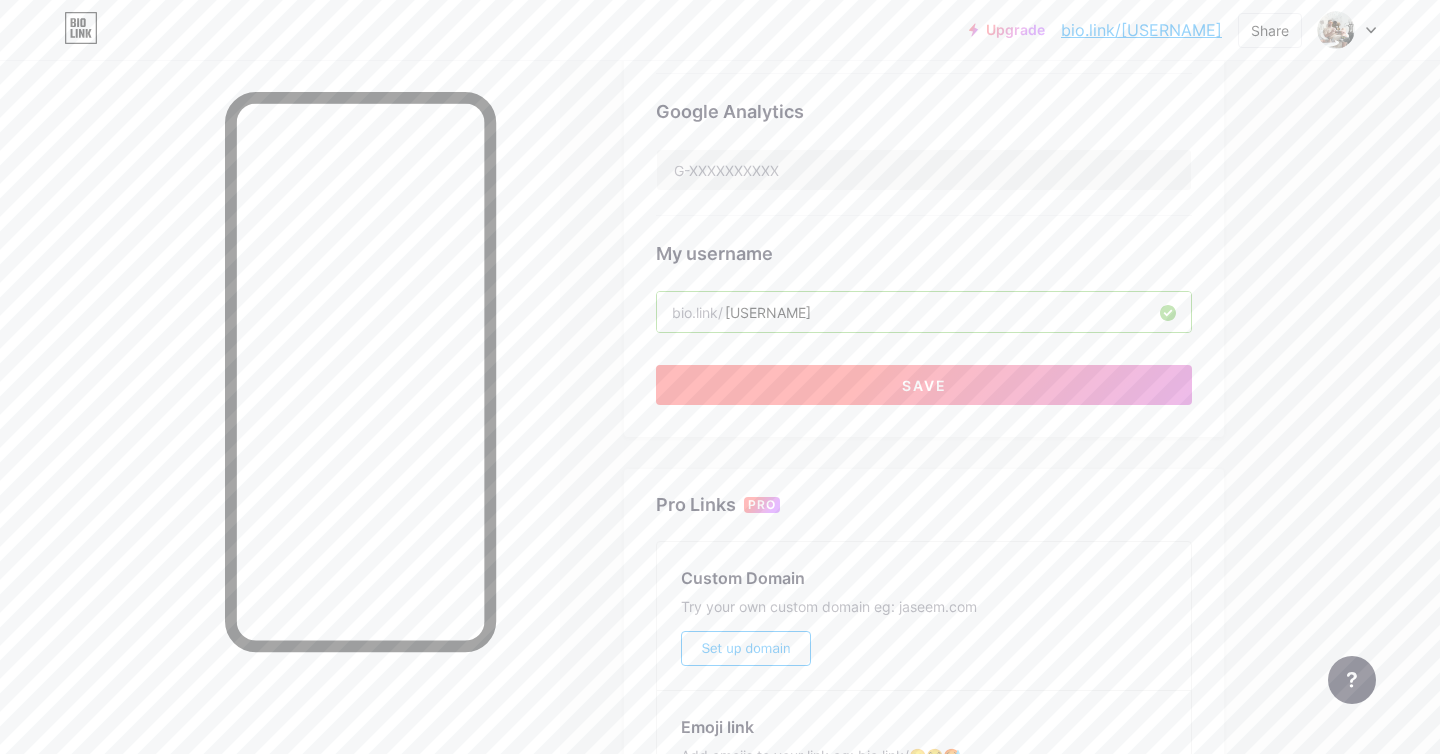 click on "Save" at bounding box center [924, 385] 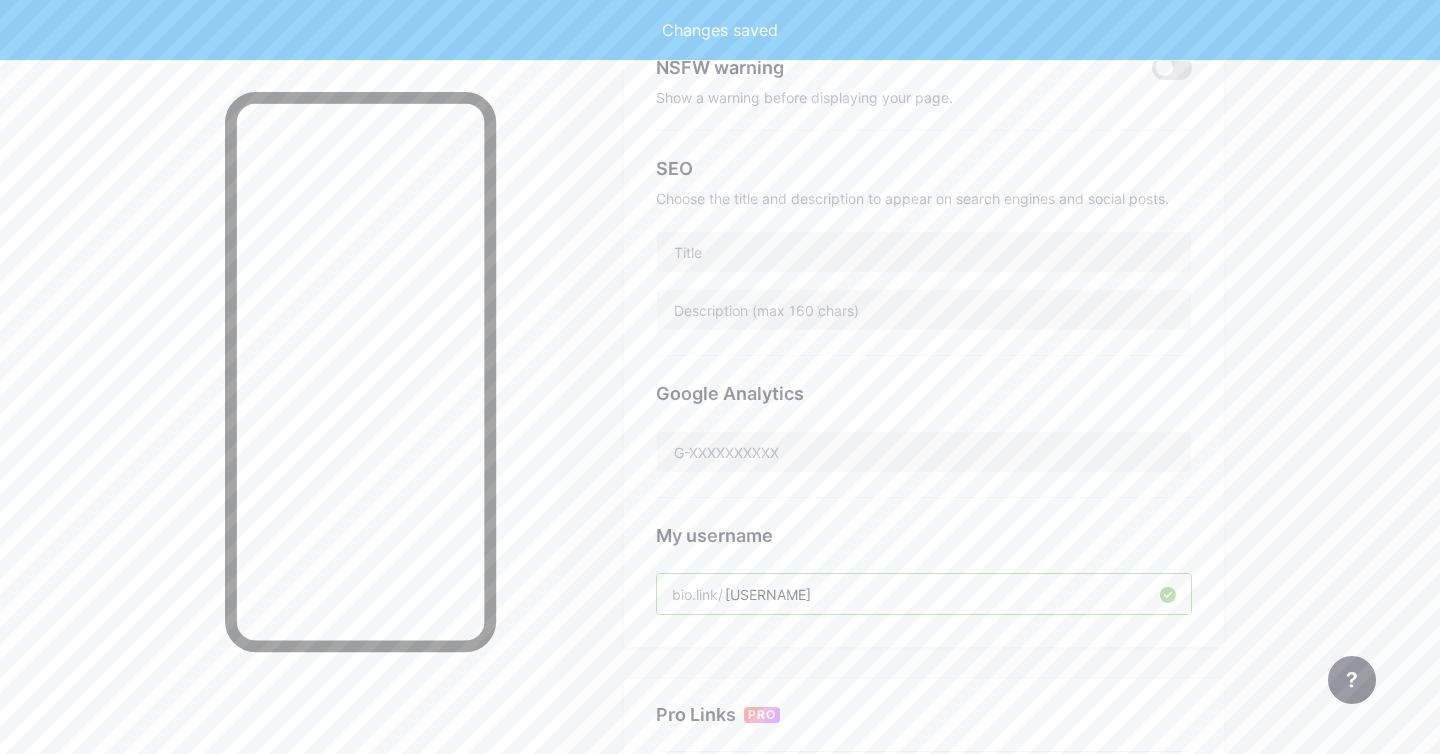 scroll, scrollTop: 218, scrollLeft: 0, axis: vertical 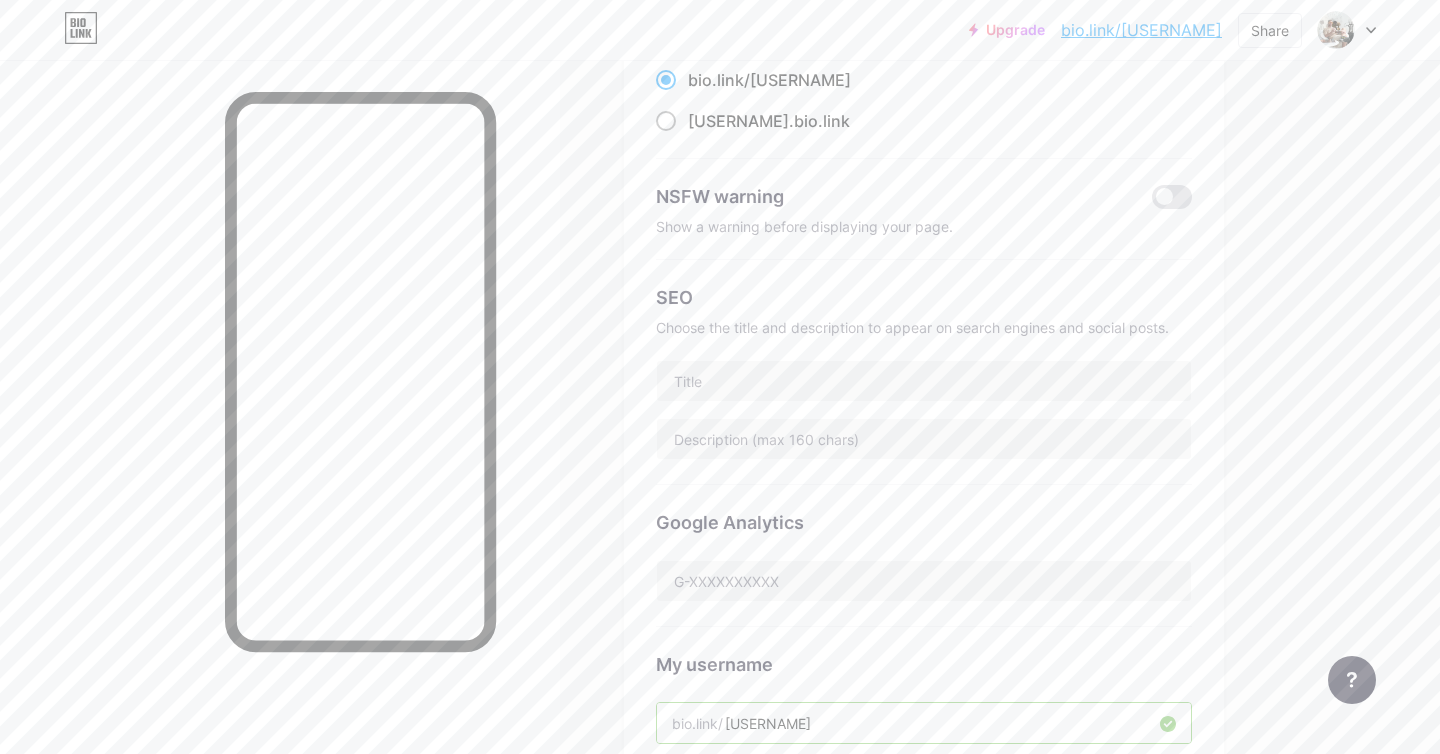 click on "[USERNAME]" at bounding box center [738, 121] 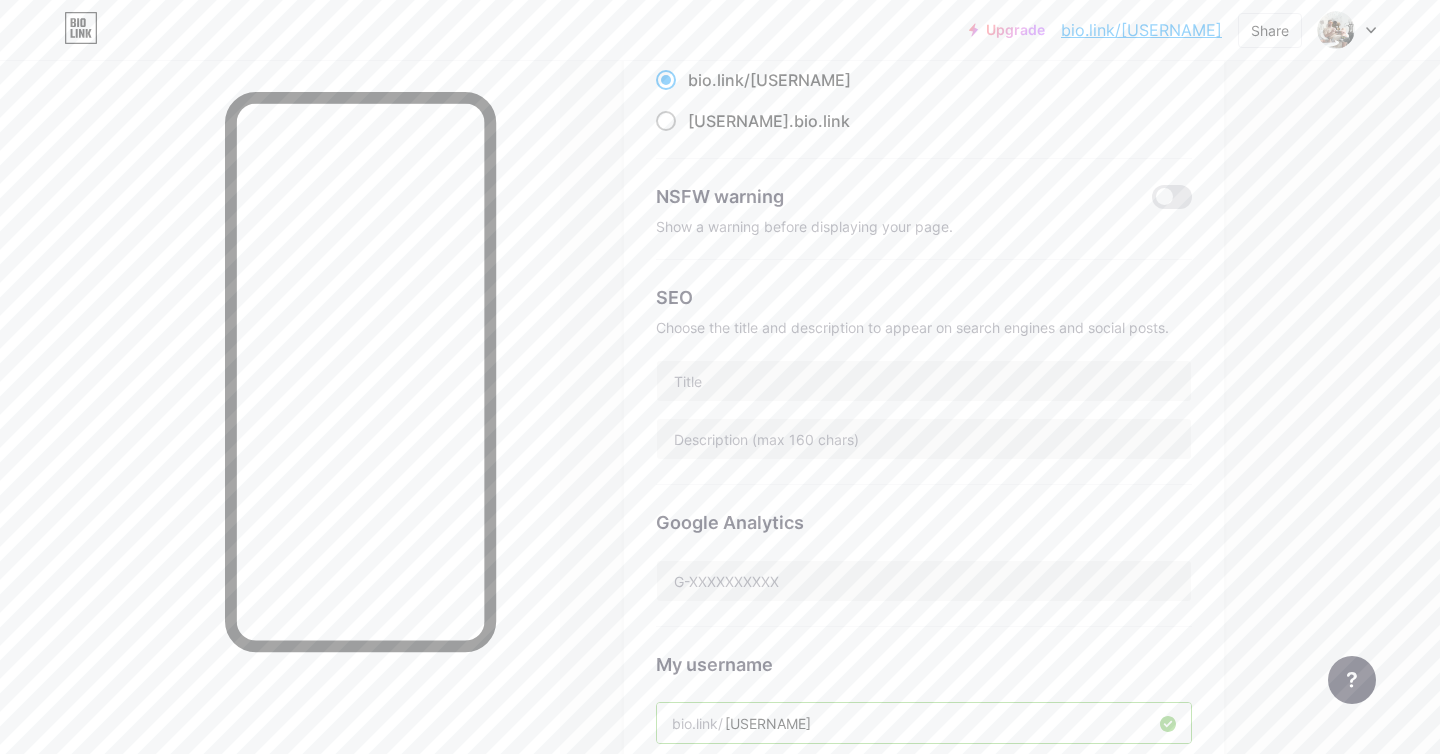 click on "[USERNAME].bio.link" at bounding box center [694, 139] 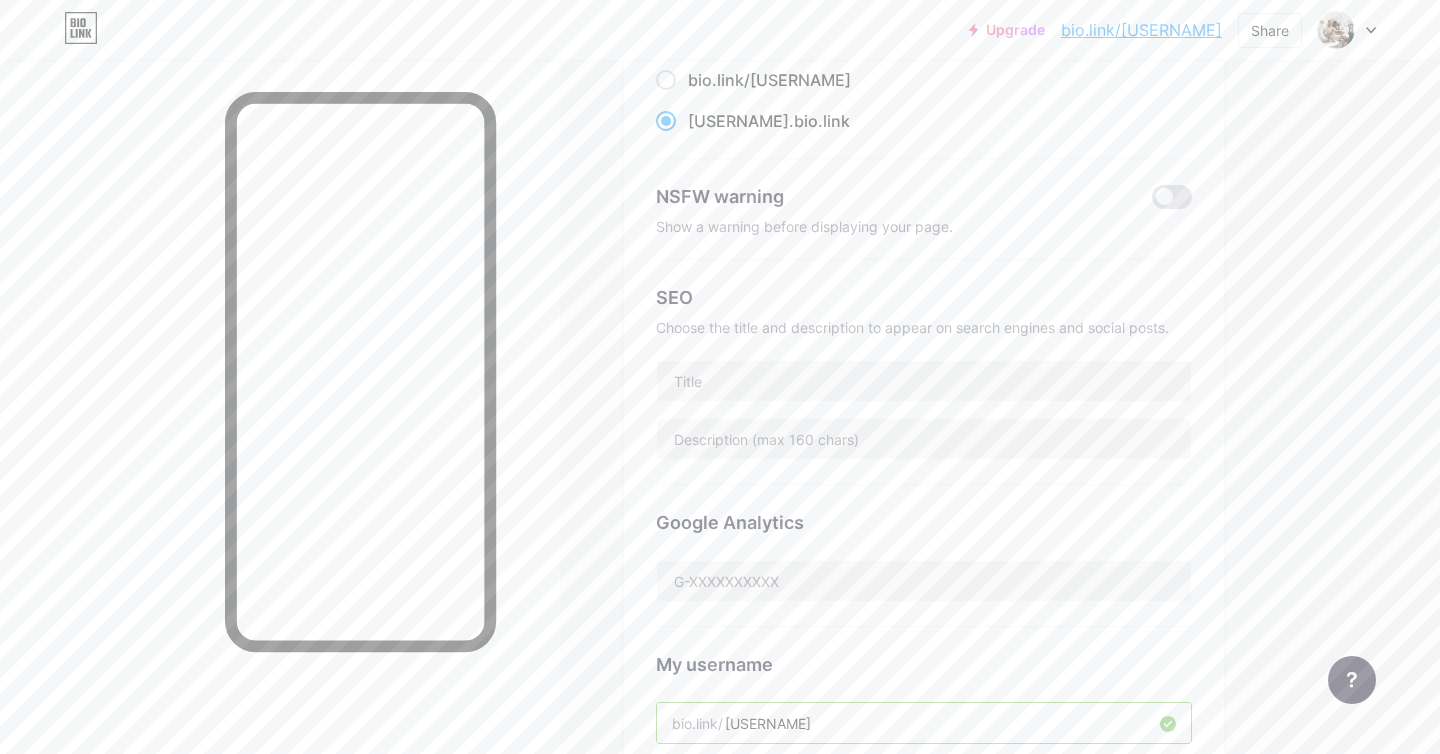 scroll, scrollTop: 619, scrollLeft: 0, axis: vertical 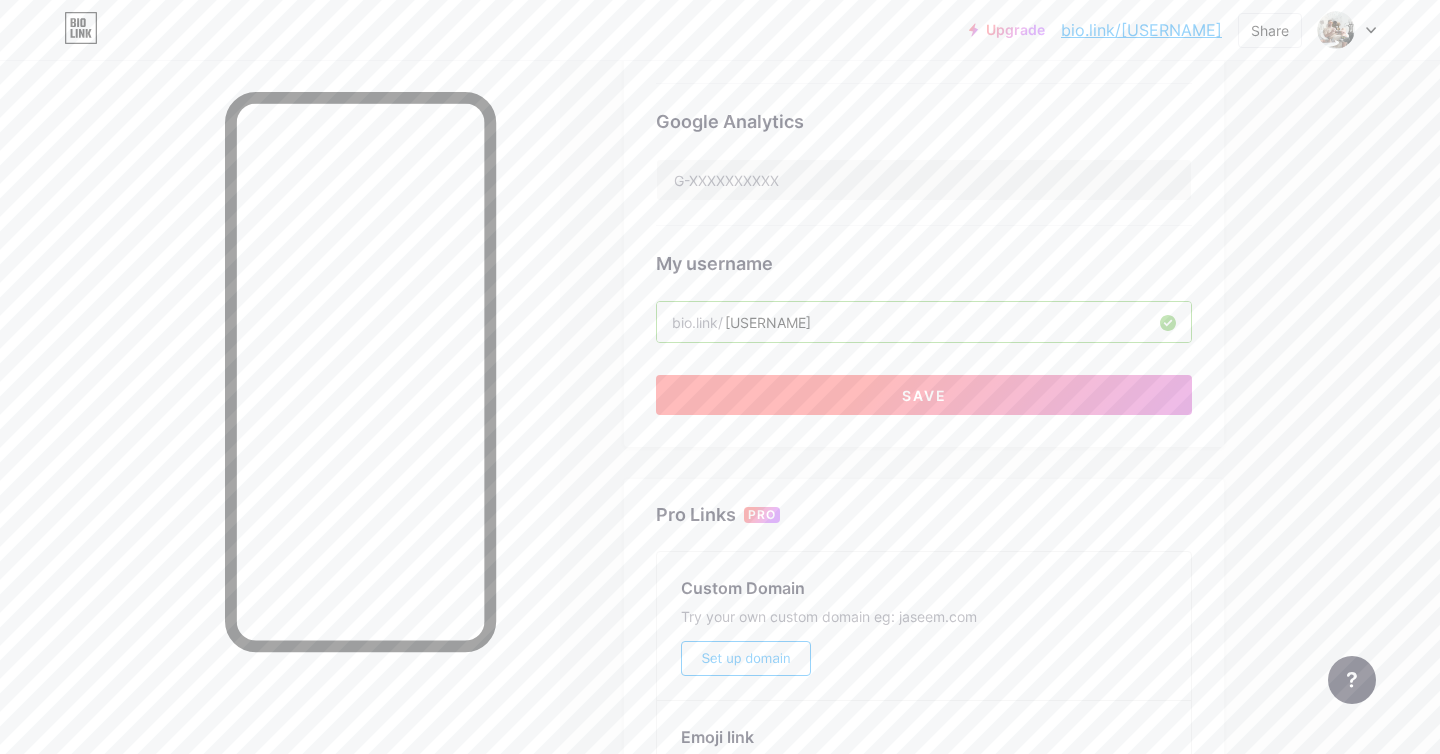 click on "Save" at bounding box center [924, 395] 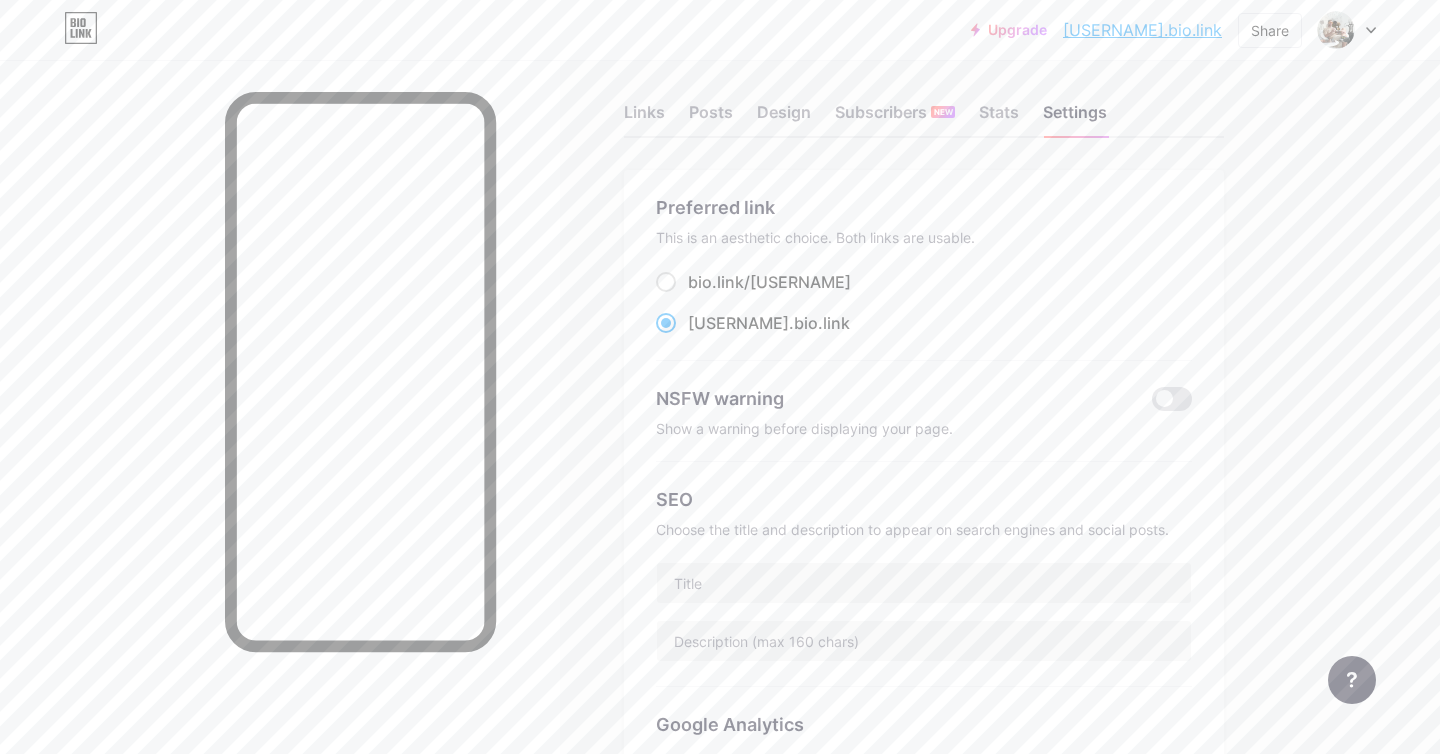 scroll, scrollTop: 0, scrollLeft: 0, axis: both 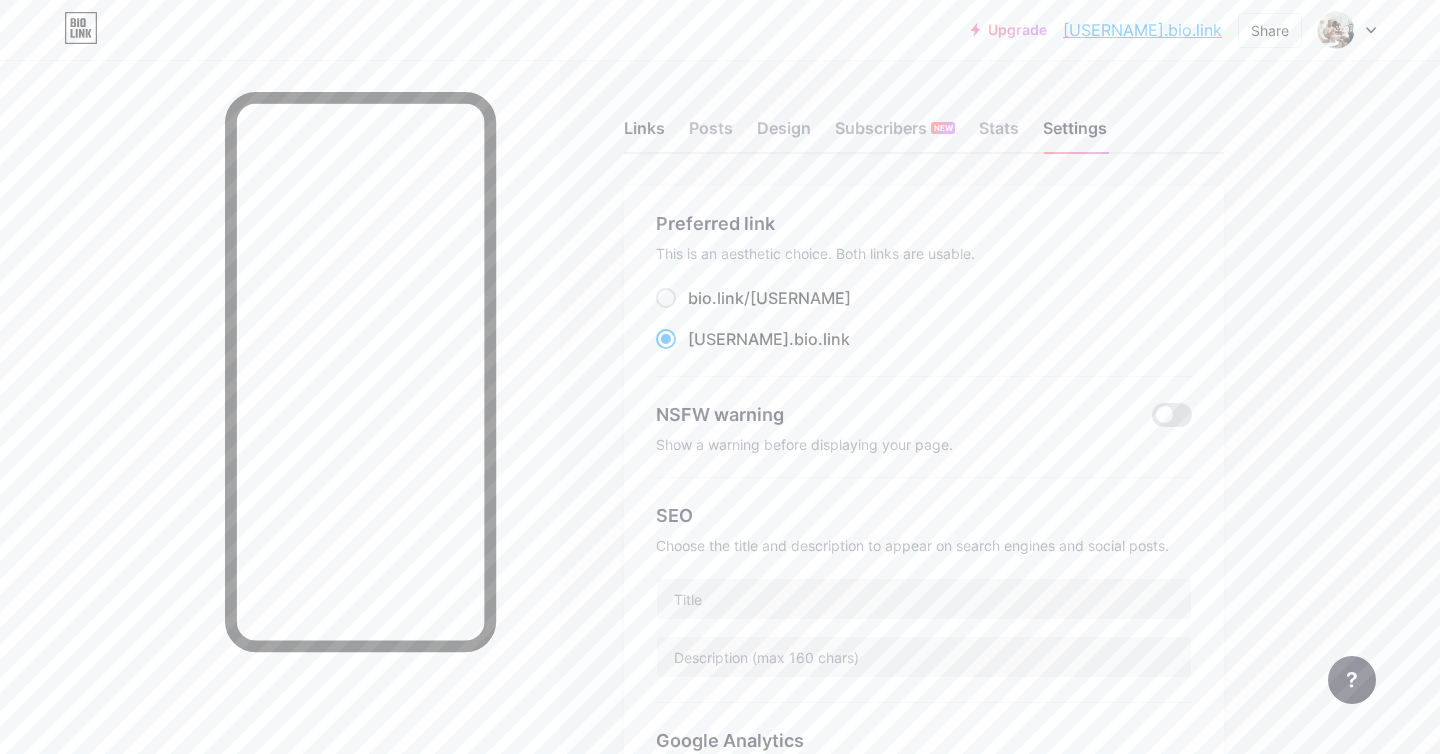 click on "Links" at bounding box center [644, 134] 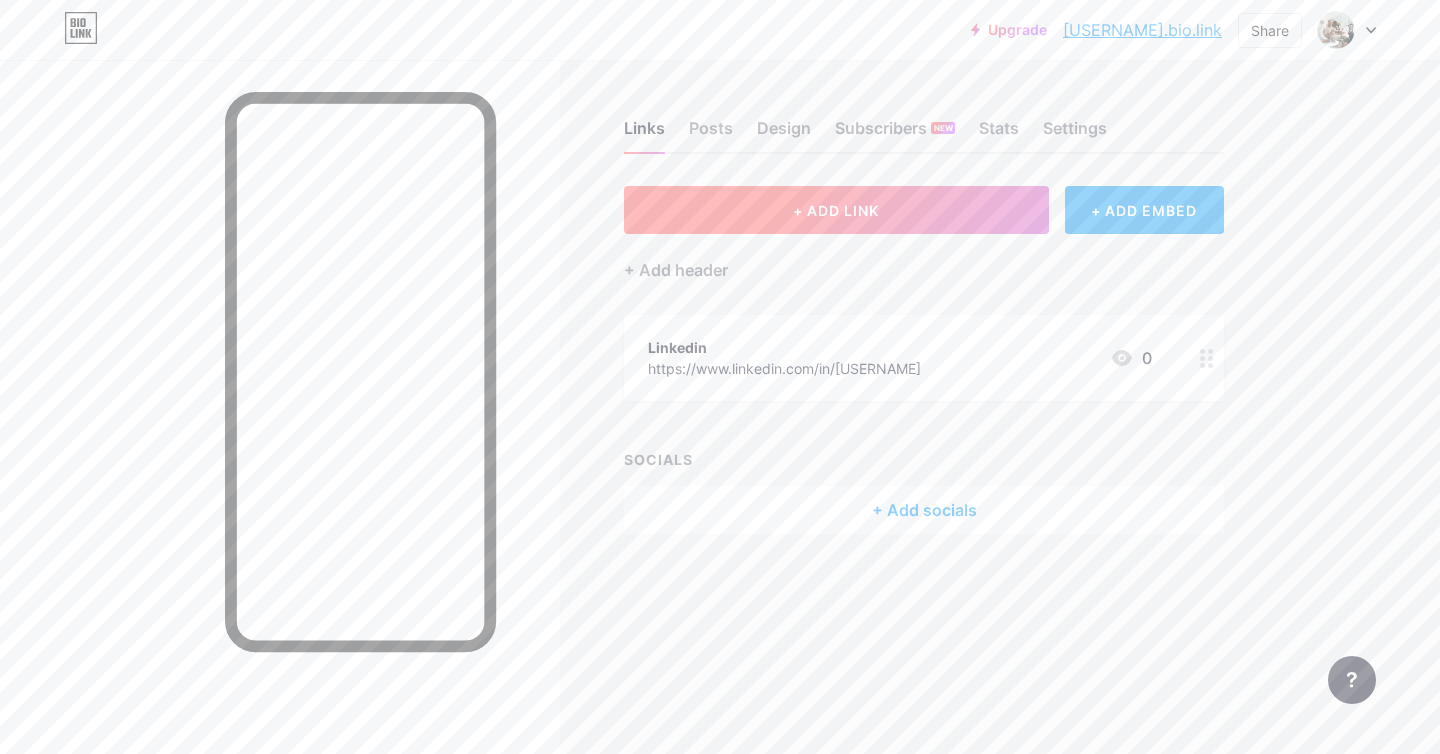 click on "+ ADD LINK" at bounding box center (836, 210) 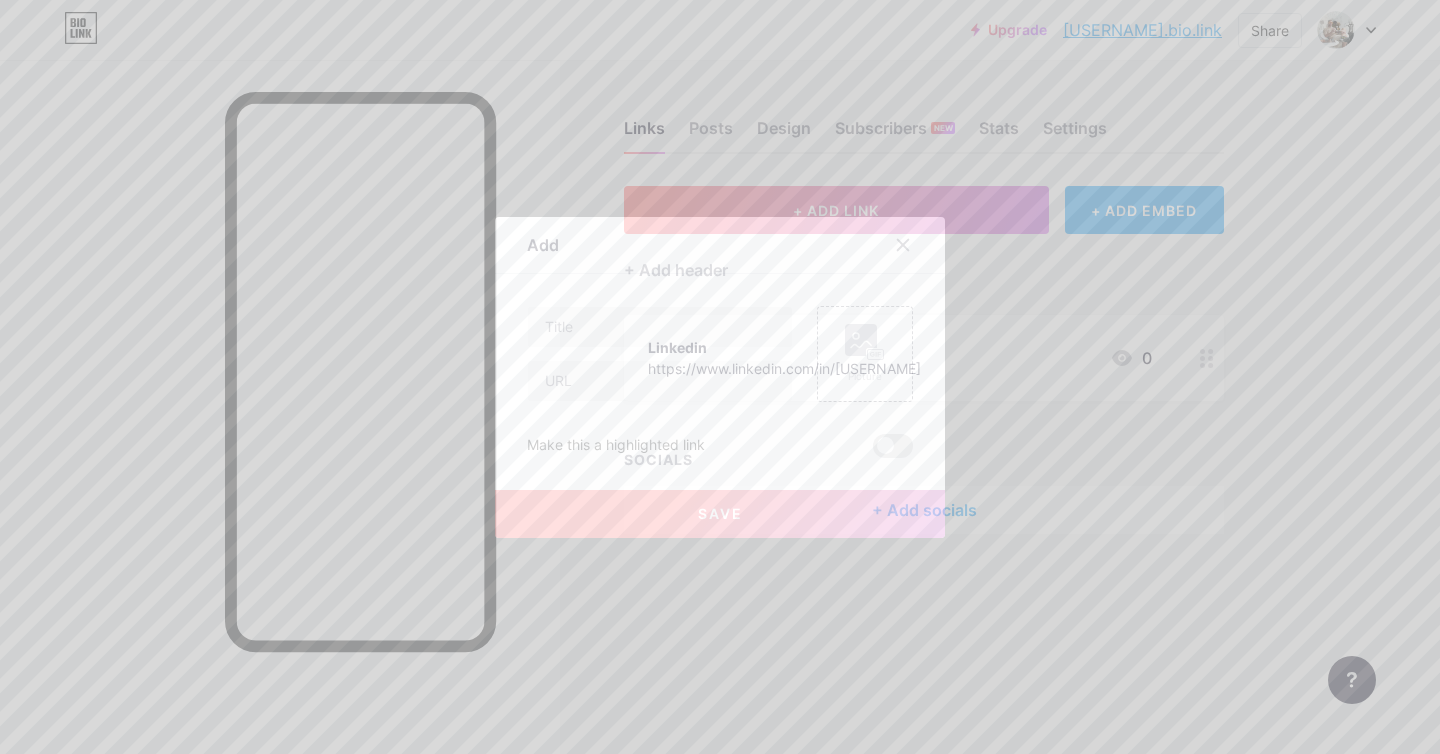 click at bounding box center (903, 245) 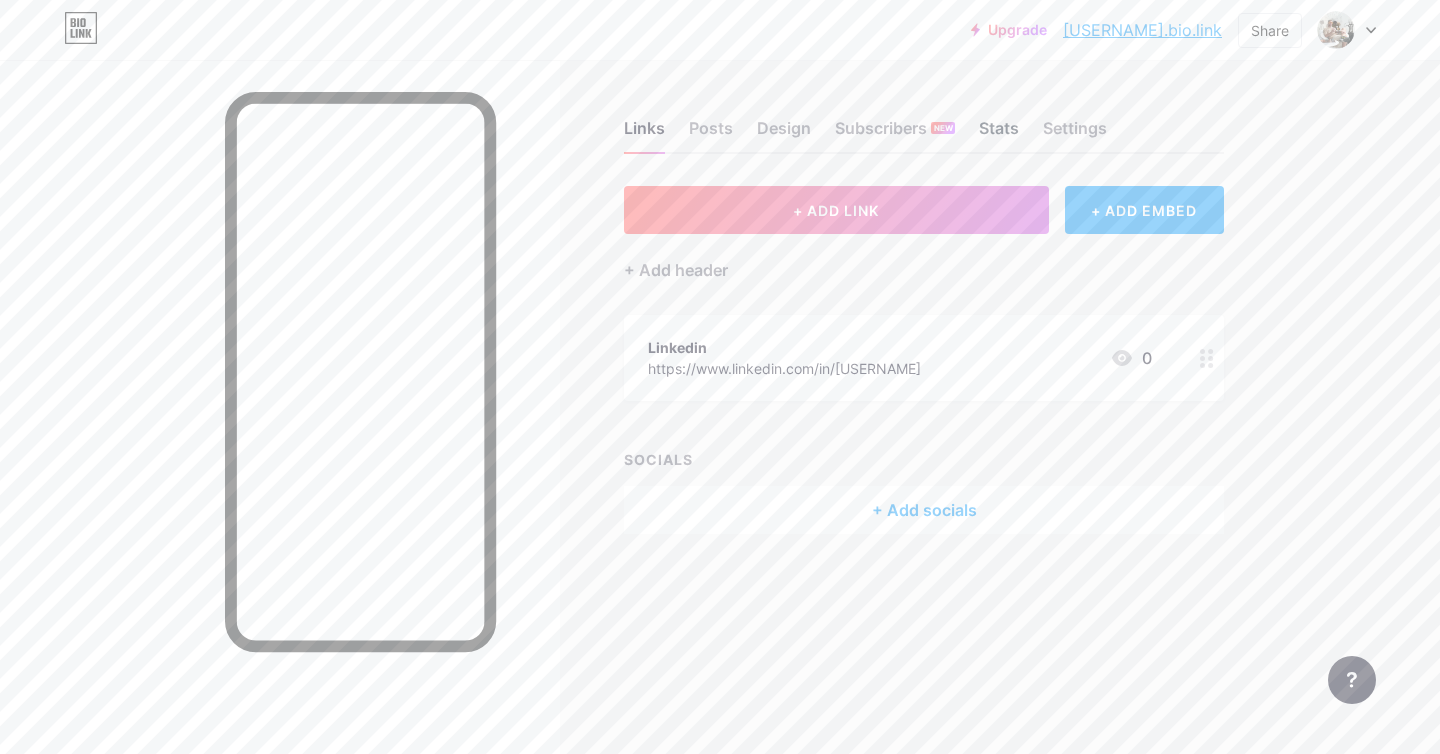 click on "Stats" at bounding box center [999, 134] 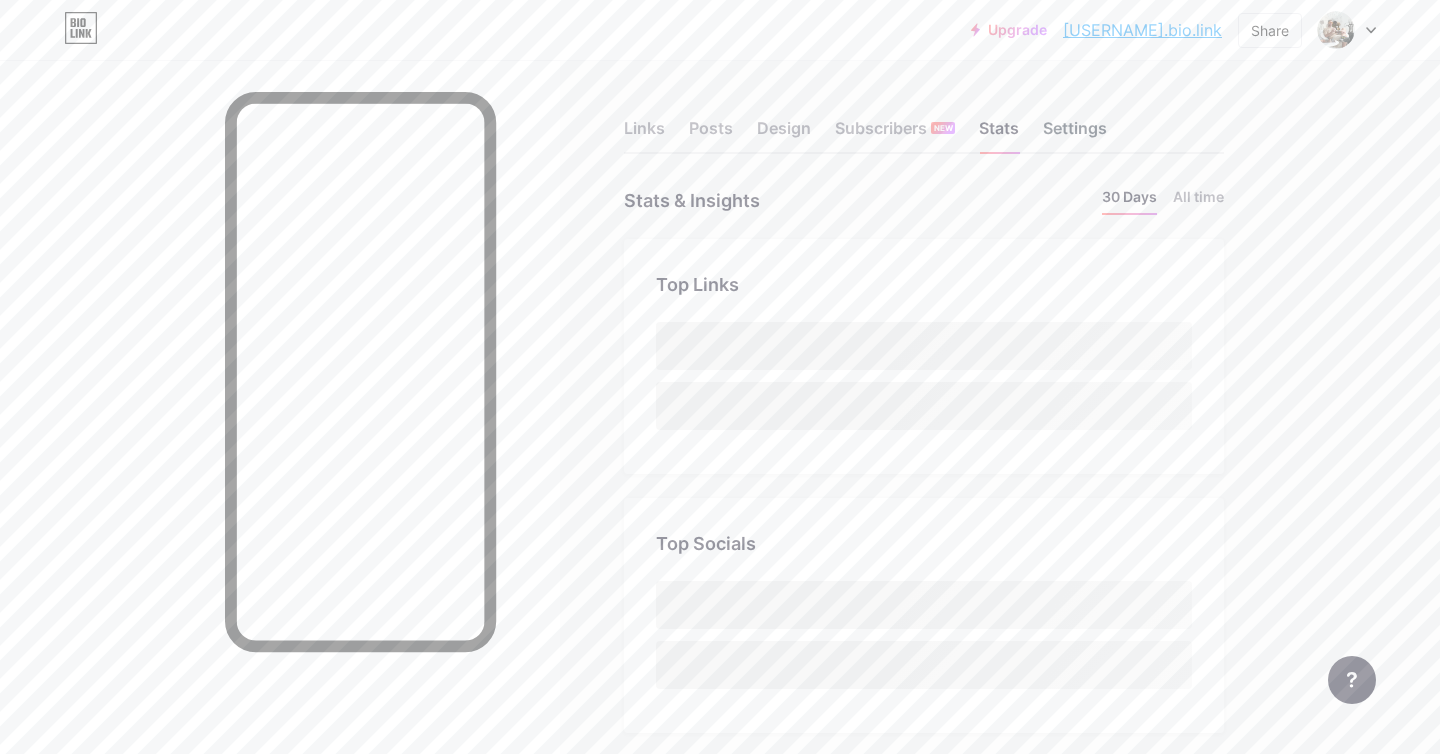 click on "Settings" at bounding box center (1075, 134) 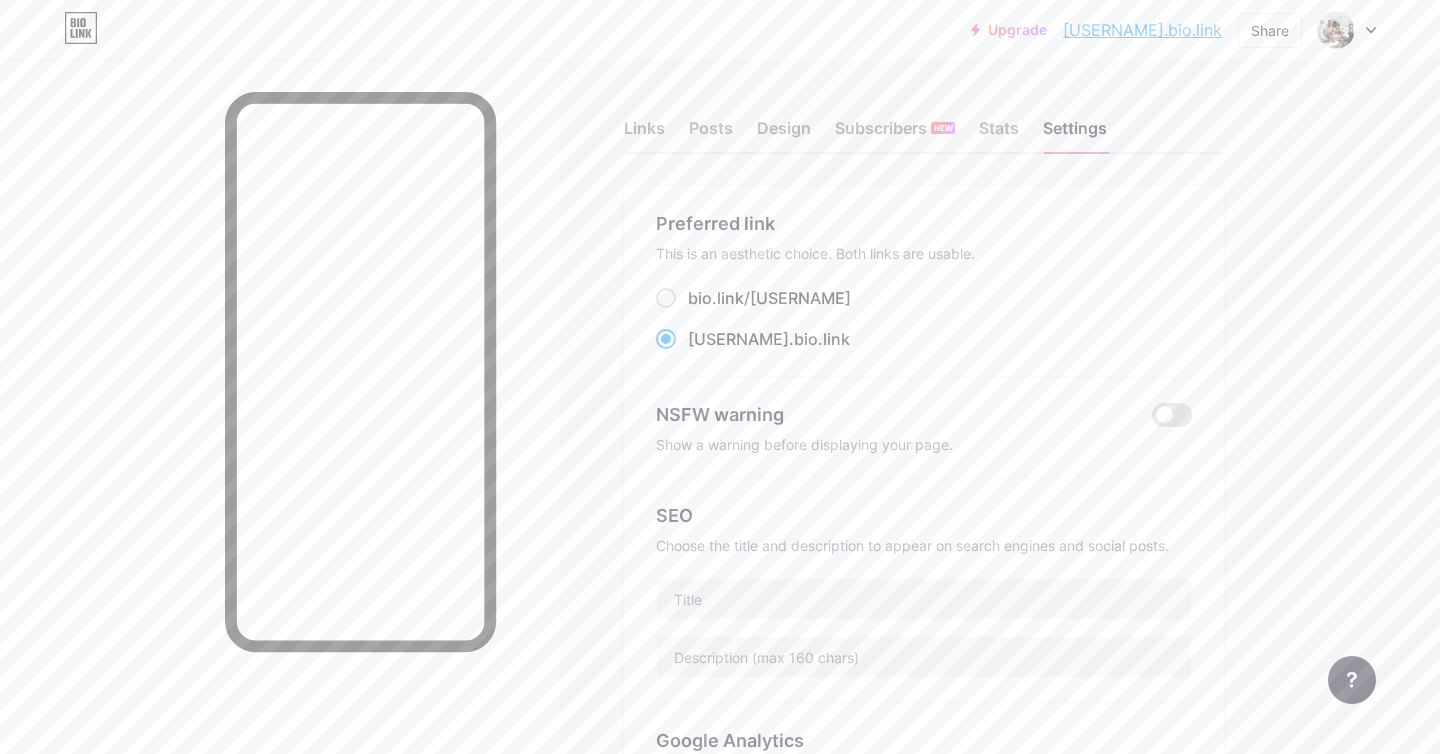 click on "Links
Posts
Design
Subscribers
NEW
Stats
Settings" at bounding box center [924, 119] 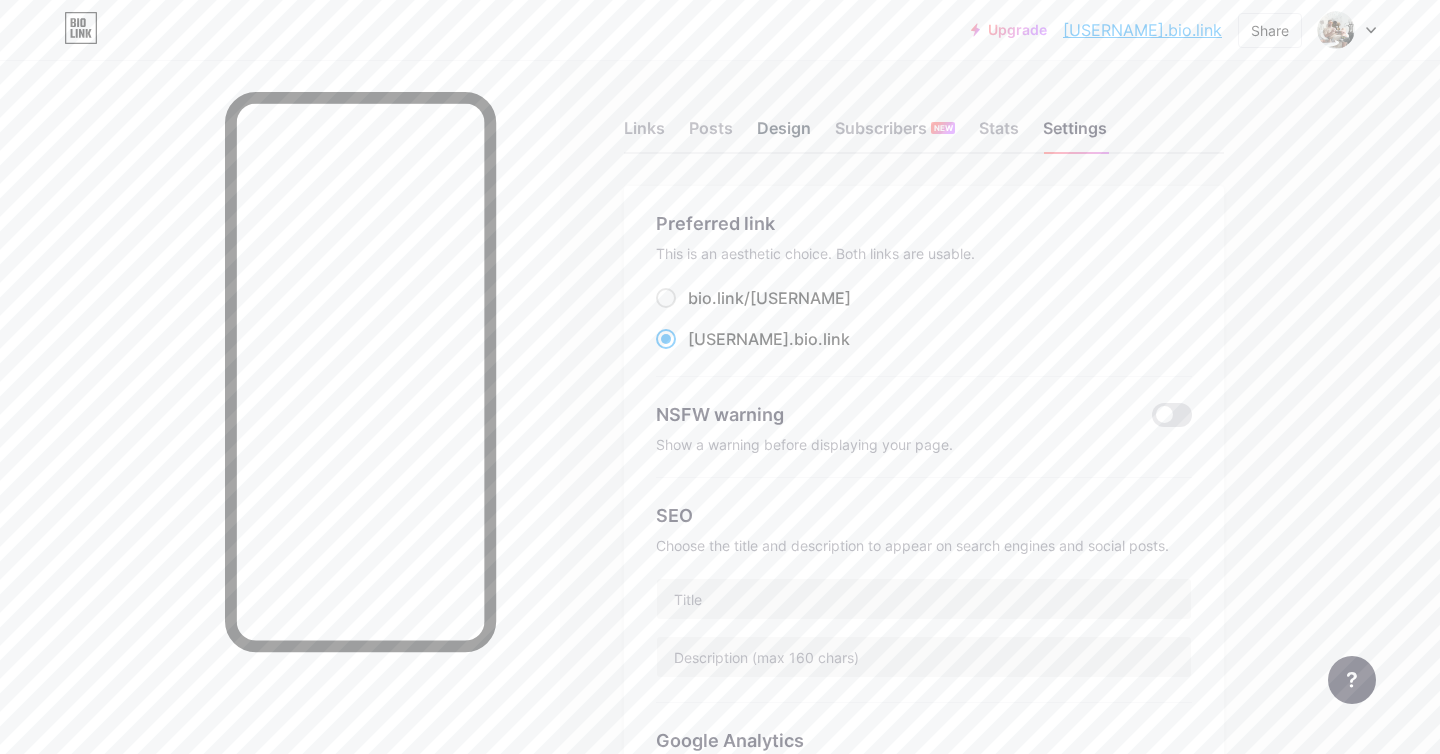 click on "Design" at bounding box center [784, 134] 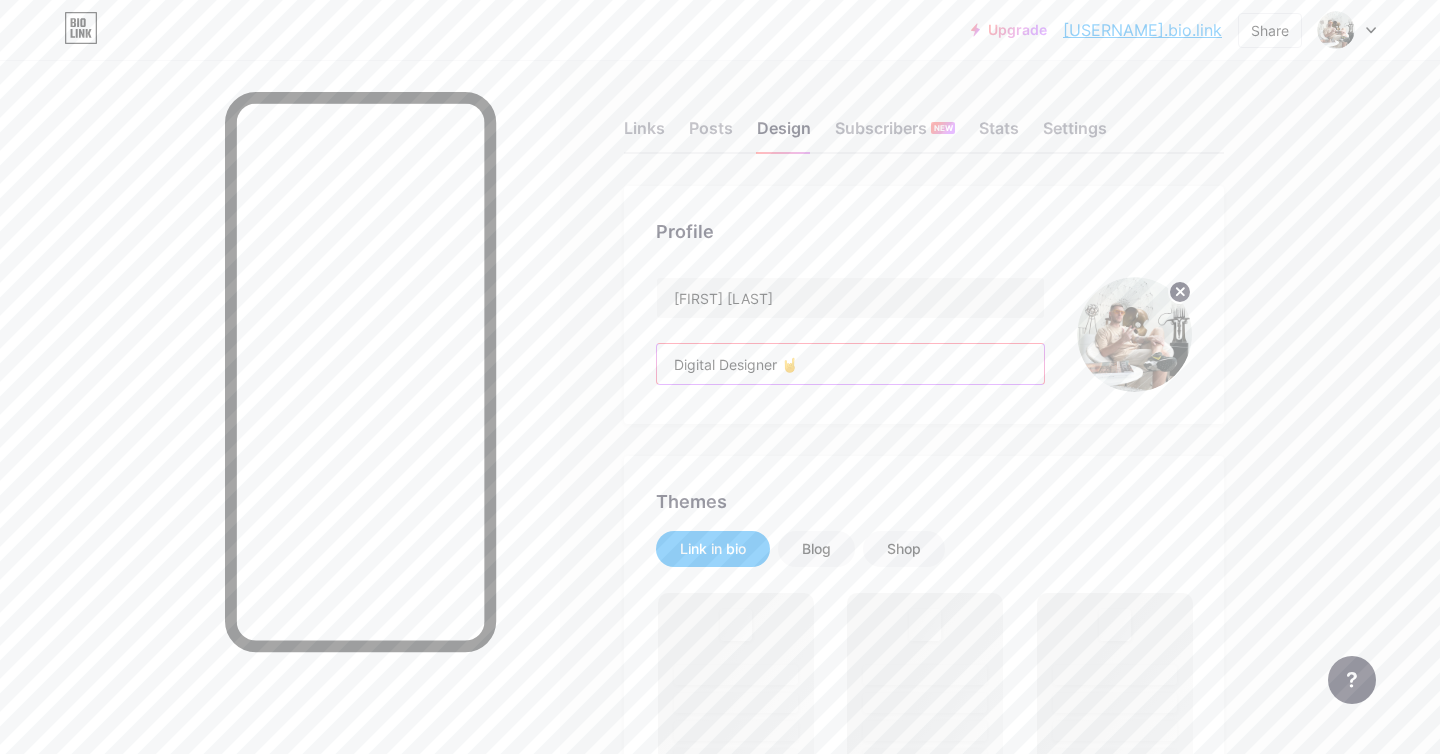 click on "Digital Designer 🤘" at bounding box center [850, 364] 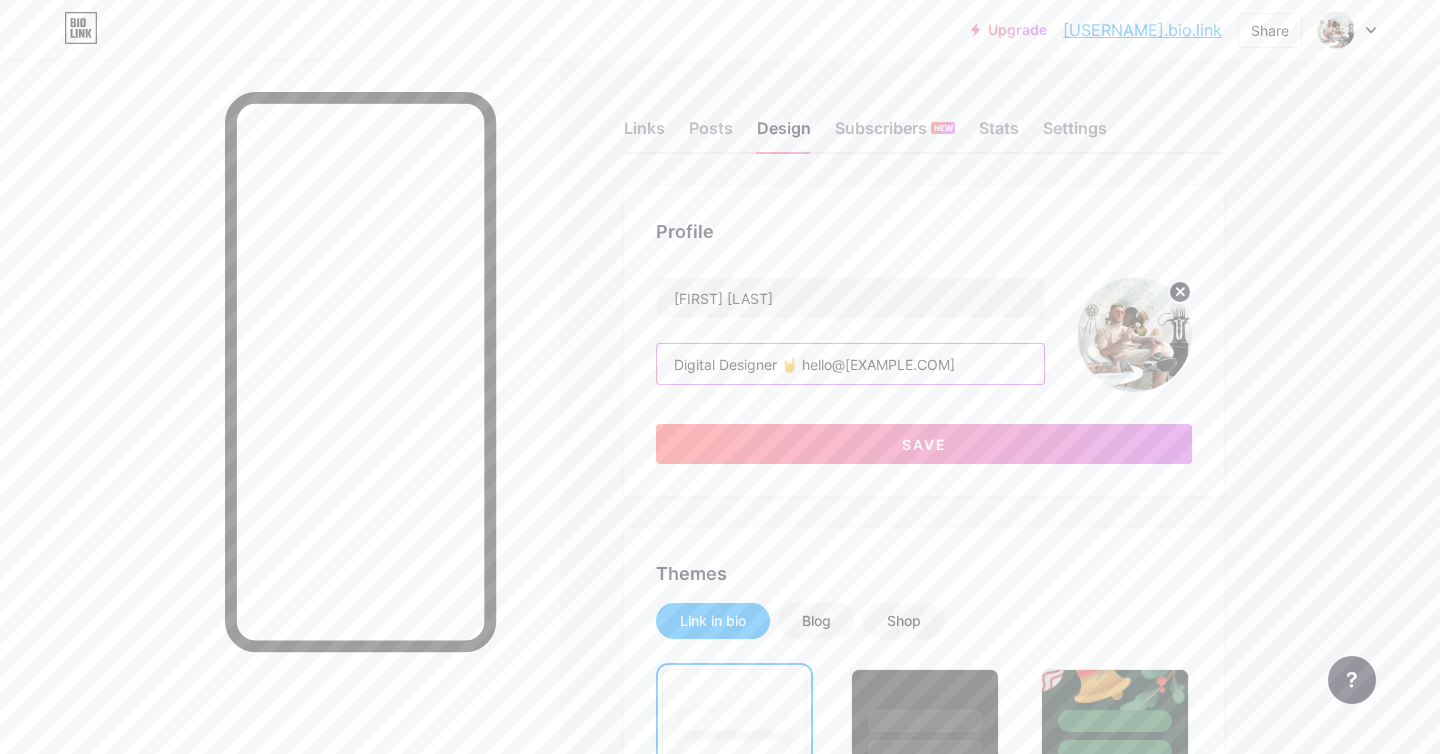 drag, startPoint x: 801, startPoint y: 364, endPoint x: 1012, endPoint y: 371, distance: 211.11609 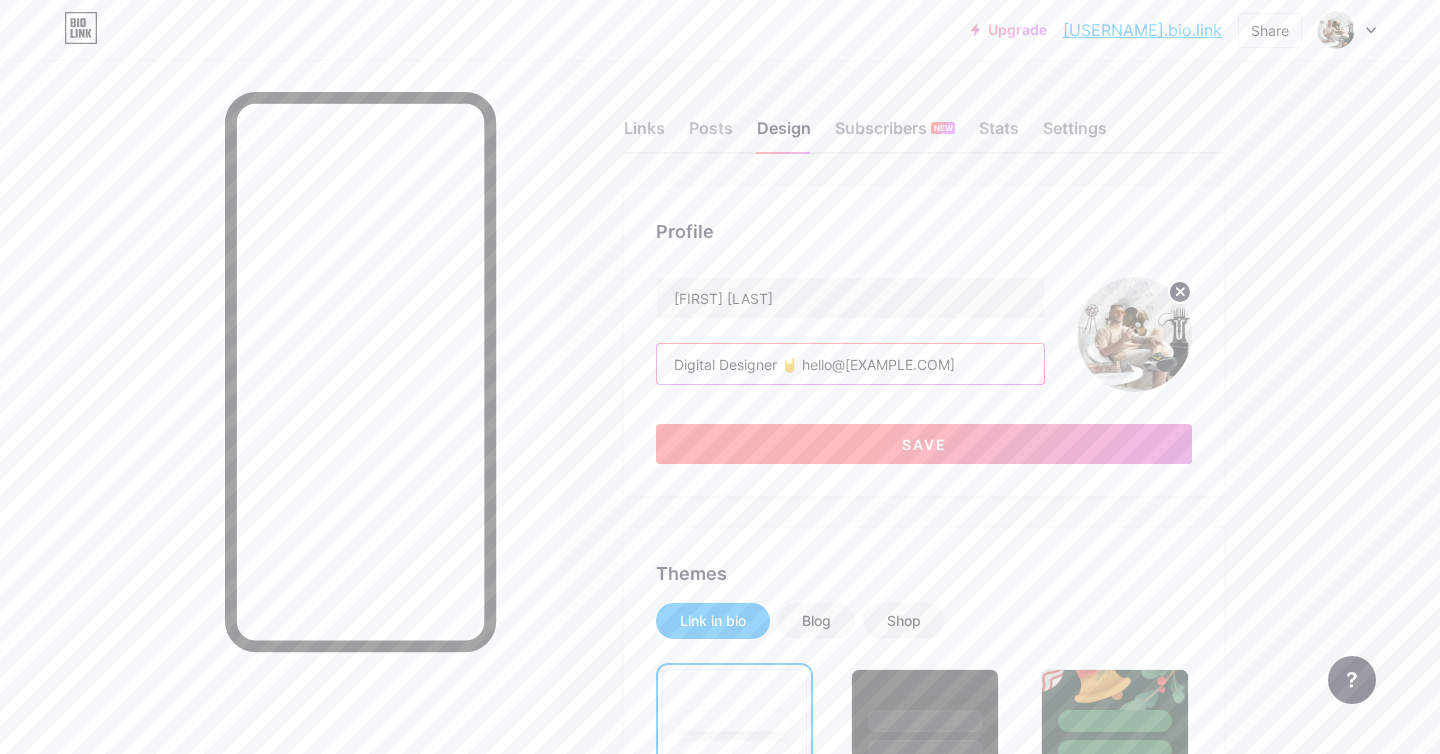 type on "Digital Designer 🤘 hello@[EXAMPLE.COM]" 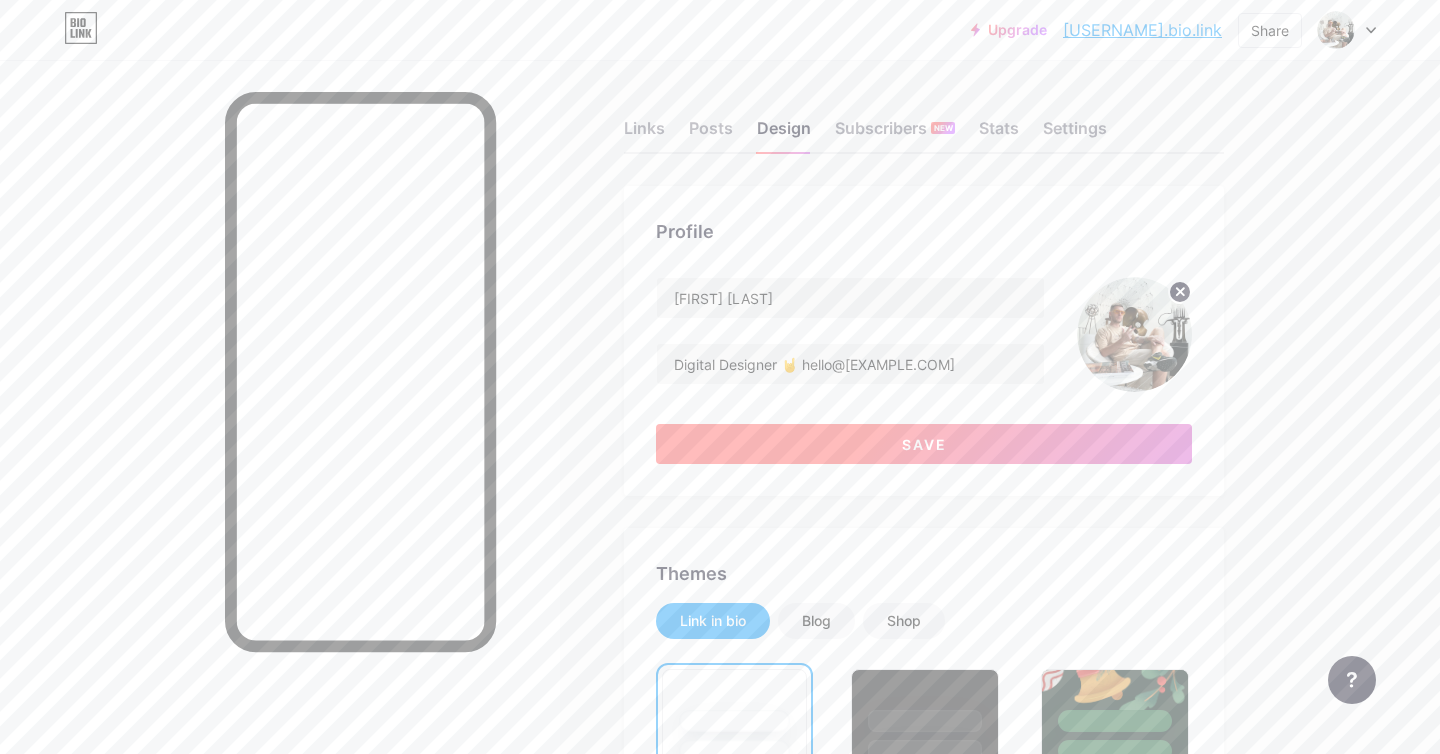click on "Save" at bounding box center [924, 444] 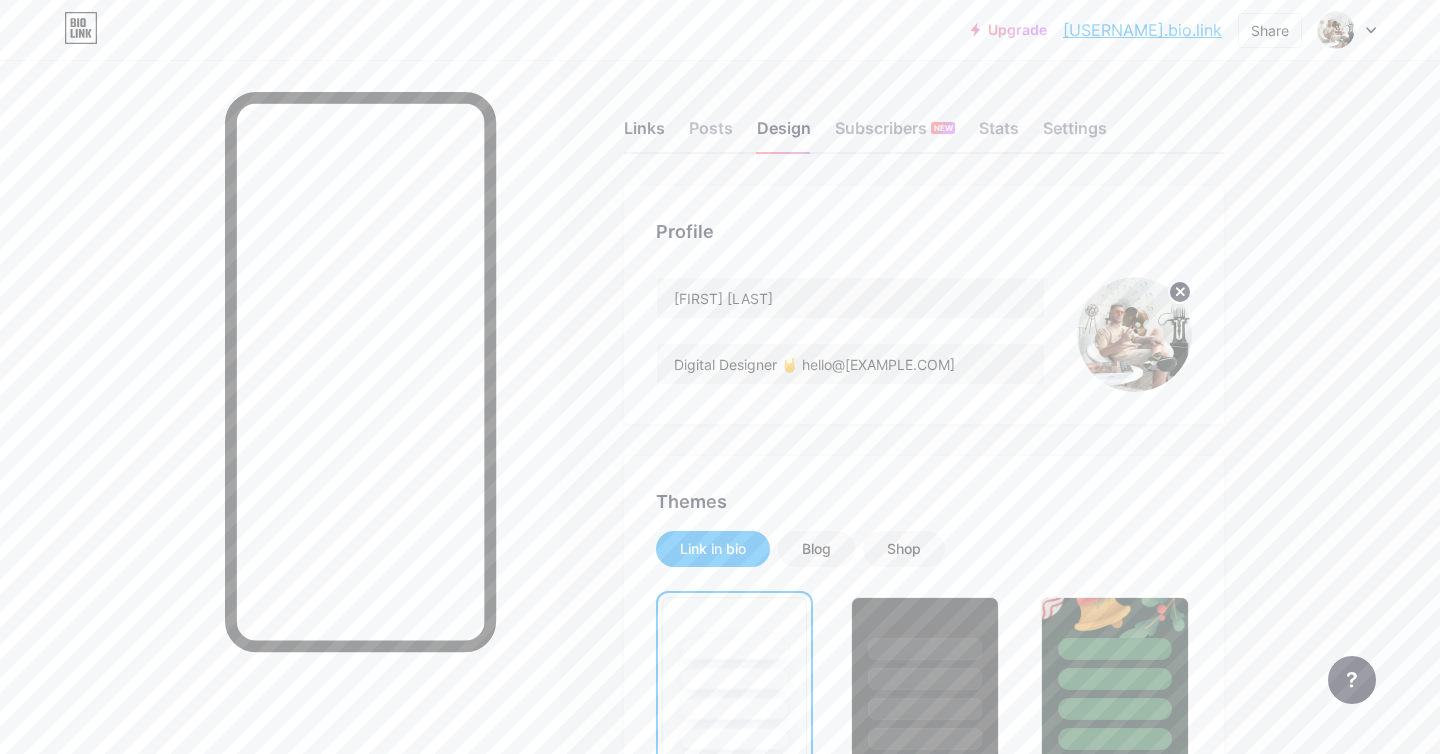 click on "Links" at bounding box center [644, 134] 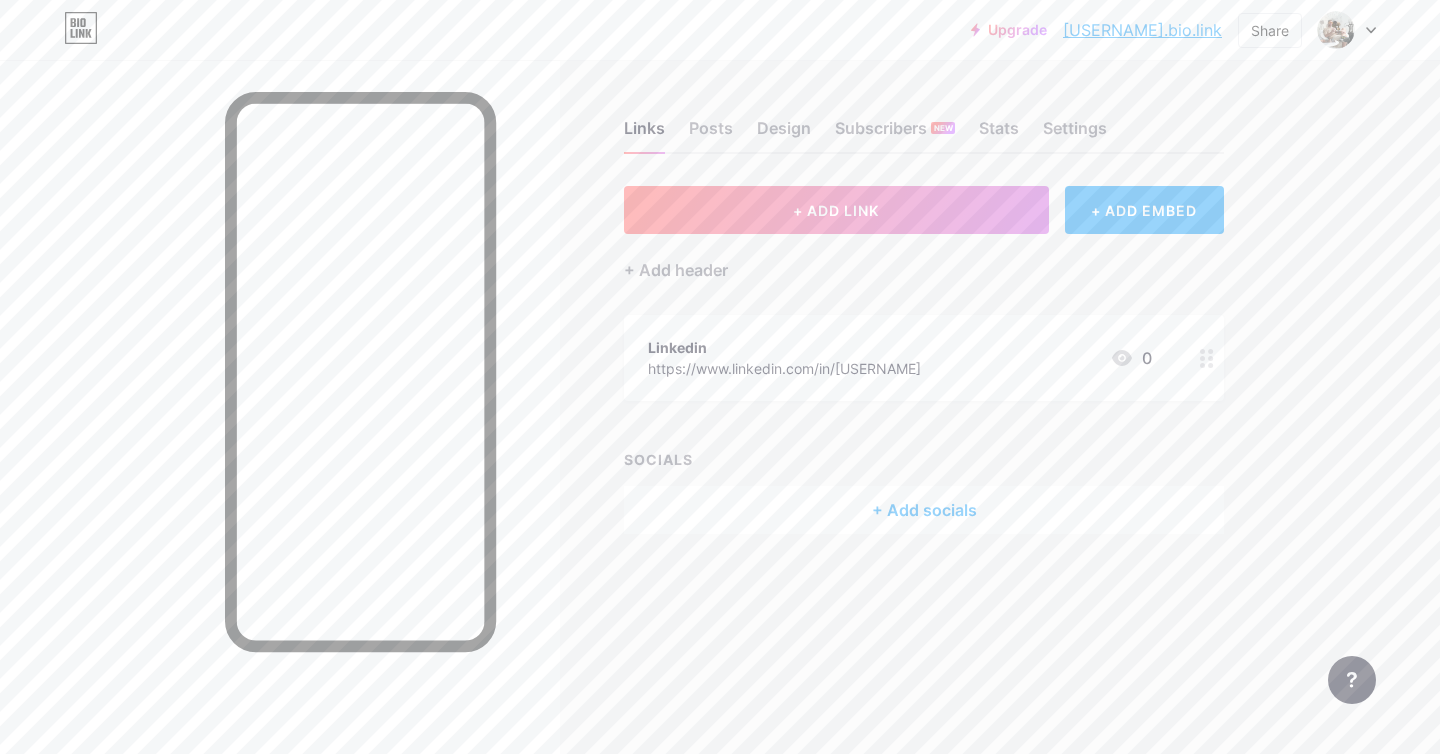 click on "+ Add socials" at bounding box center [924, 510] 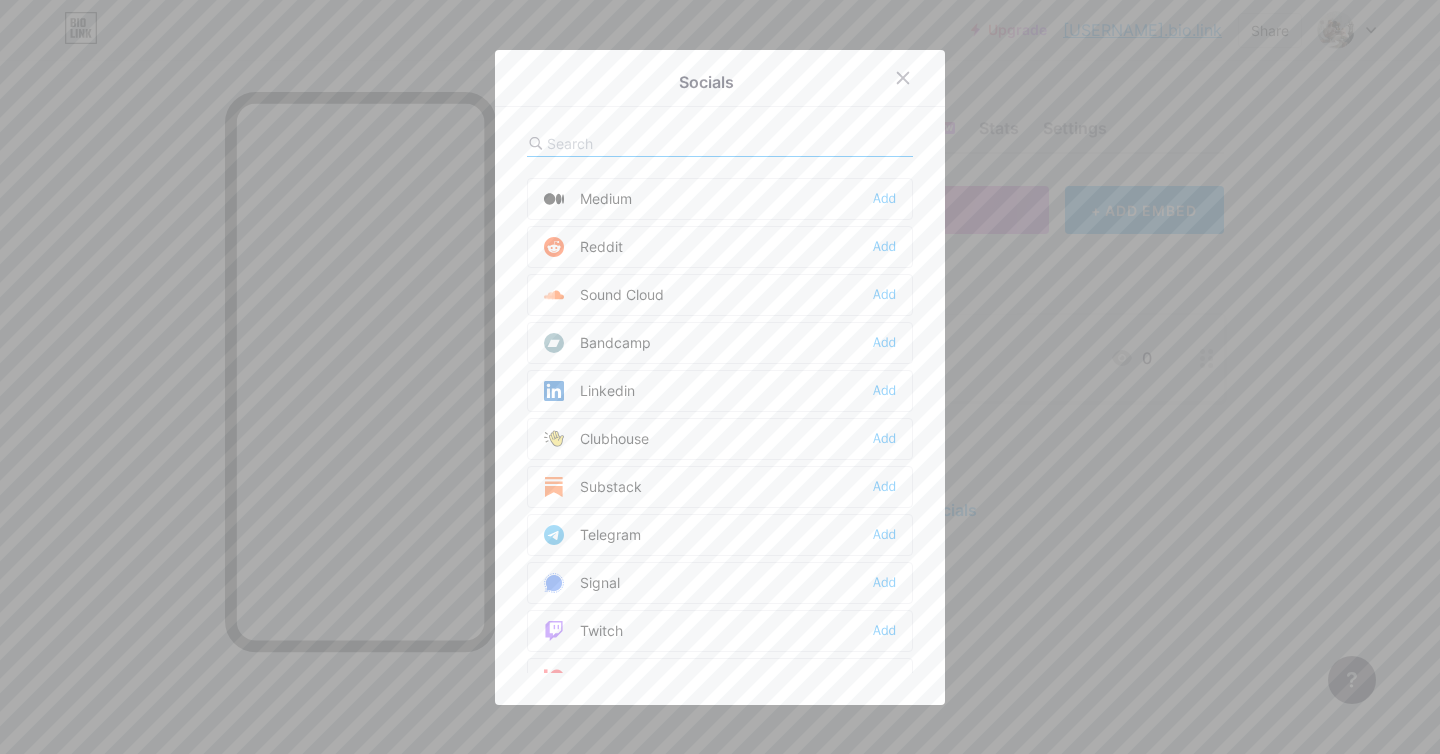scroll, scrollTop: 0, scrollLeft: 0, axis: both 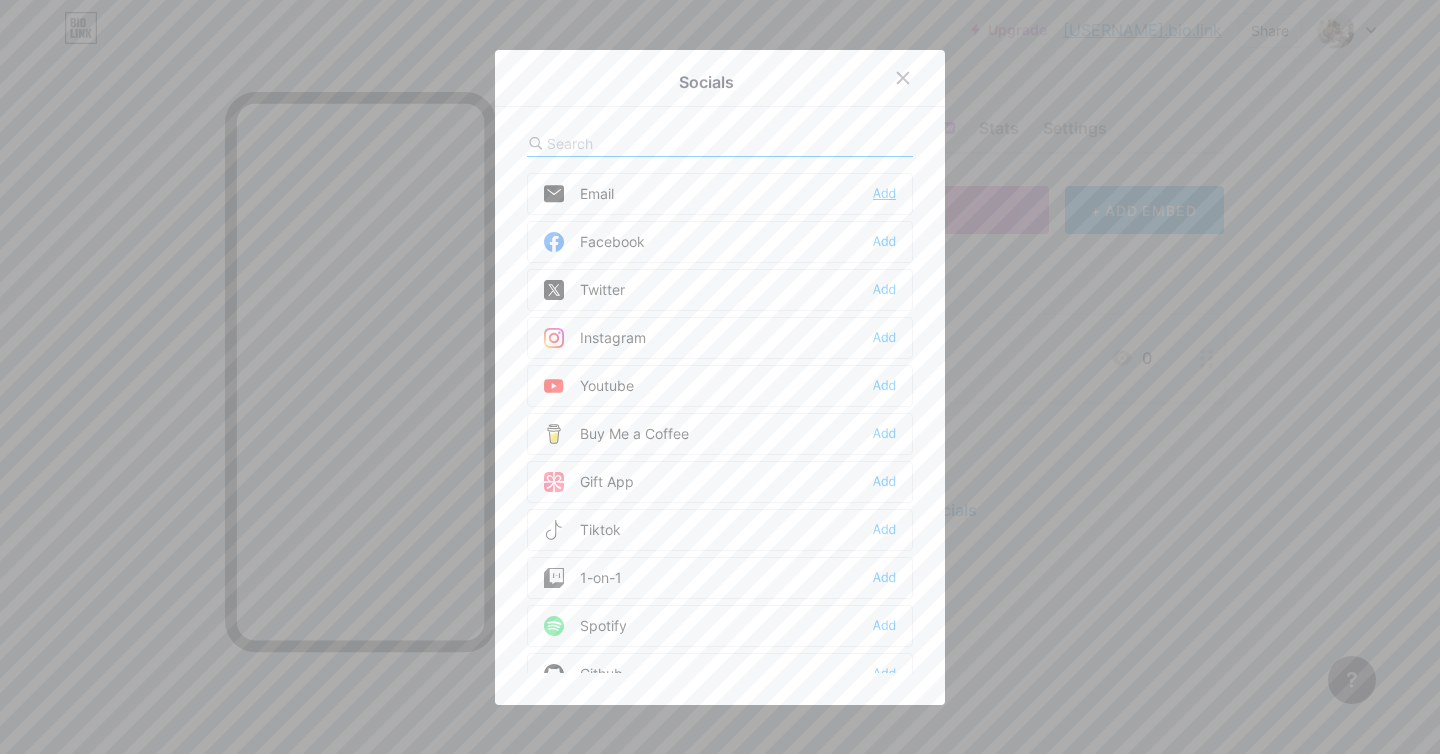 click on "Add" at bounding box center (884, 194) 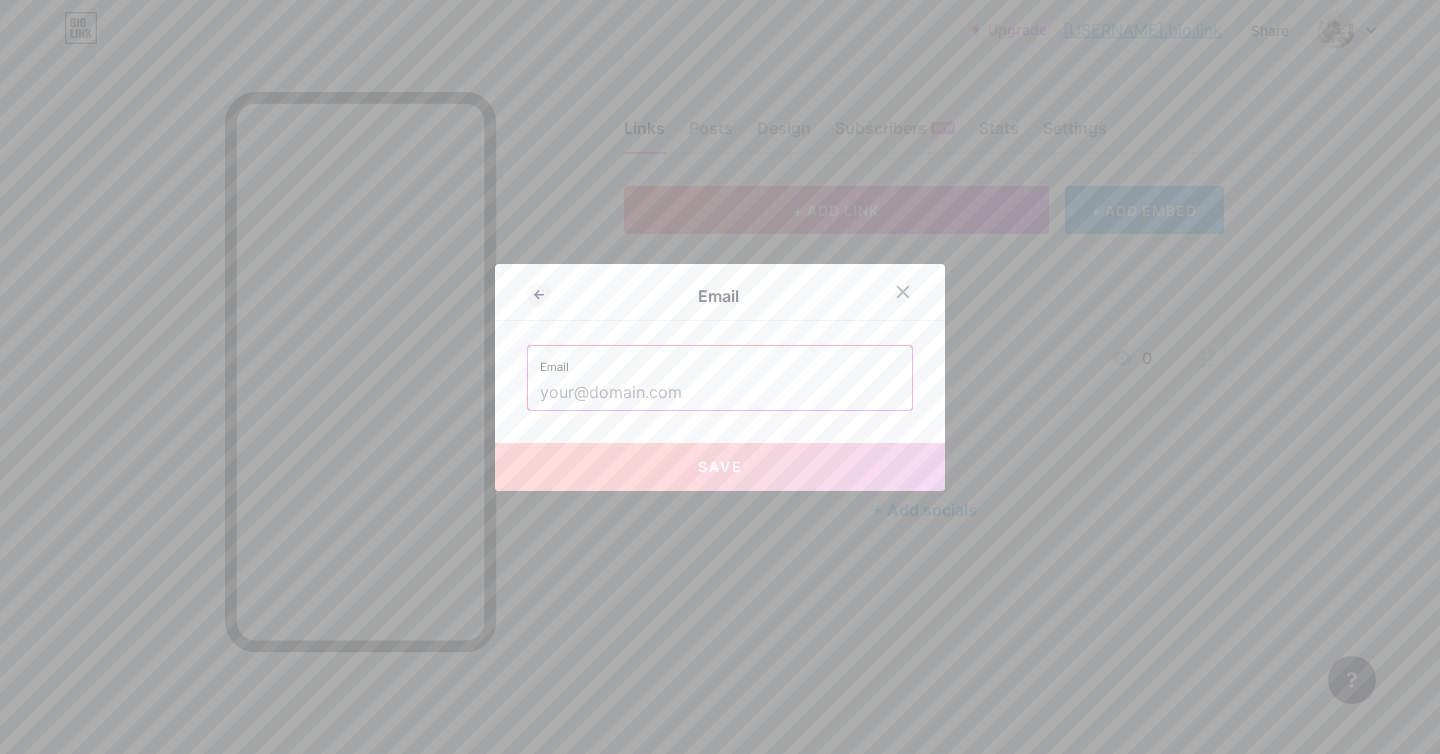 click at bounding box center [720, 393] 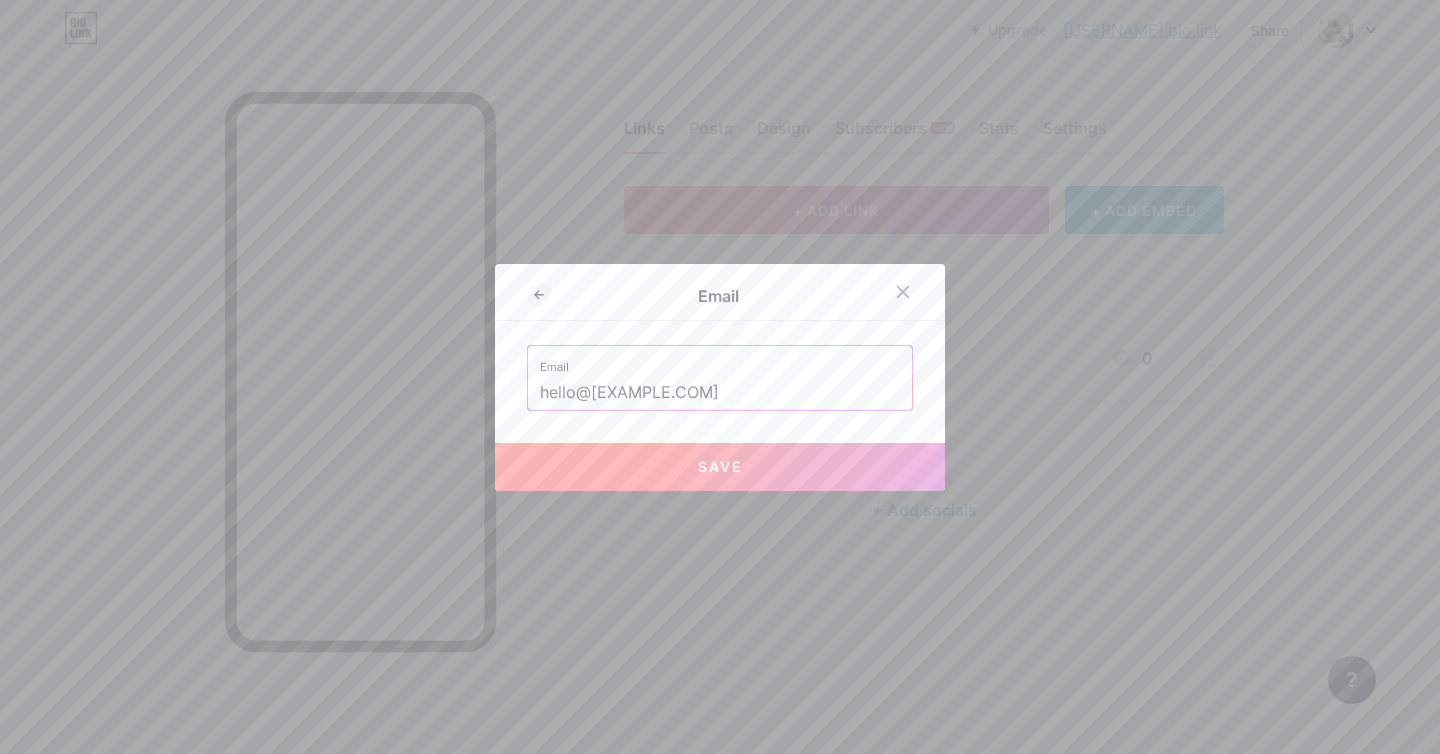 click on "Save" at bounding box center [720, 466] 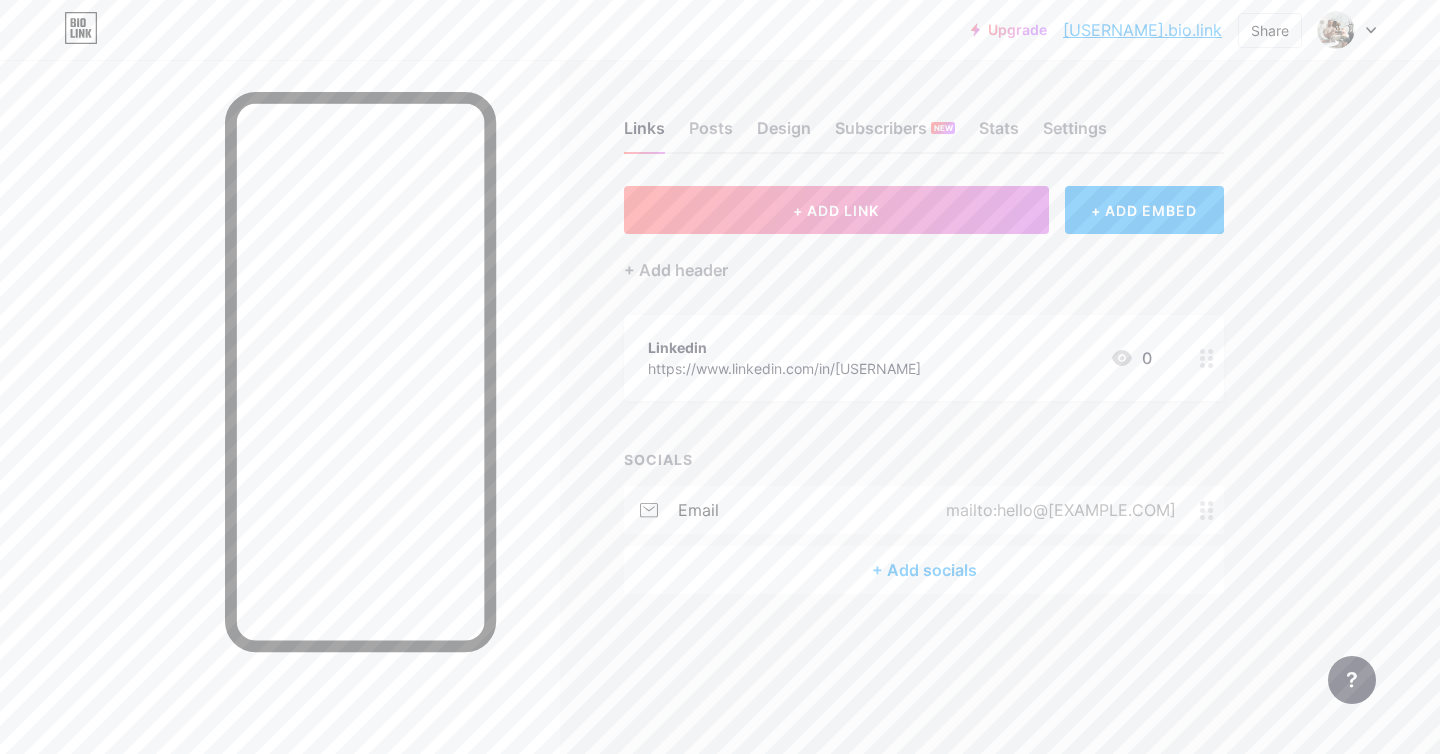 click on "mailto:hello@[EXAMPLE.COM]" at bounding box center [1057, 510] 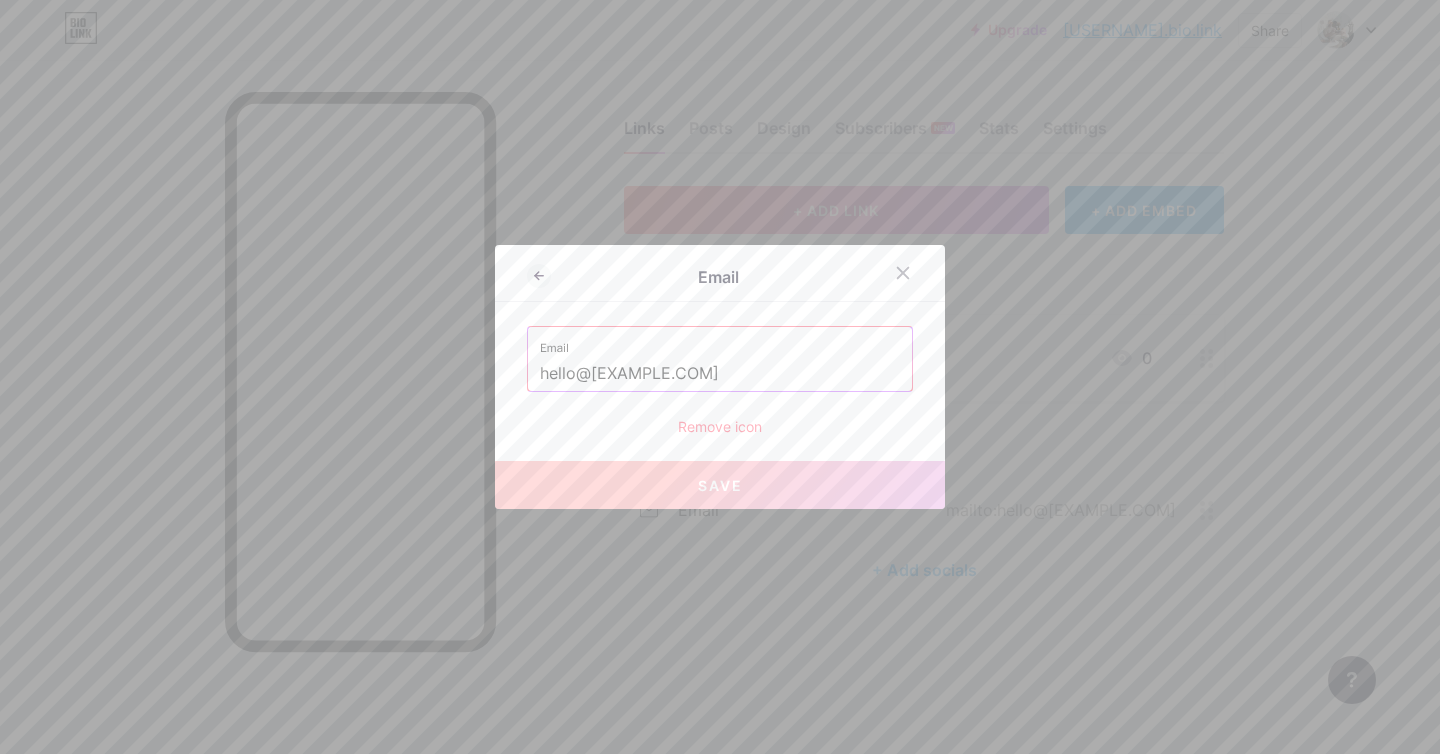 click on "hello@[EXAMPLE.COM]" at bounding box center [720, 374] 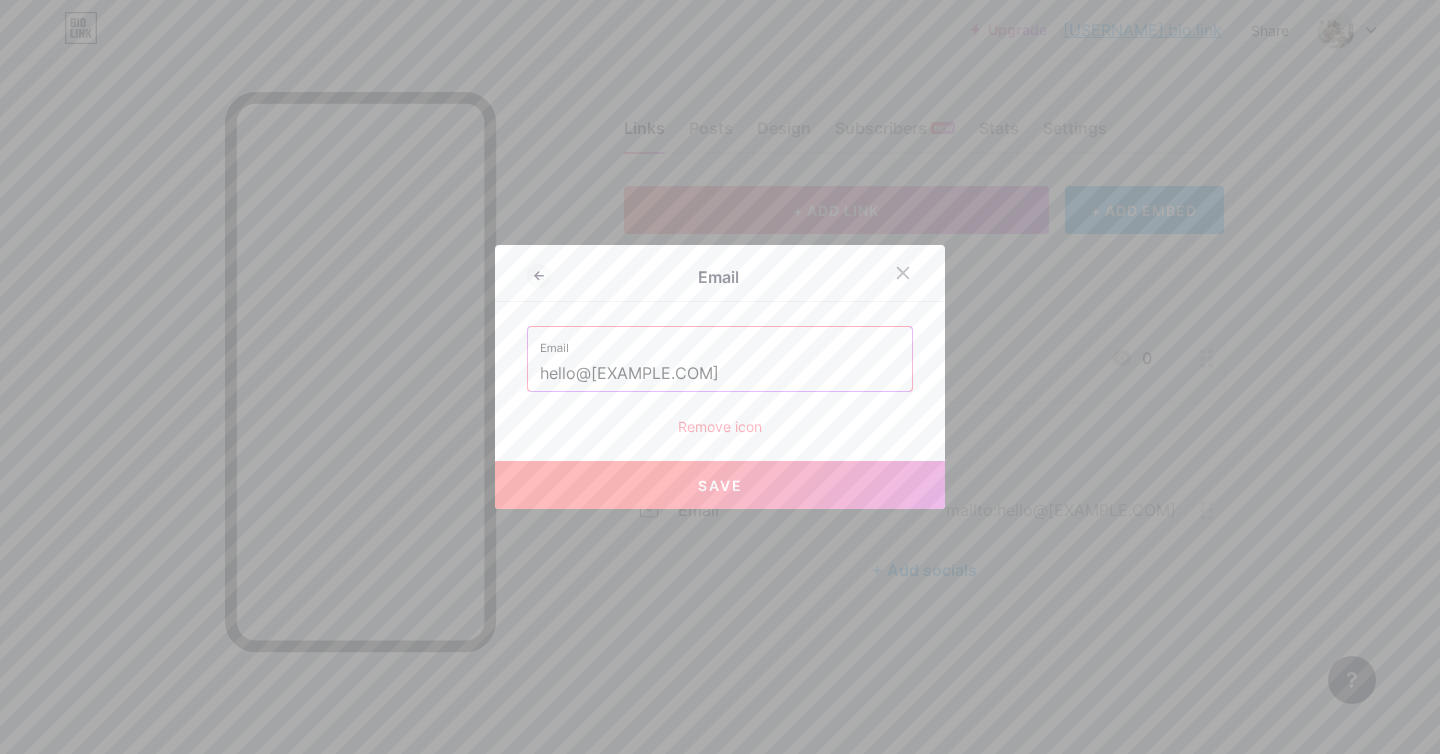 click on "Save" at bounding box center (720, 485) 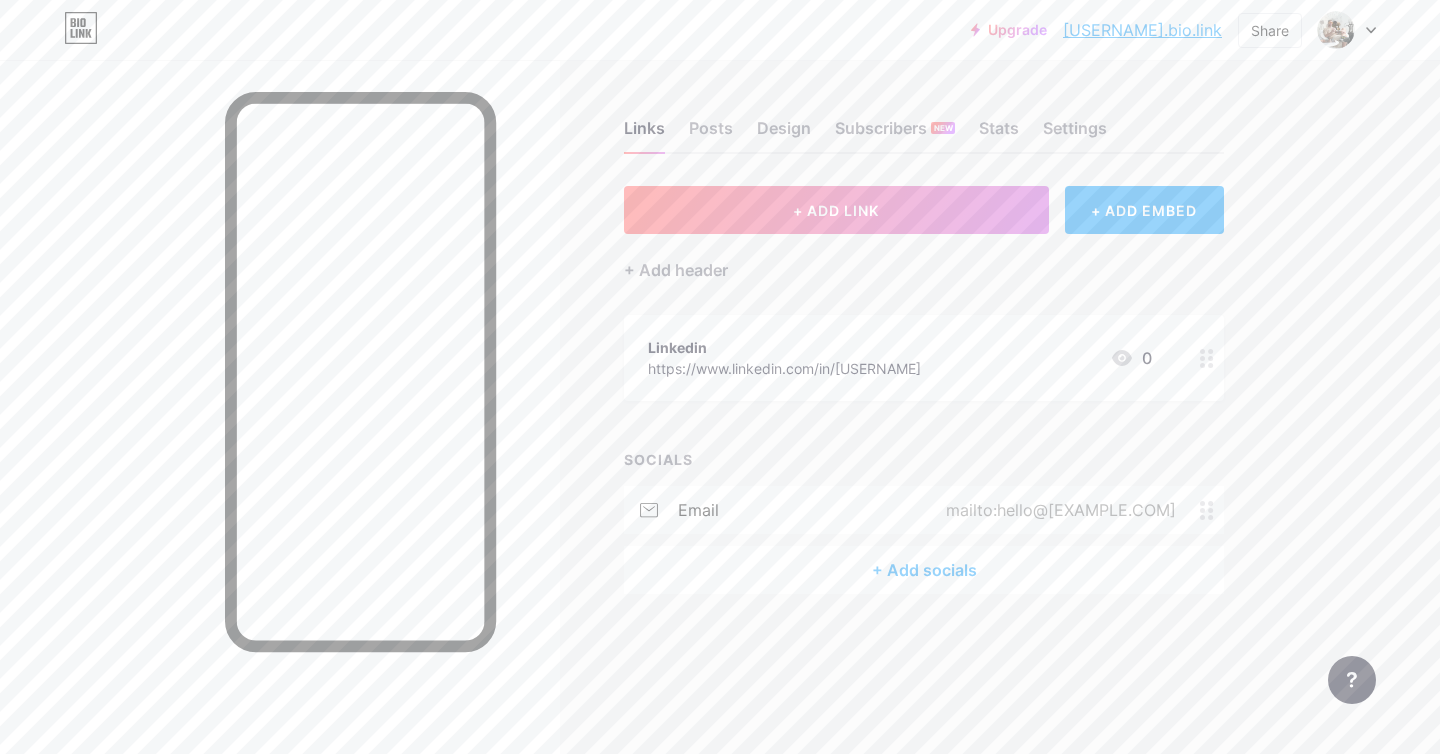 click on "[USERNAME].bio.link" at bounding box center [1142, 30] 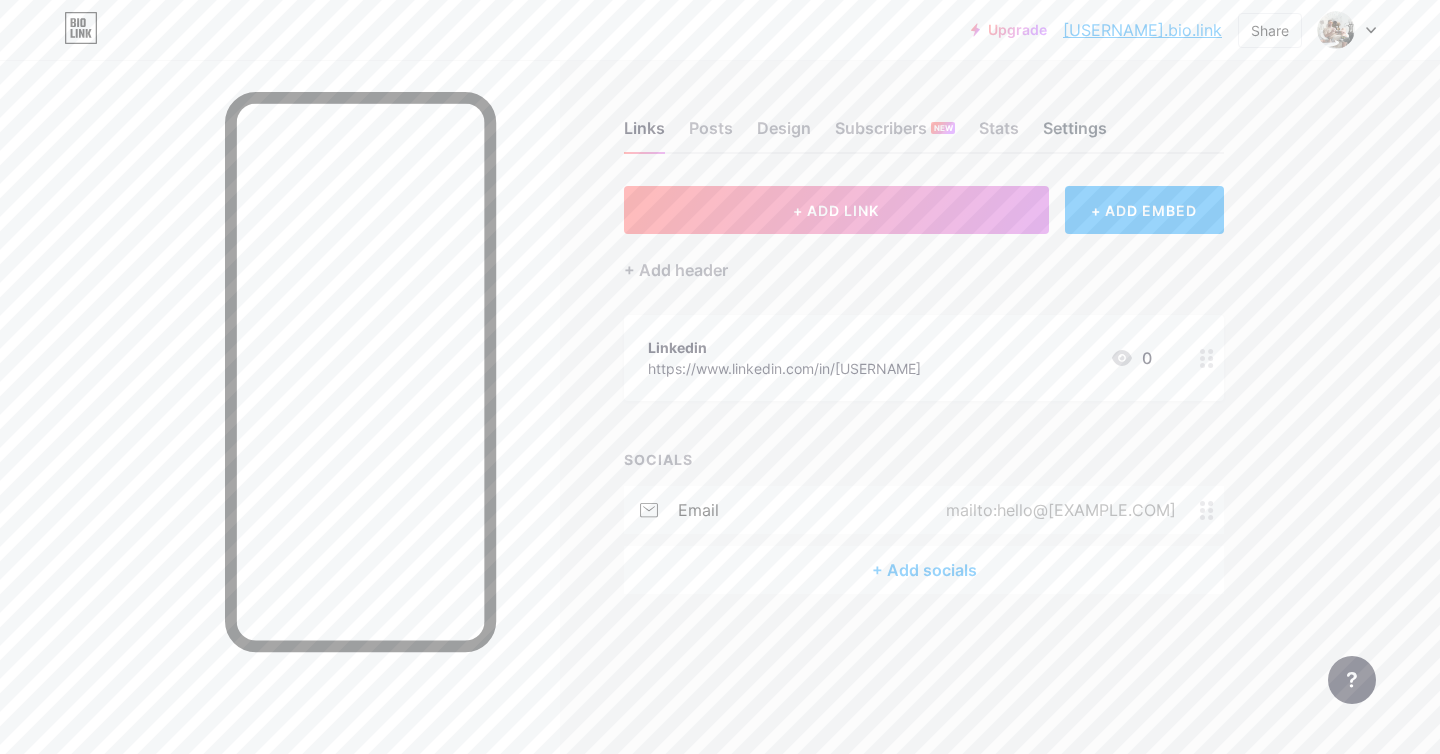 click on "Settings" at bounding box center [1075, 134] 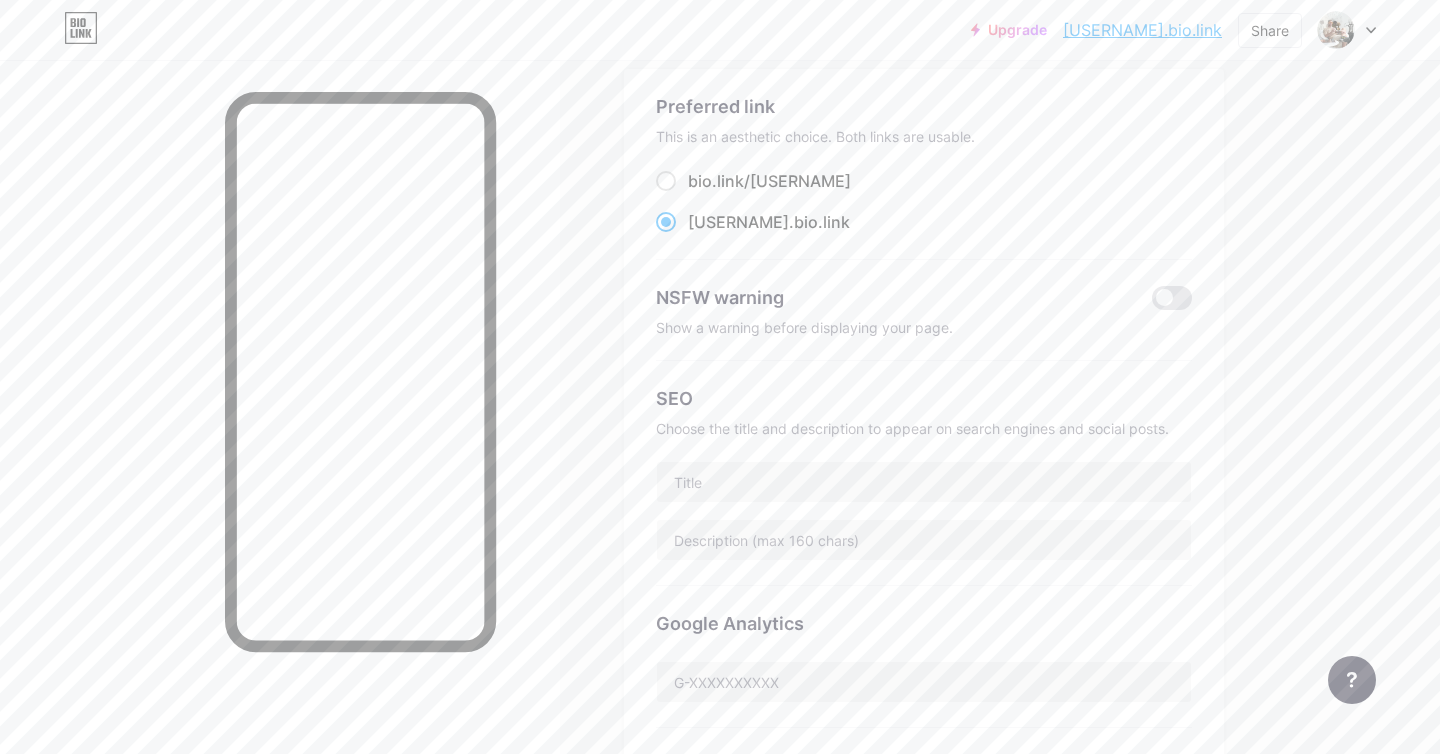 scroll, scrollTop: 240, scrollLeft: 0, axis: vertical 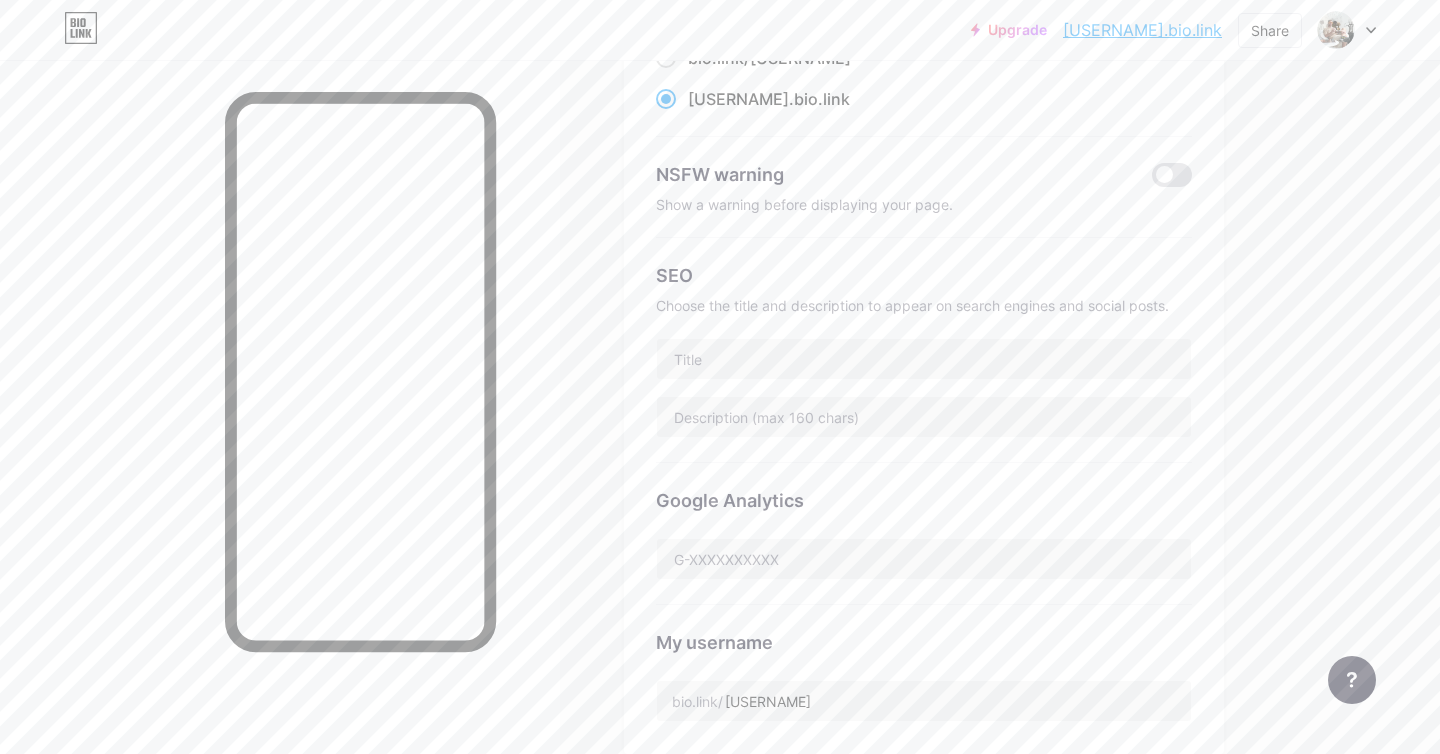 click at bounding box center [1347, 30] 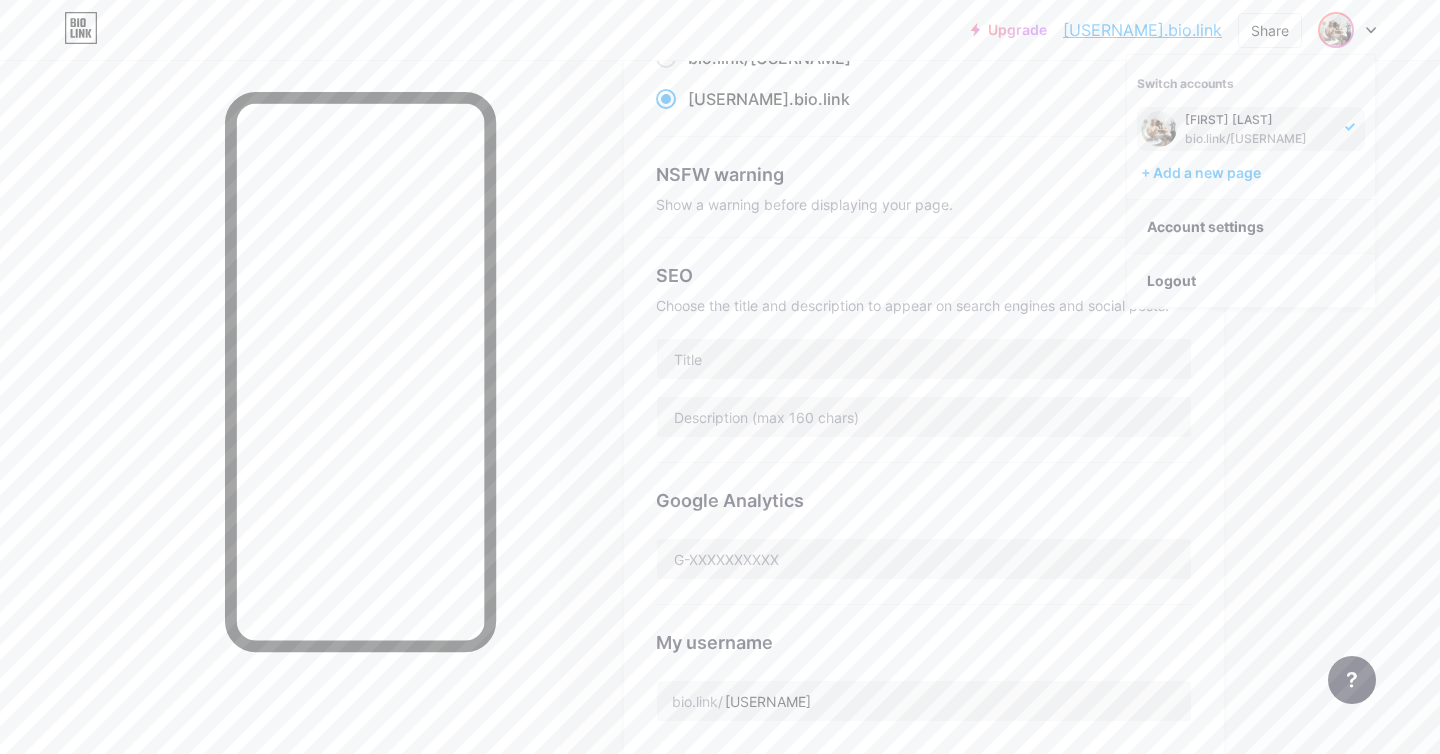 click on "Account settings" at bounding box center (1251, 227) 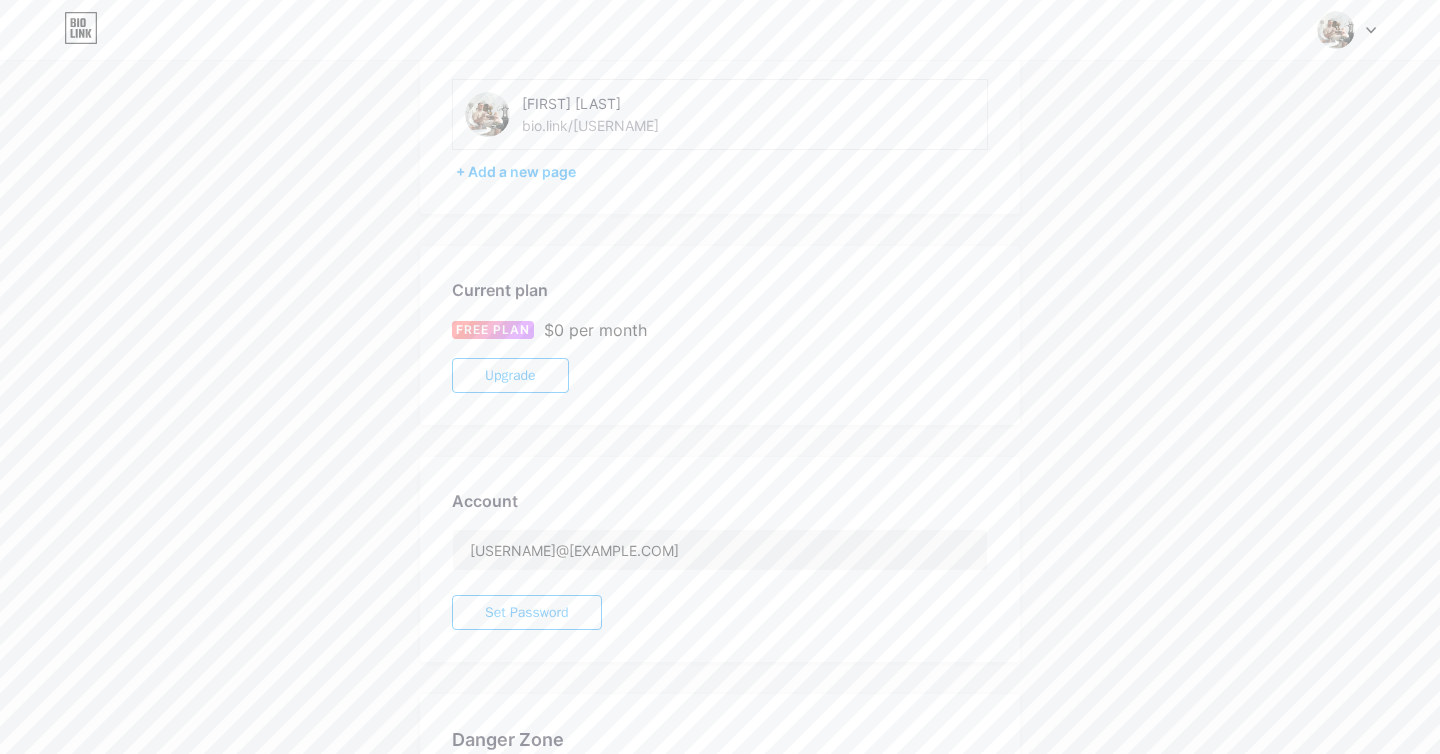 scroll, scrollTop: 240, scrollLeft: 0, axis: vertical 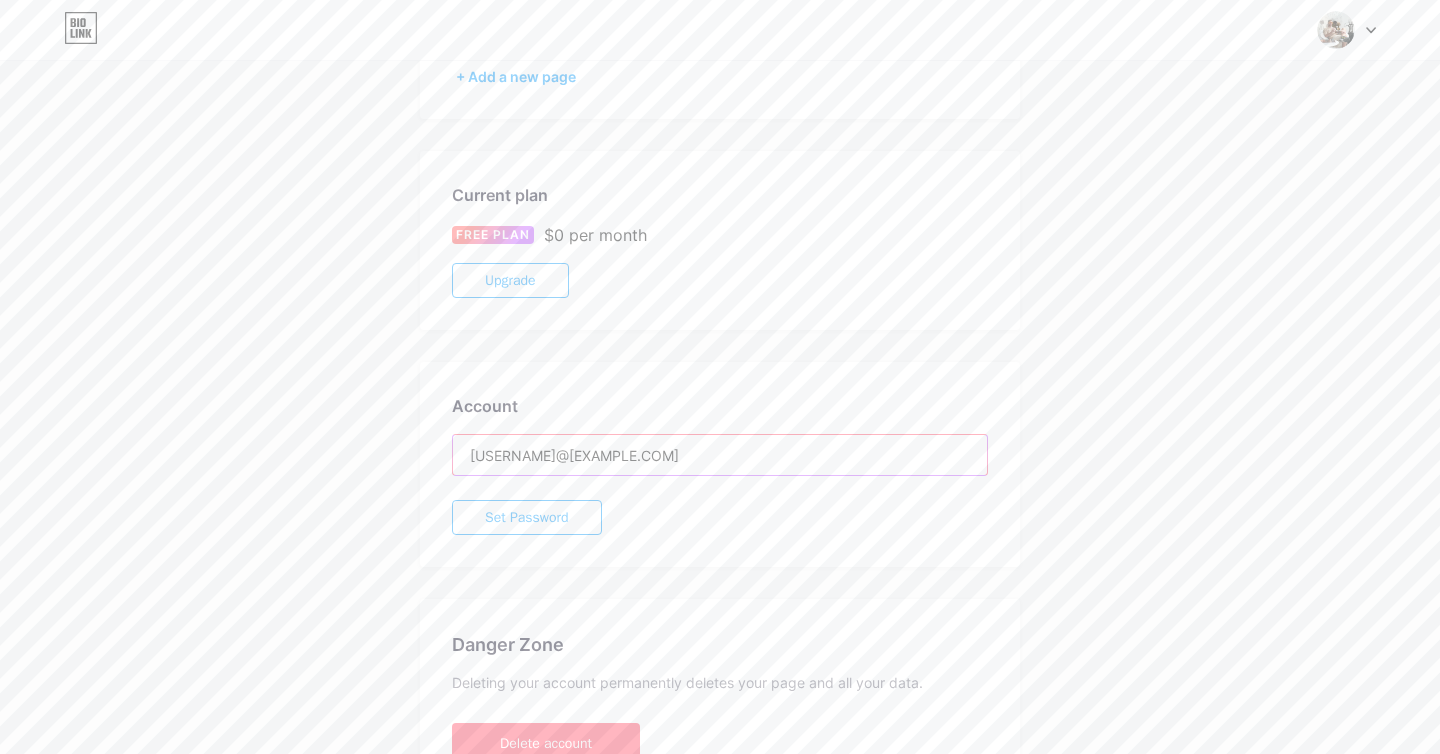 click on "[USERNAME]@[EXAMPLE.COM]" at bounding box center (720, 455) 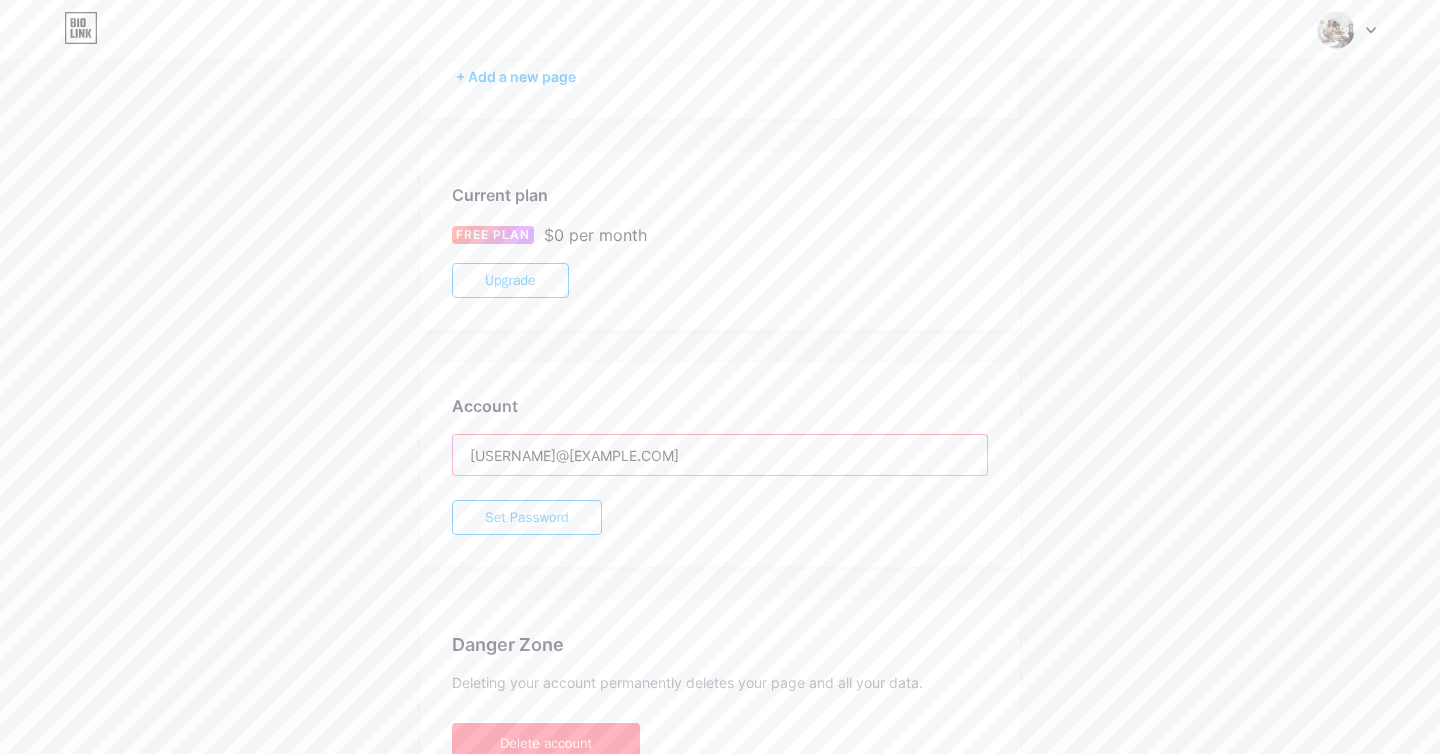paste on "365281" 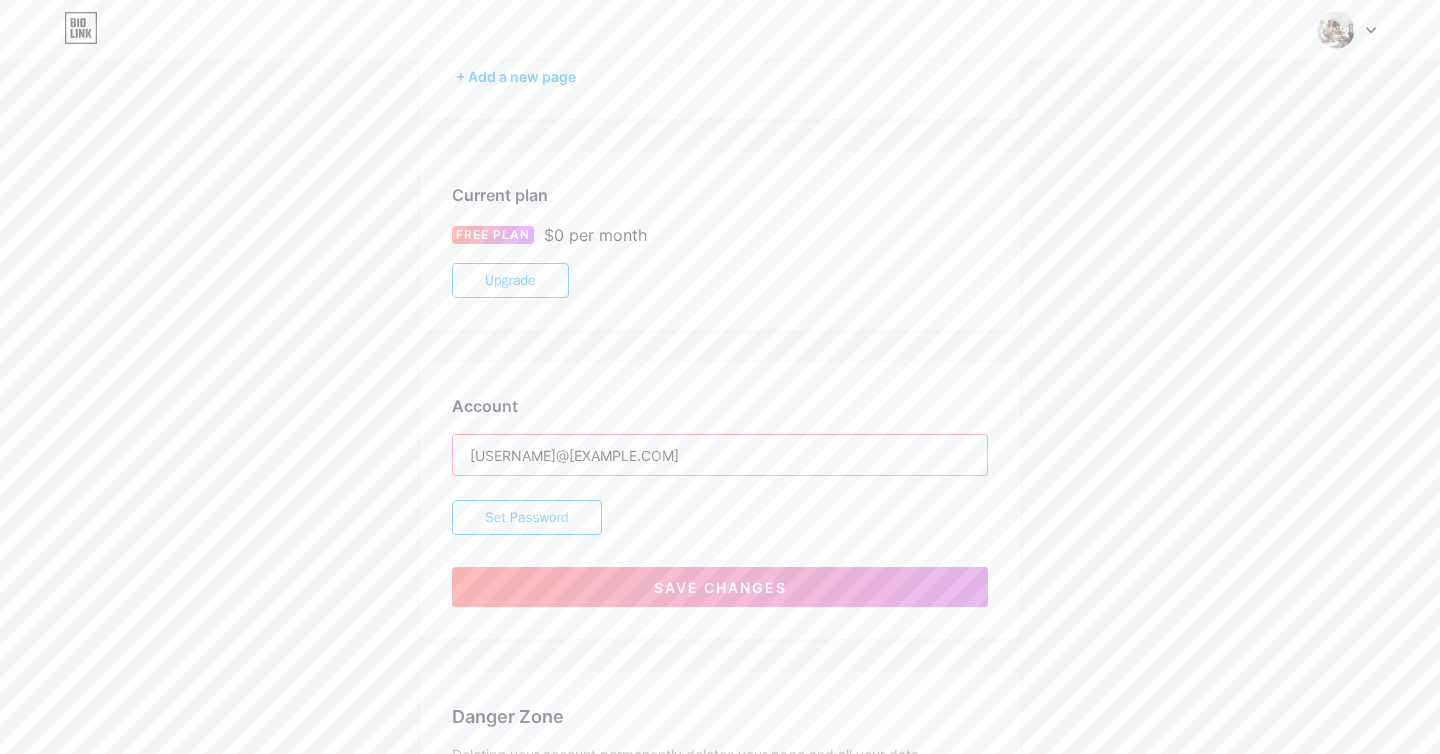 paste on "hello@[USERNAME]" 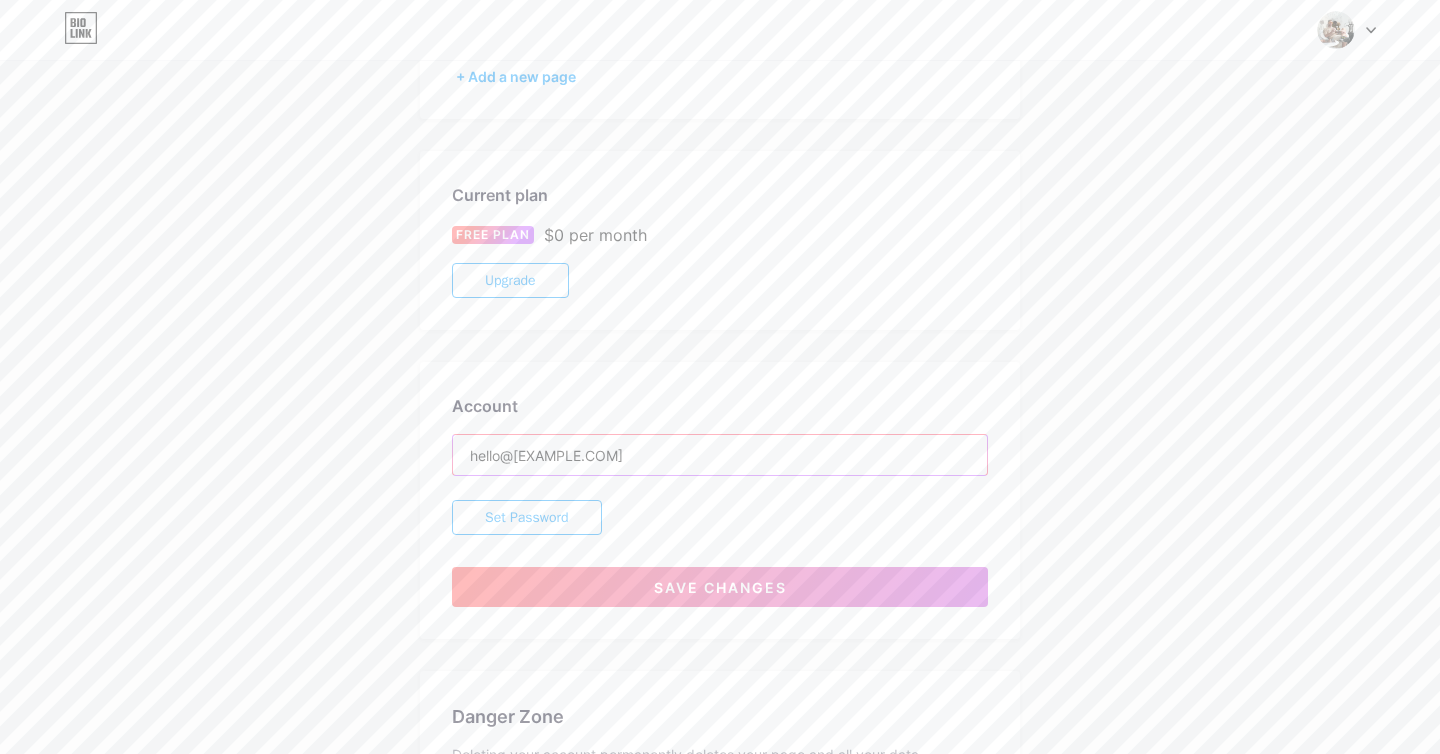 type on "hello@[EXAMPLE.COM]" 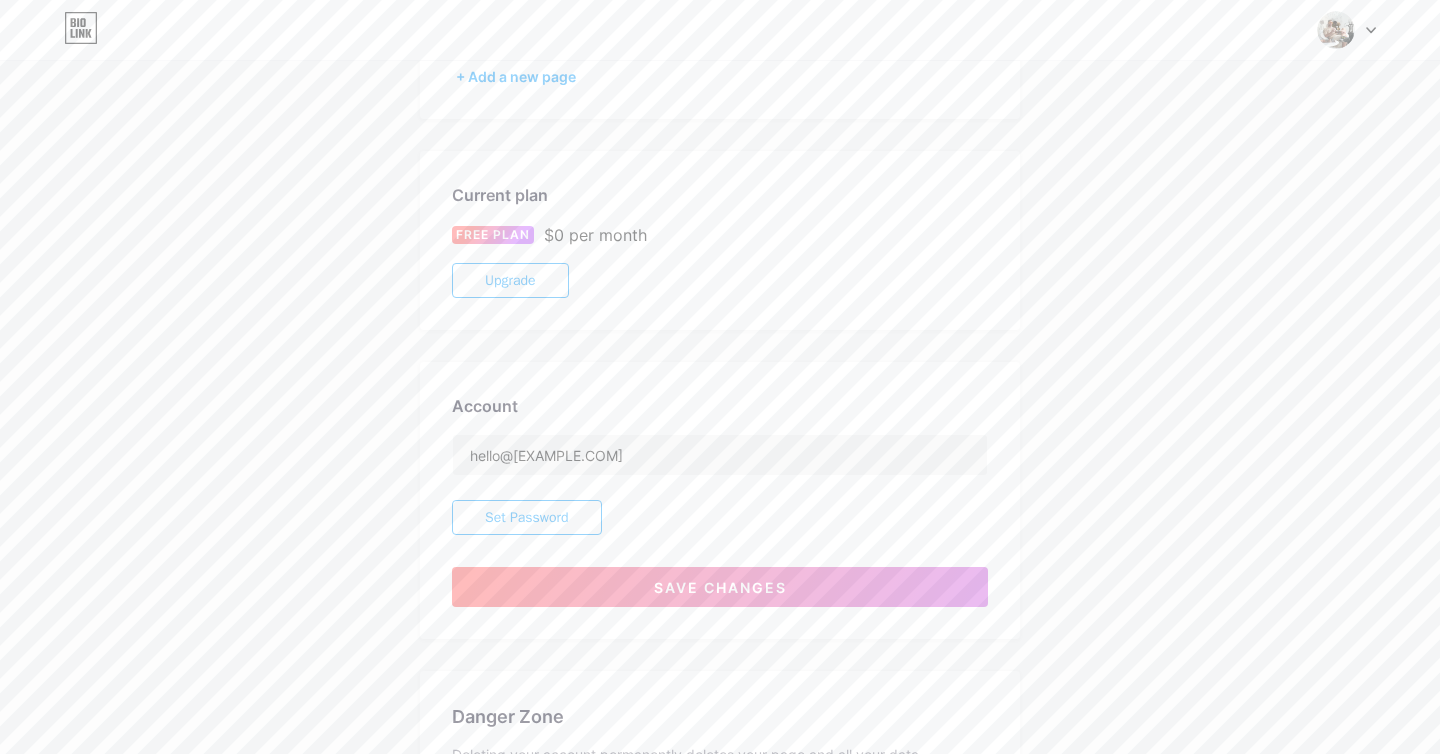 click on "Set Password" at bounding box center [527, 517] 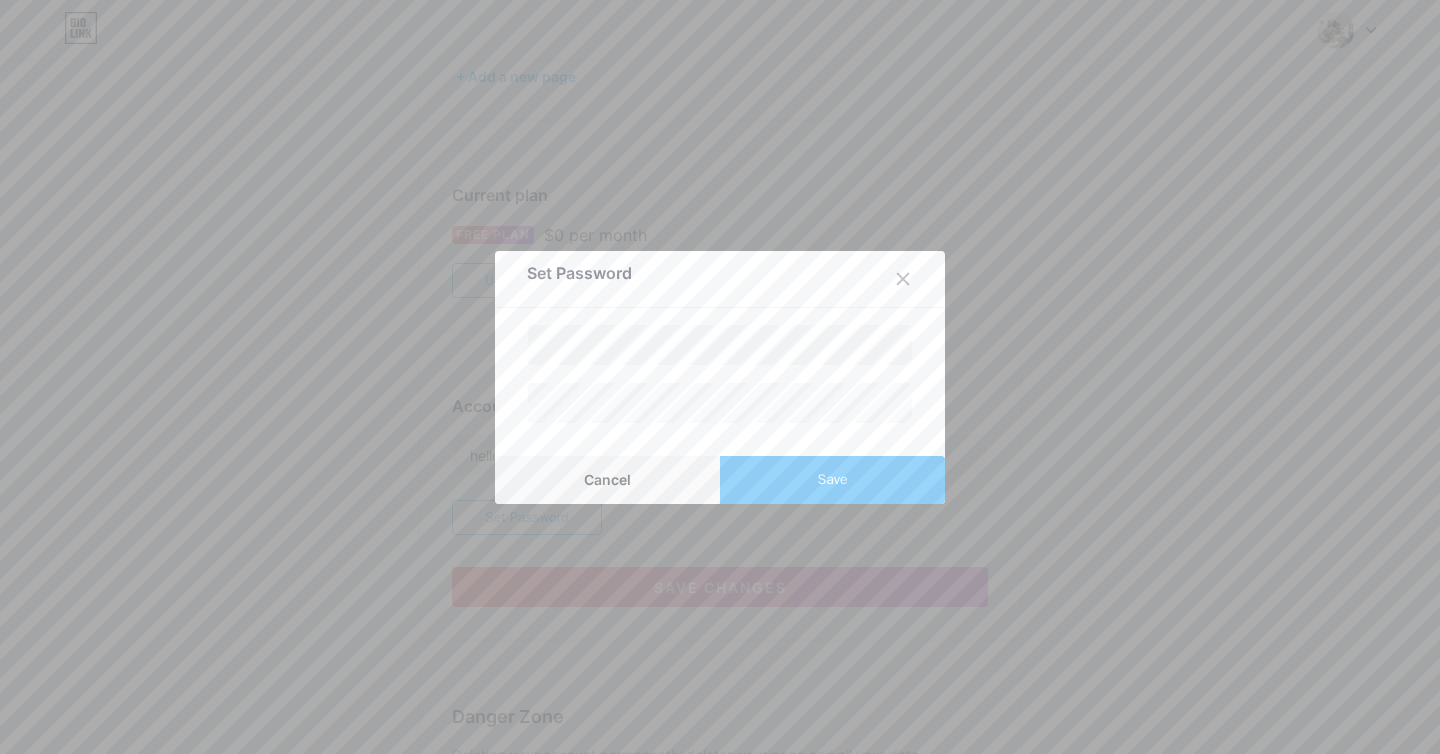 click on "Save" at bounding box center [832, 480] 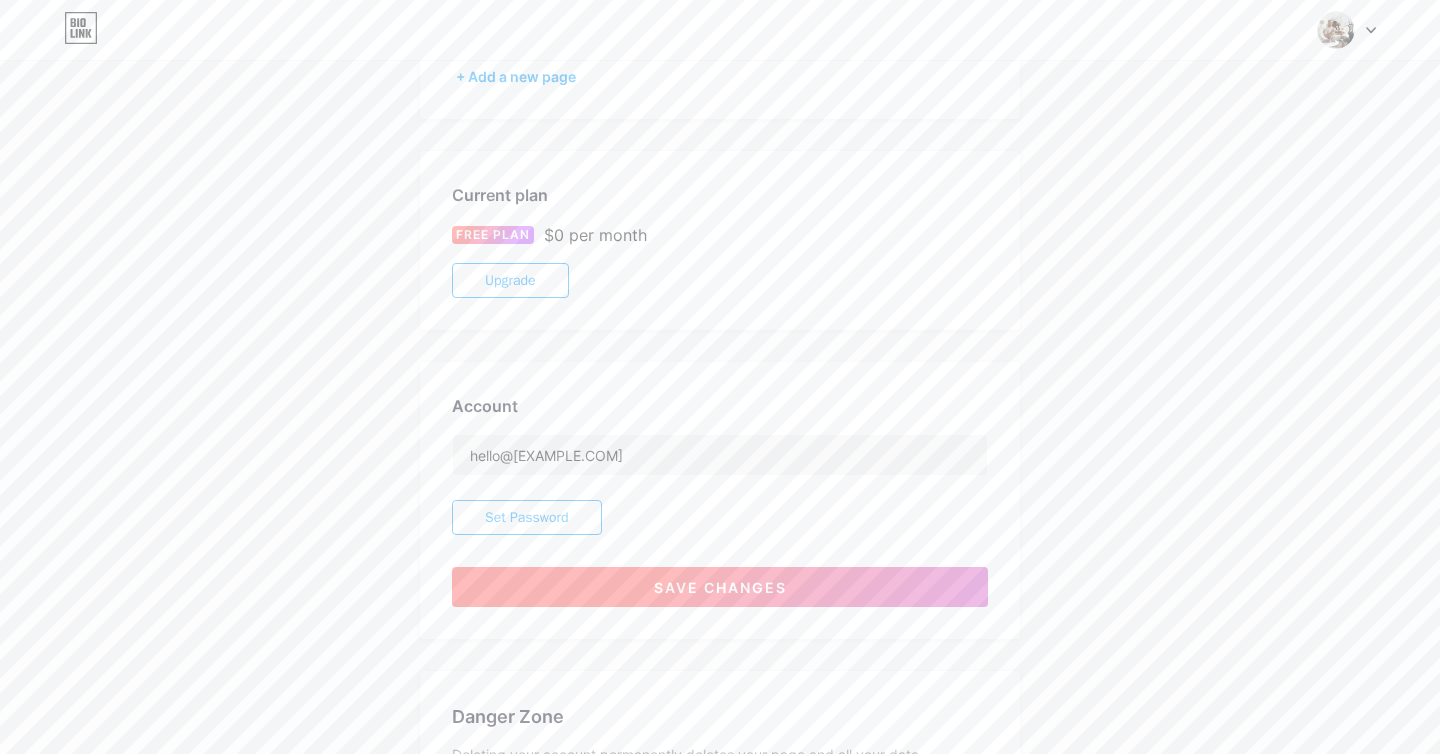 click on "Save changes" at bounding box center [720, 587] 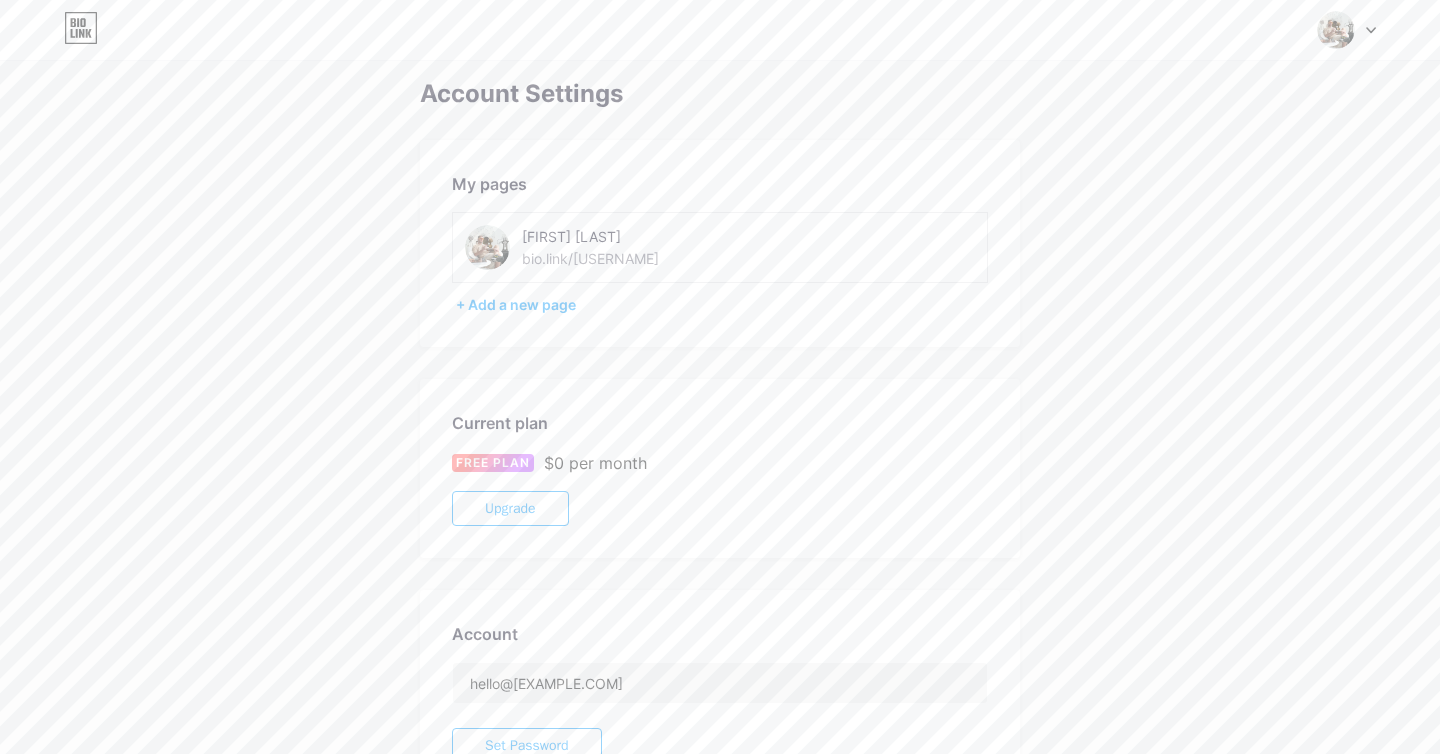 scroll, scrollTop: 0, scrollLeft: 0, axis: both 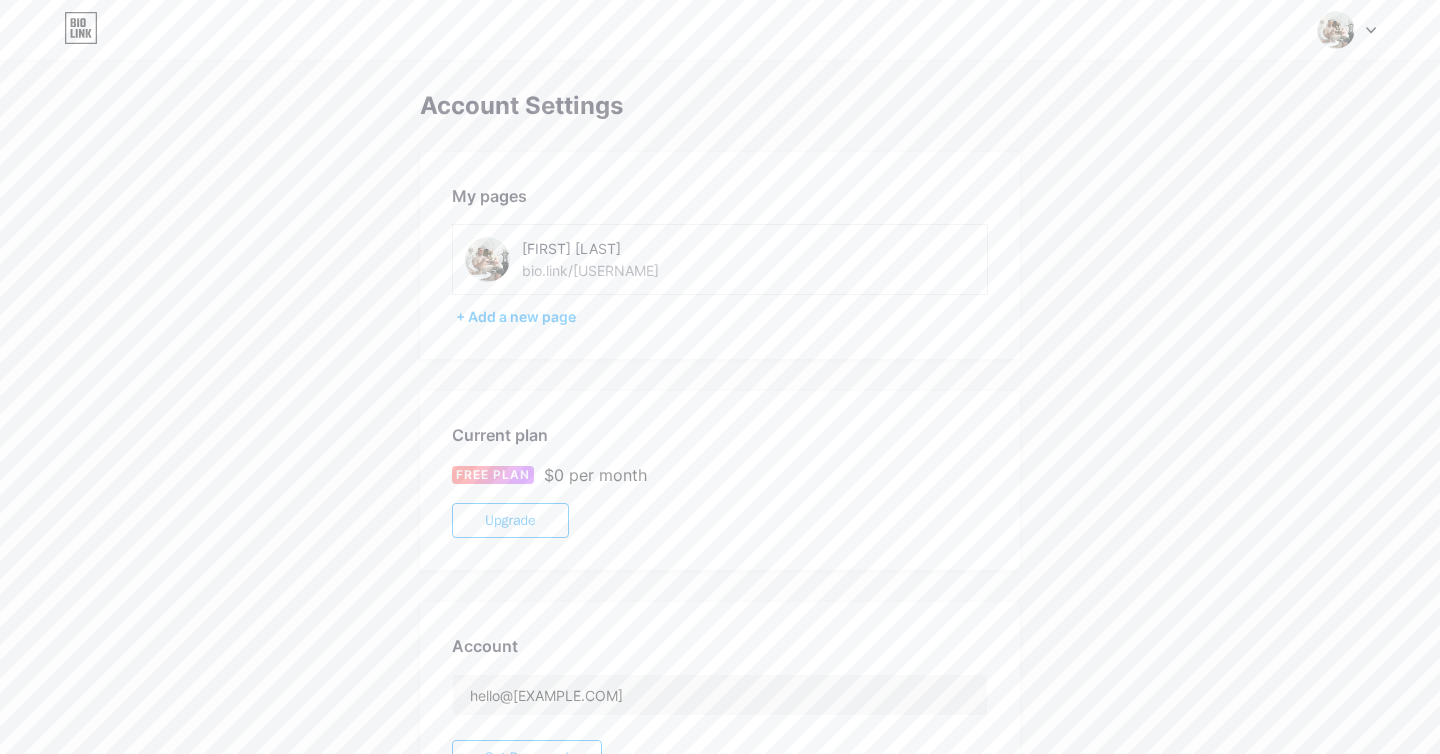 click 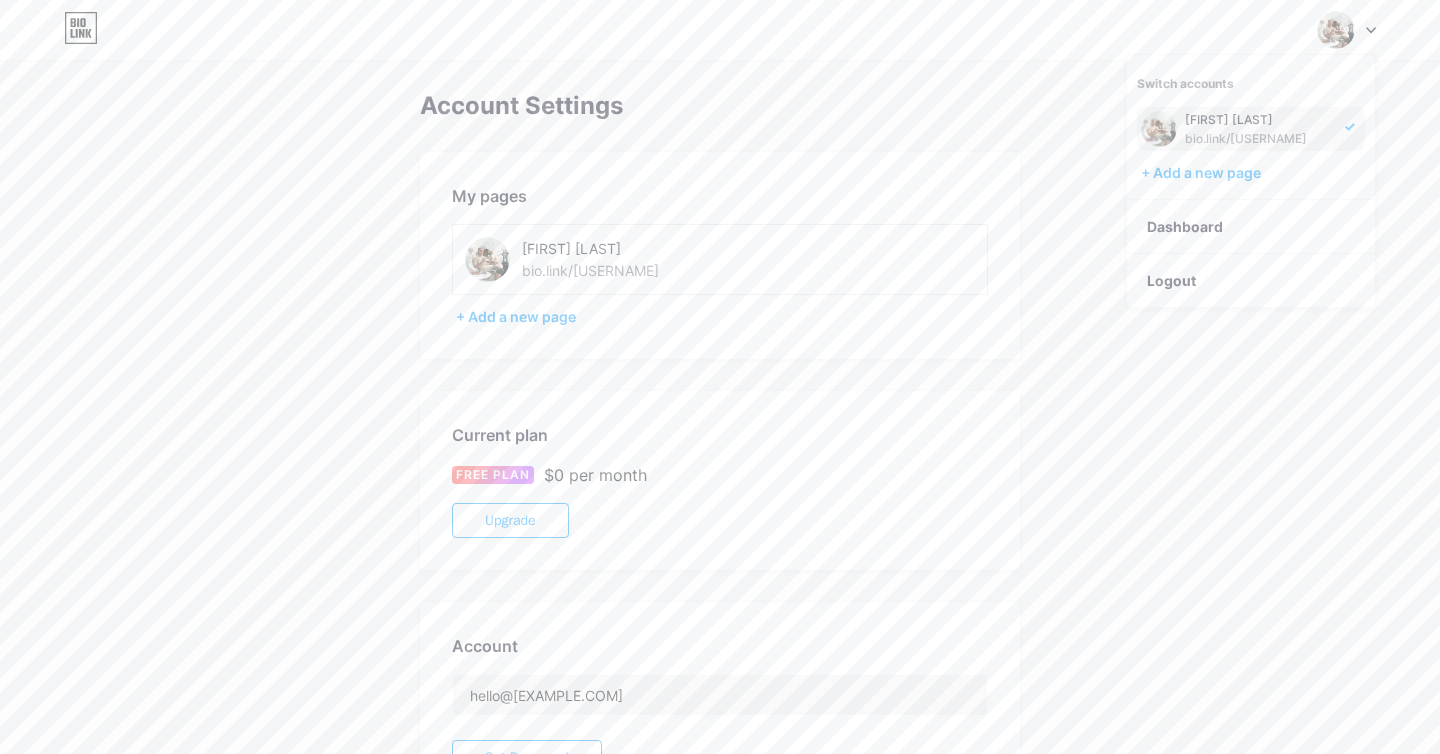 click on "bio.link/[USERNAME]" at bounding box center [1259, 139] 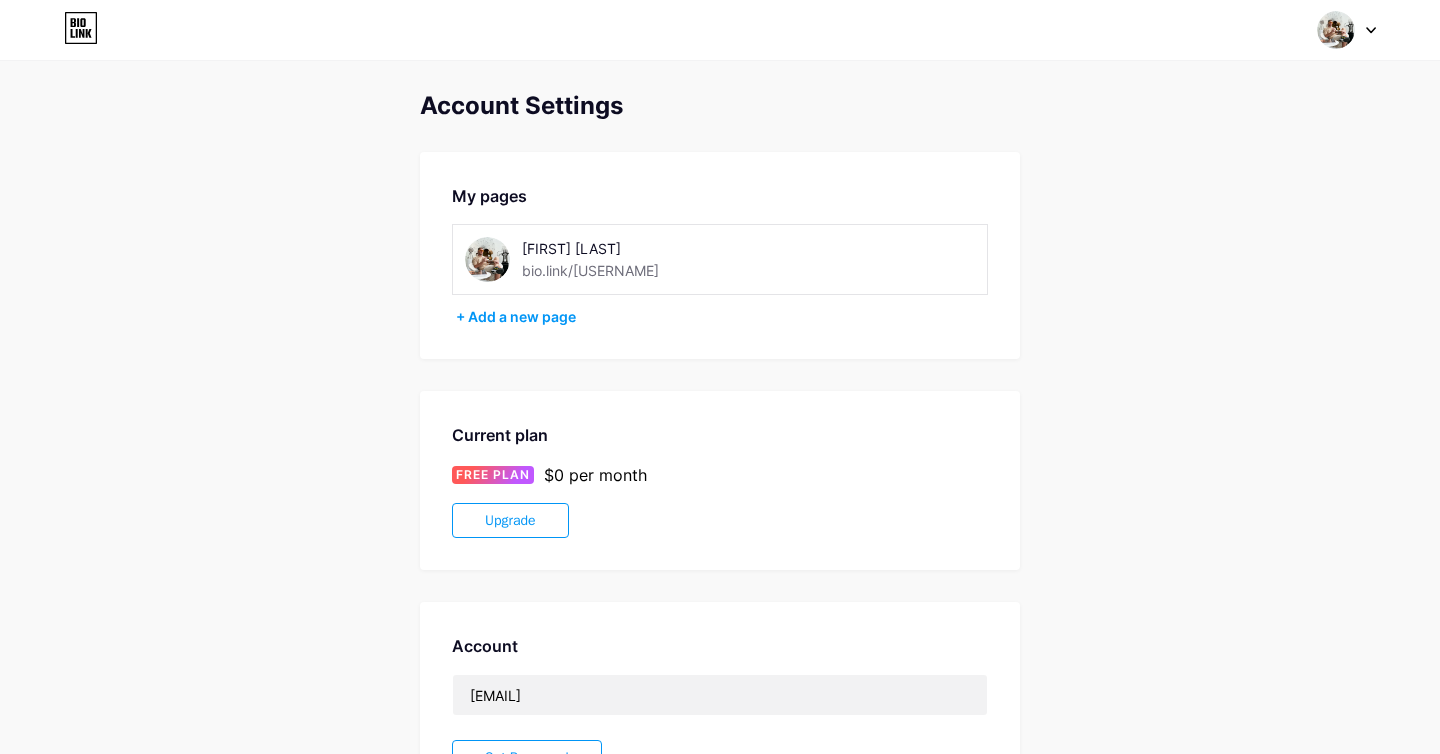 scroll, scrollTop: 0, scrollLeft: 0, axis: both 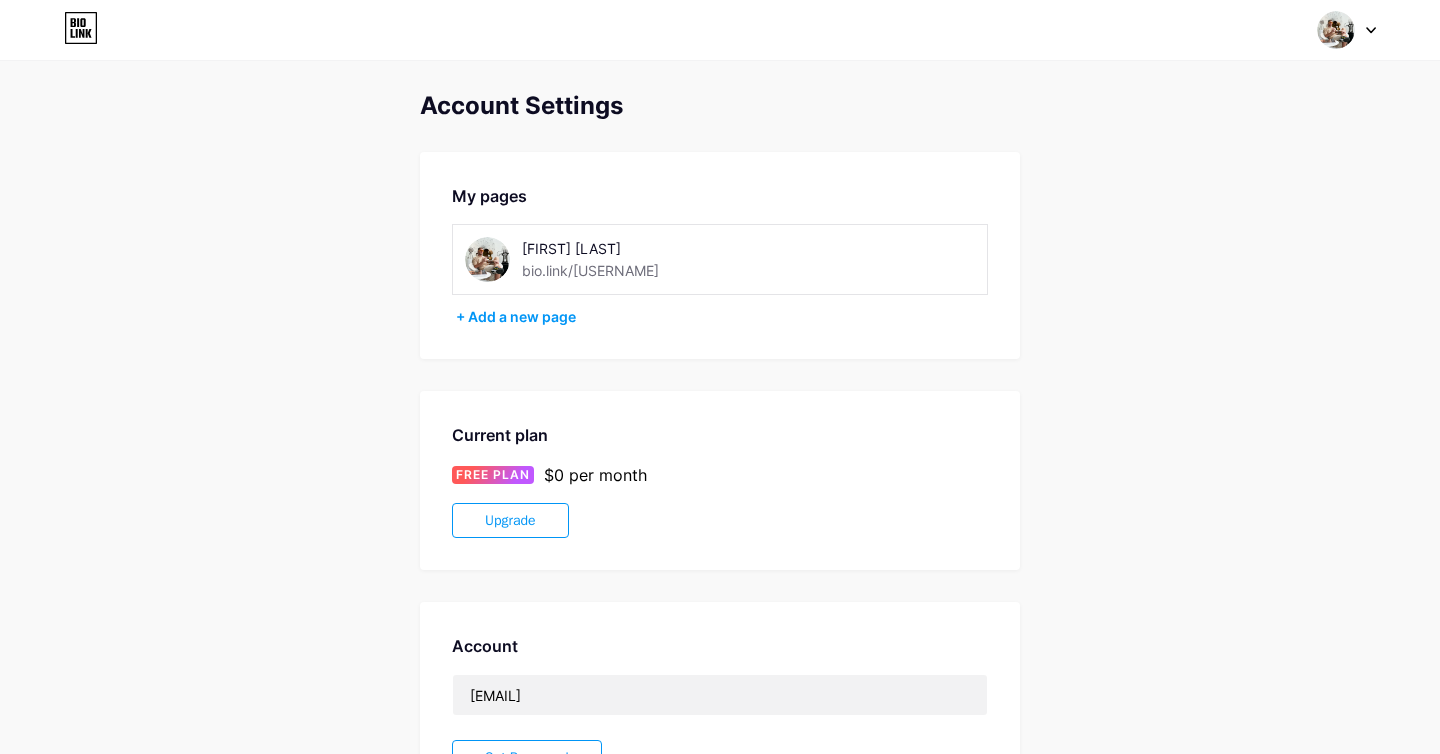 click at bounding box center (1336, 30) 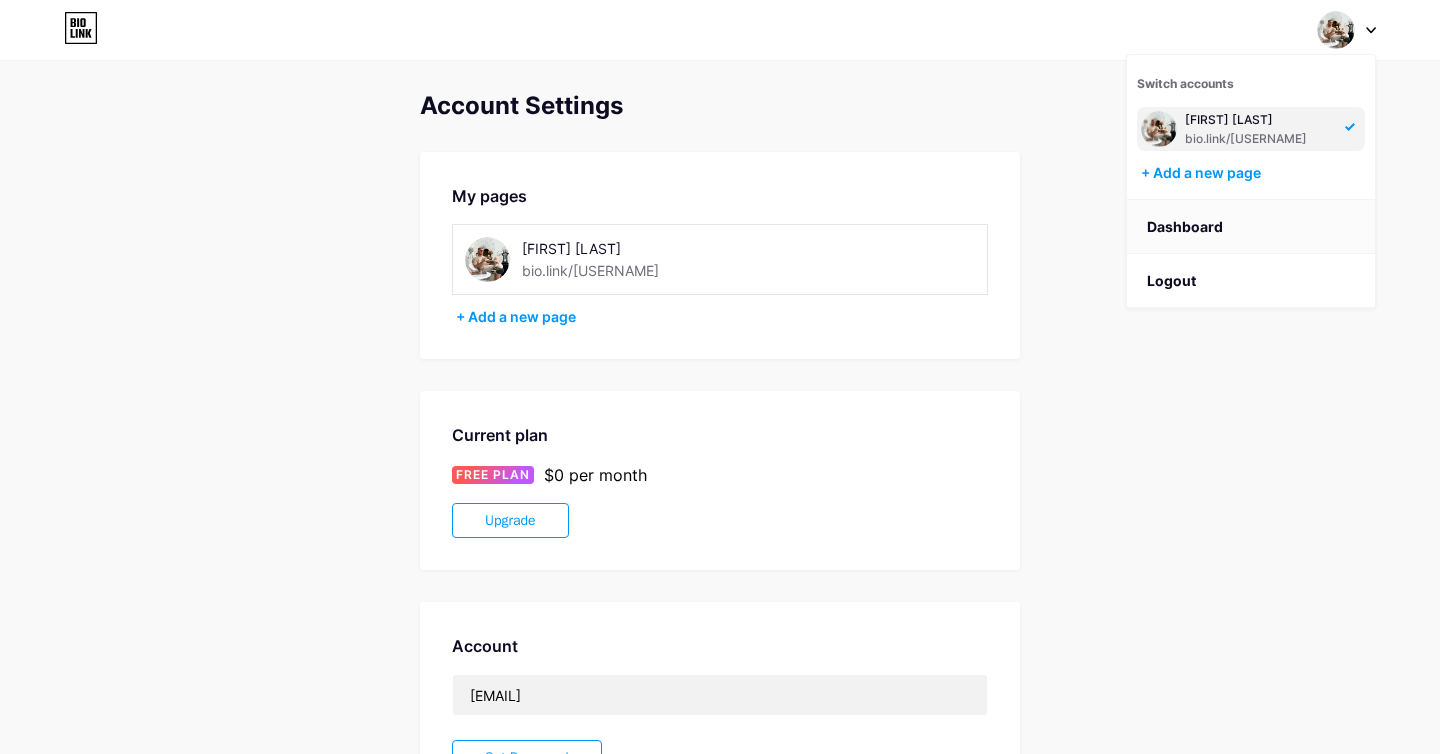 click on "Dashboard" at bounding box center [1251, 227] 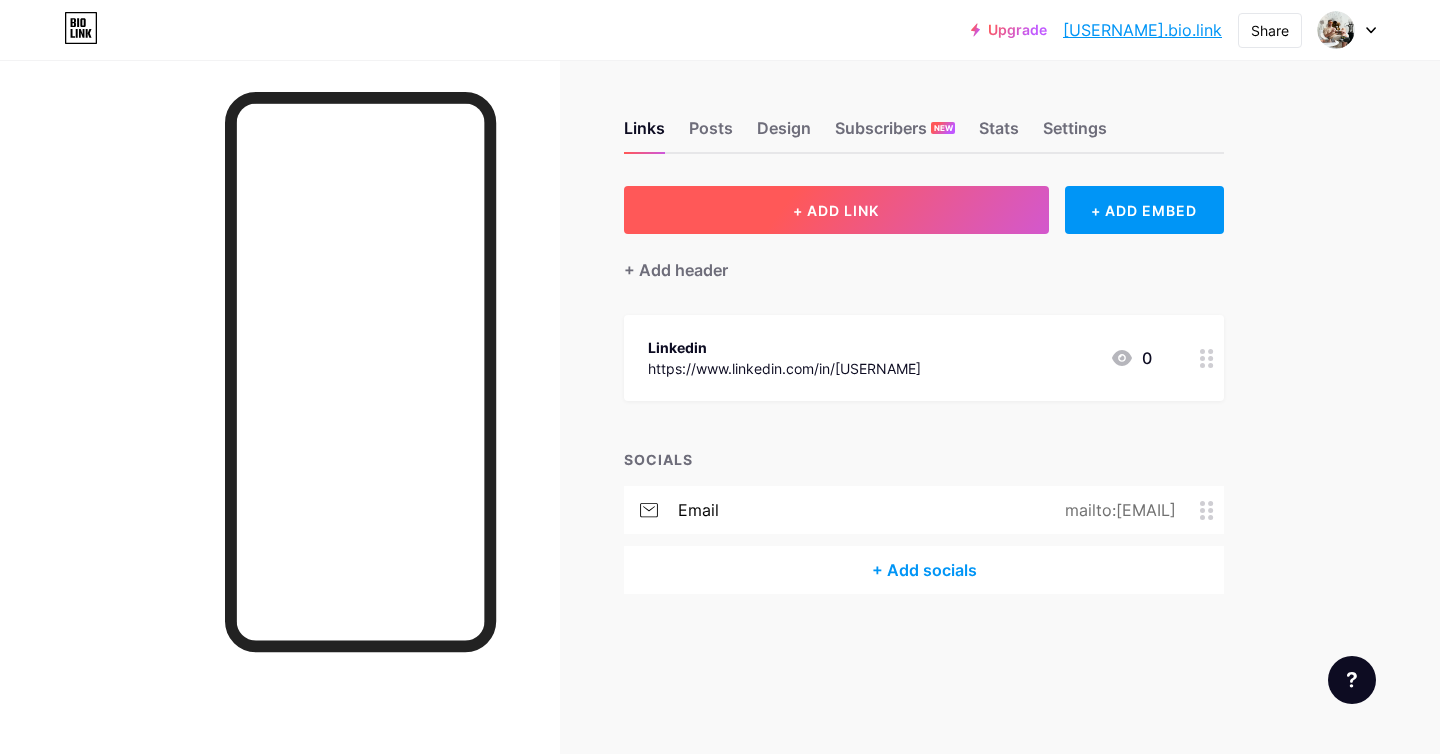 click on "+ ADD LINK" at bounding box center [836, 210] 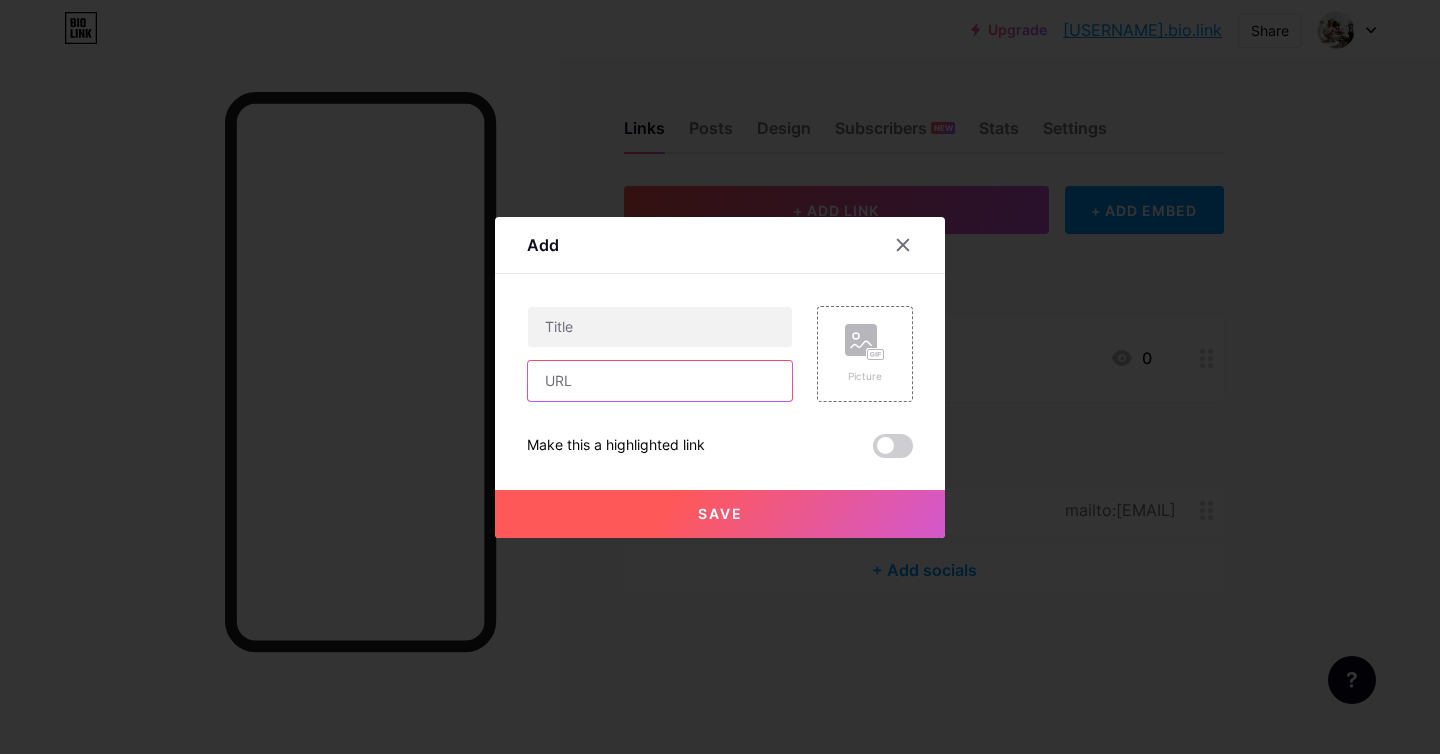 click at bounding box center [660, 381] 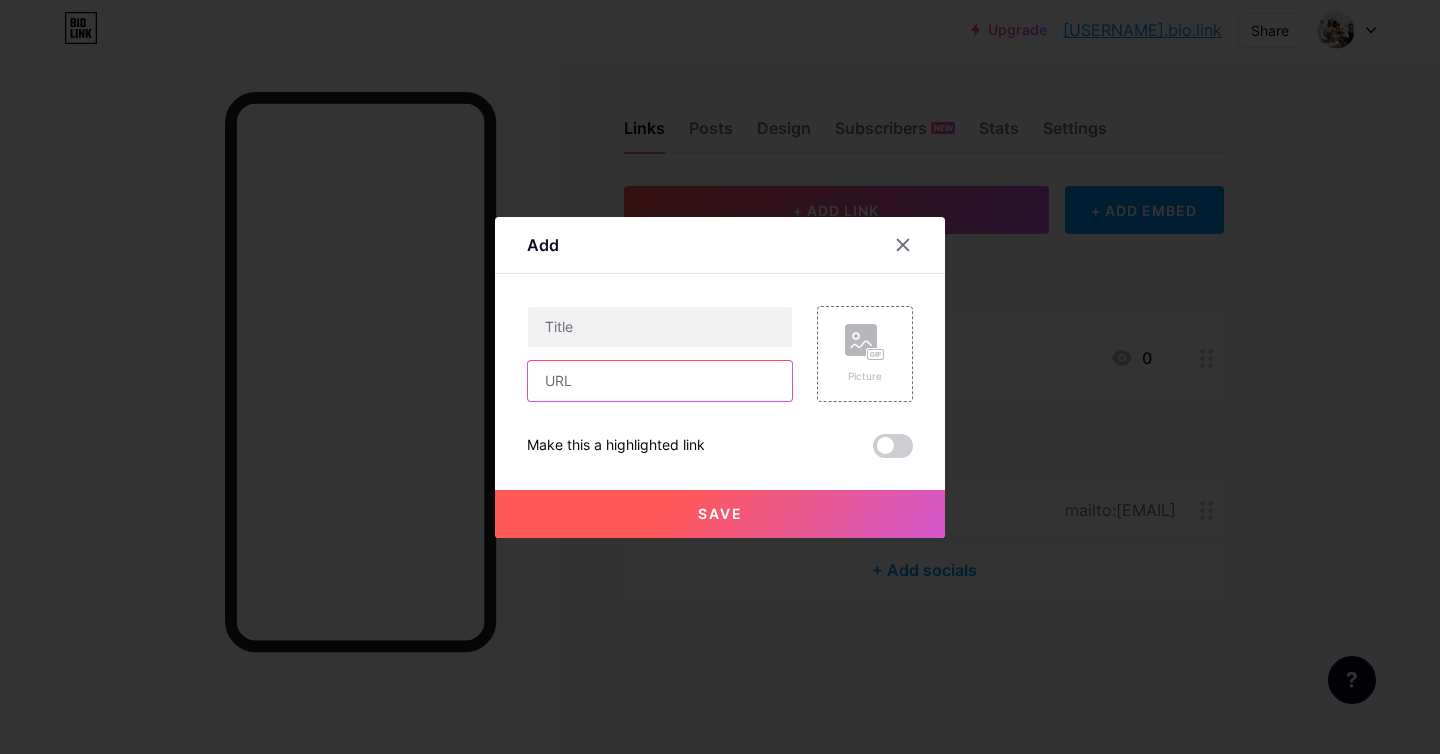 paste on "https://www.behance.net/ilialushnikov" 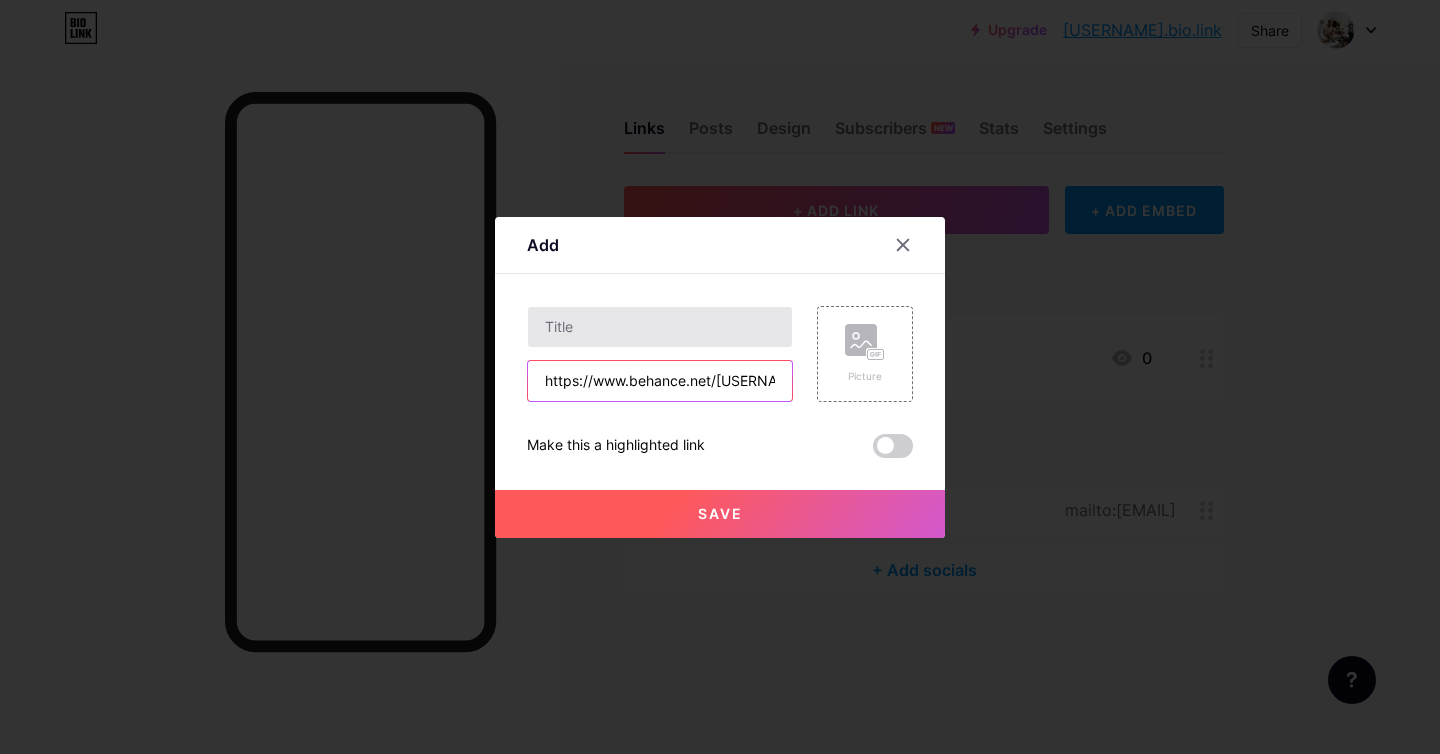 scroll, scrollTop: 0, scrollLeft: 22, axis: horizontal 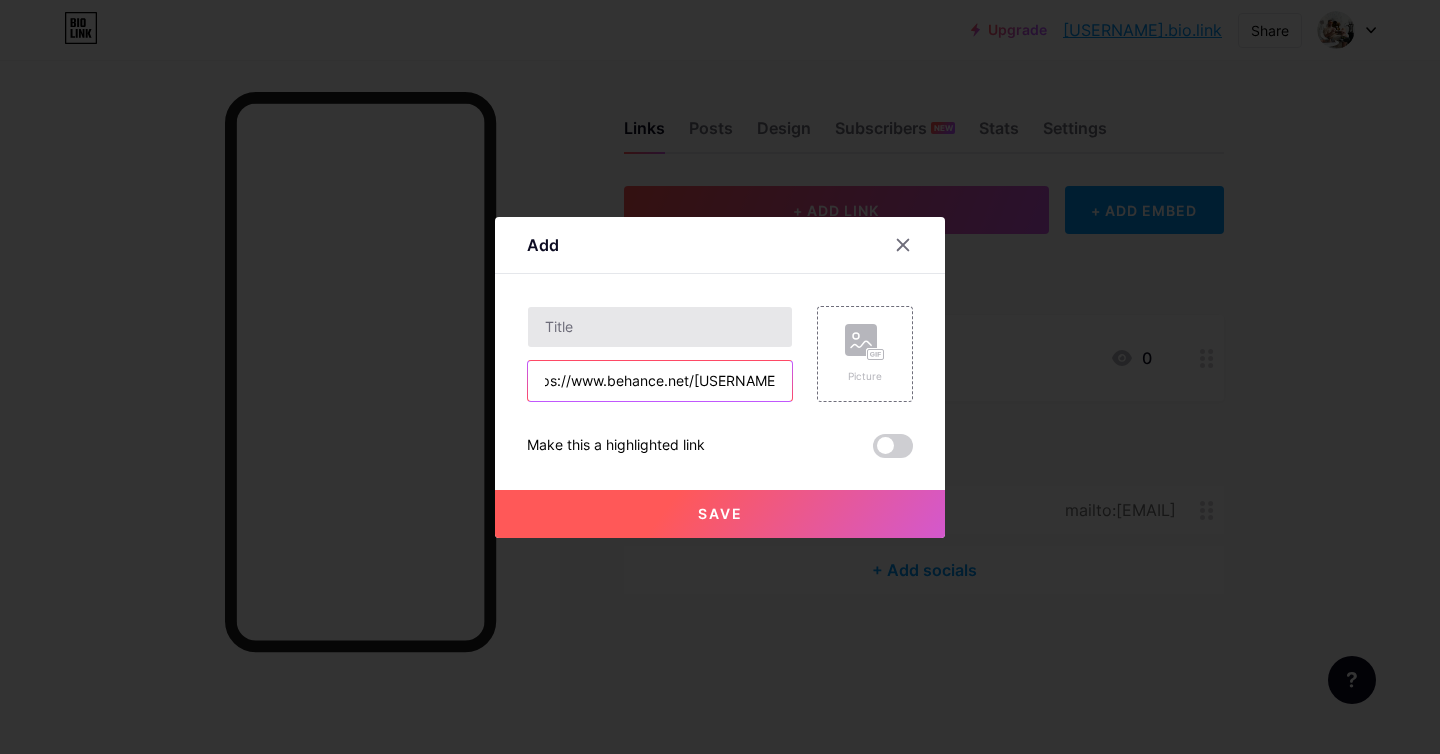 type on "https://www.behance.net/ilialushnikov" 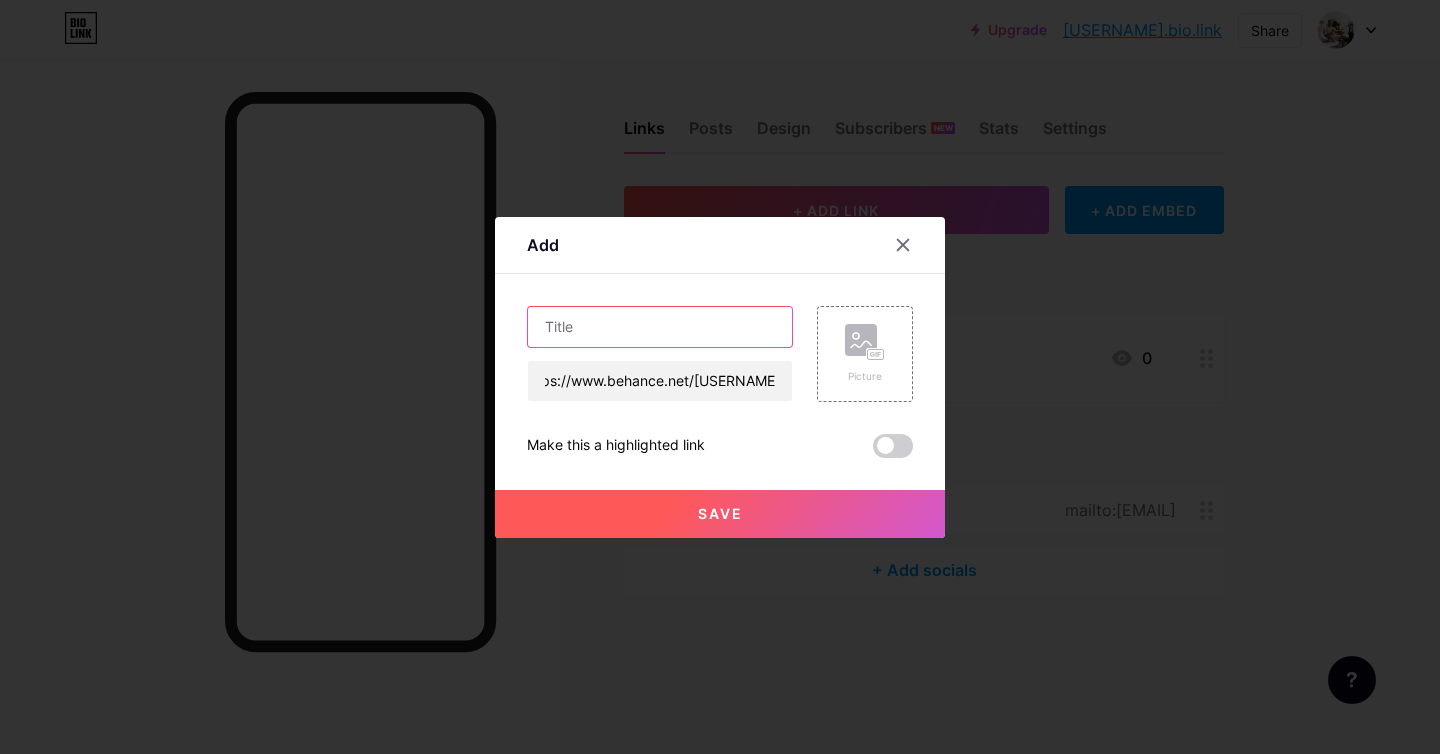 click at bounding box center (660, 327) 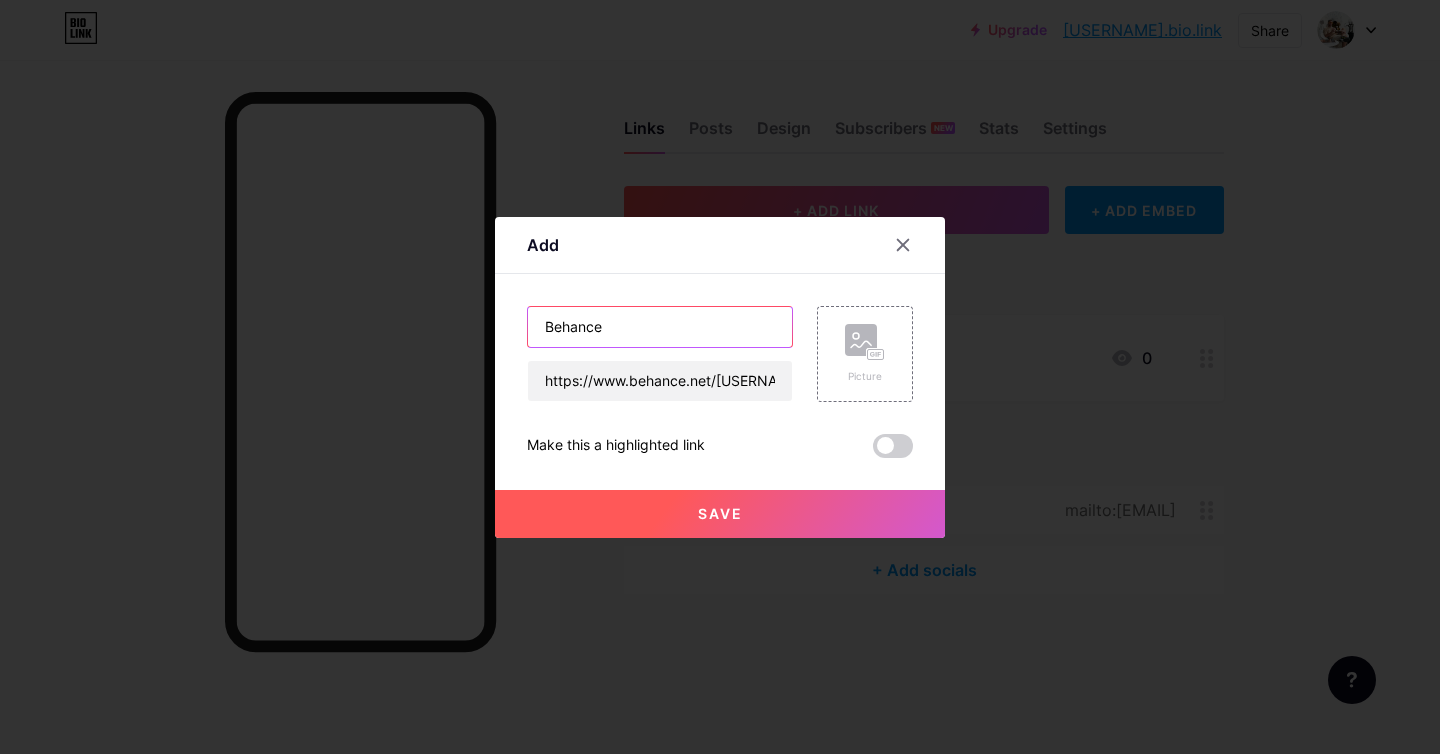 type on "Behance" 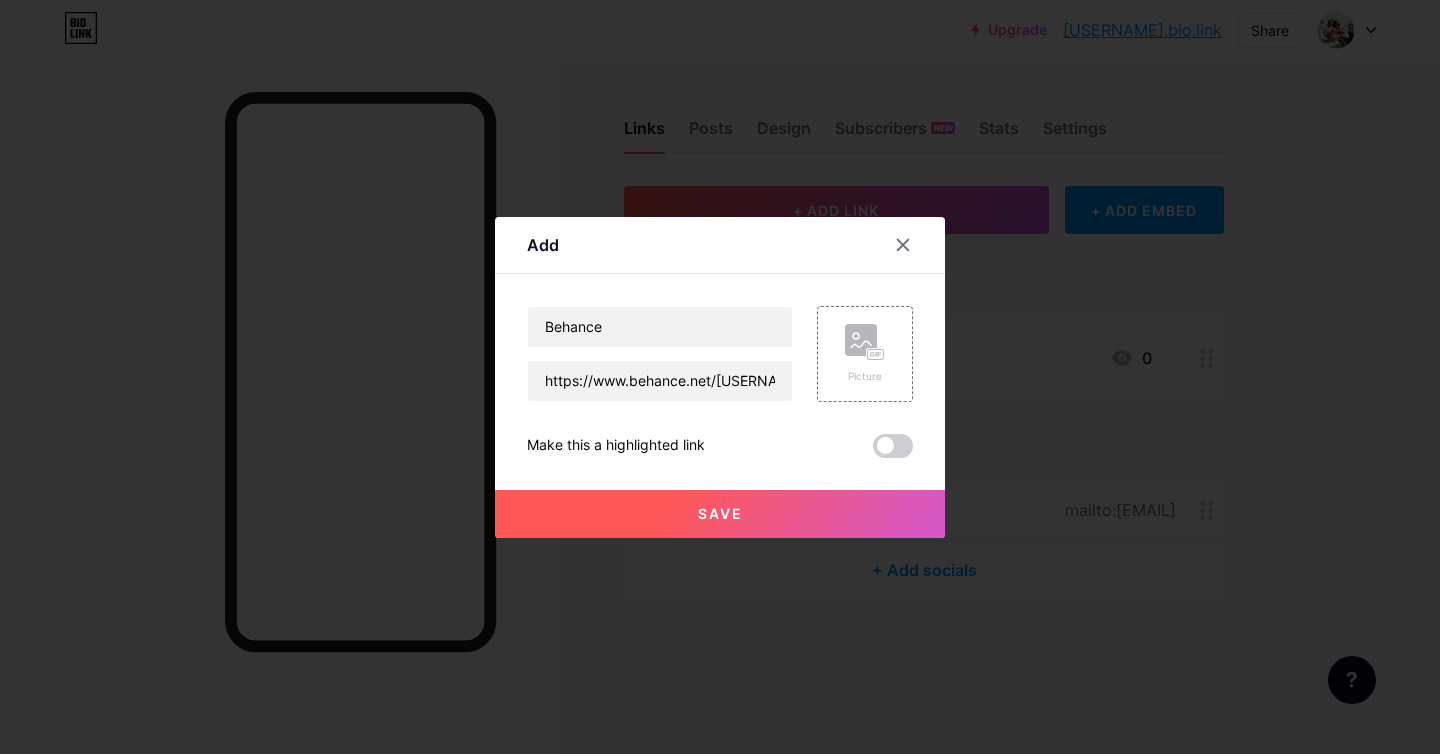 click on "Save" at bounding box center [720, 514] 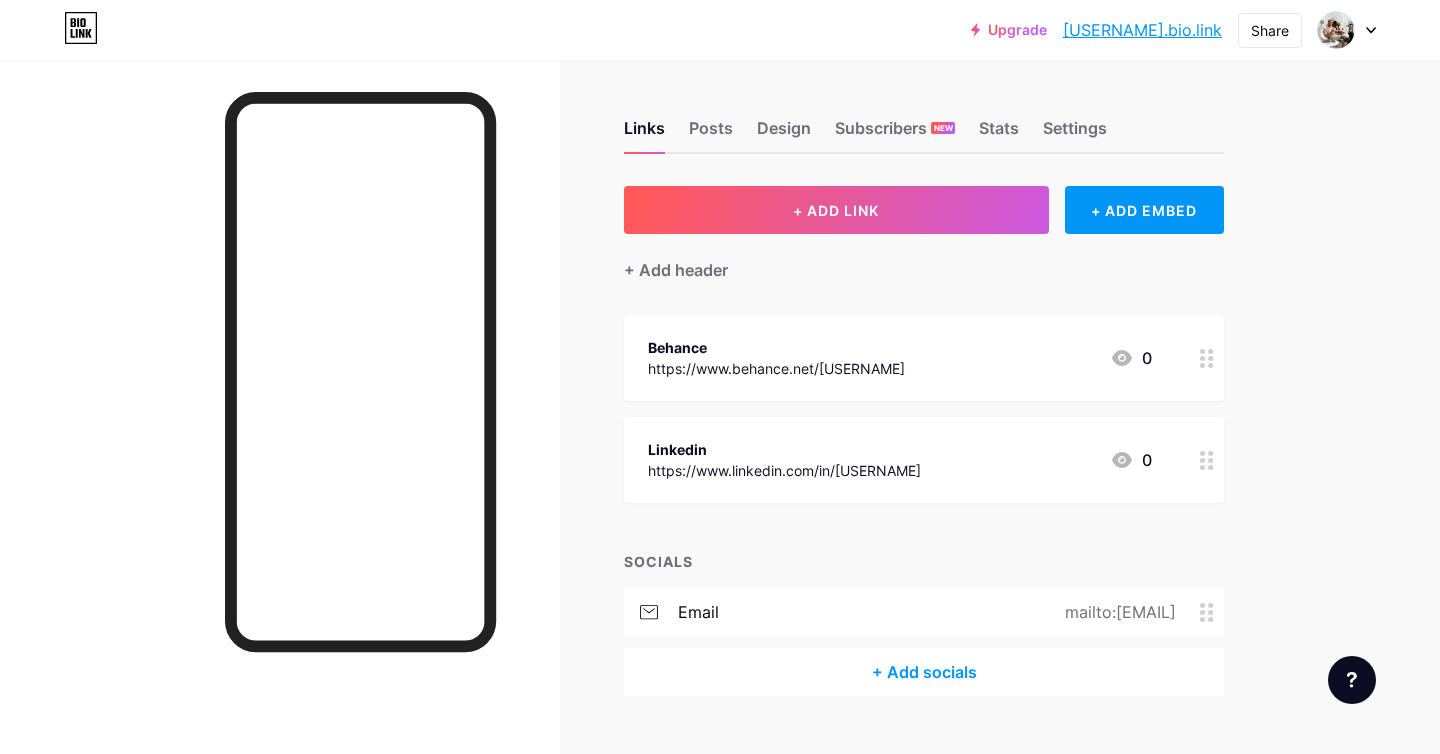 click on "https://www.behance.net/ilialushnikov" at bounding box center (776, 368) 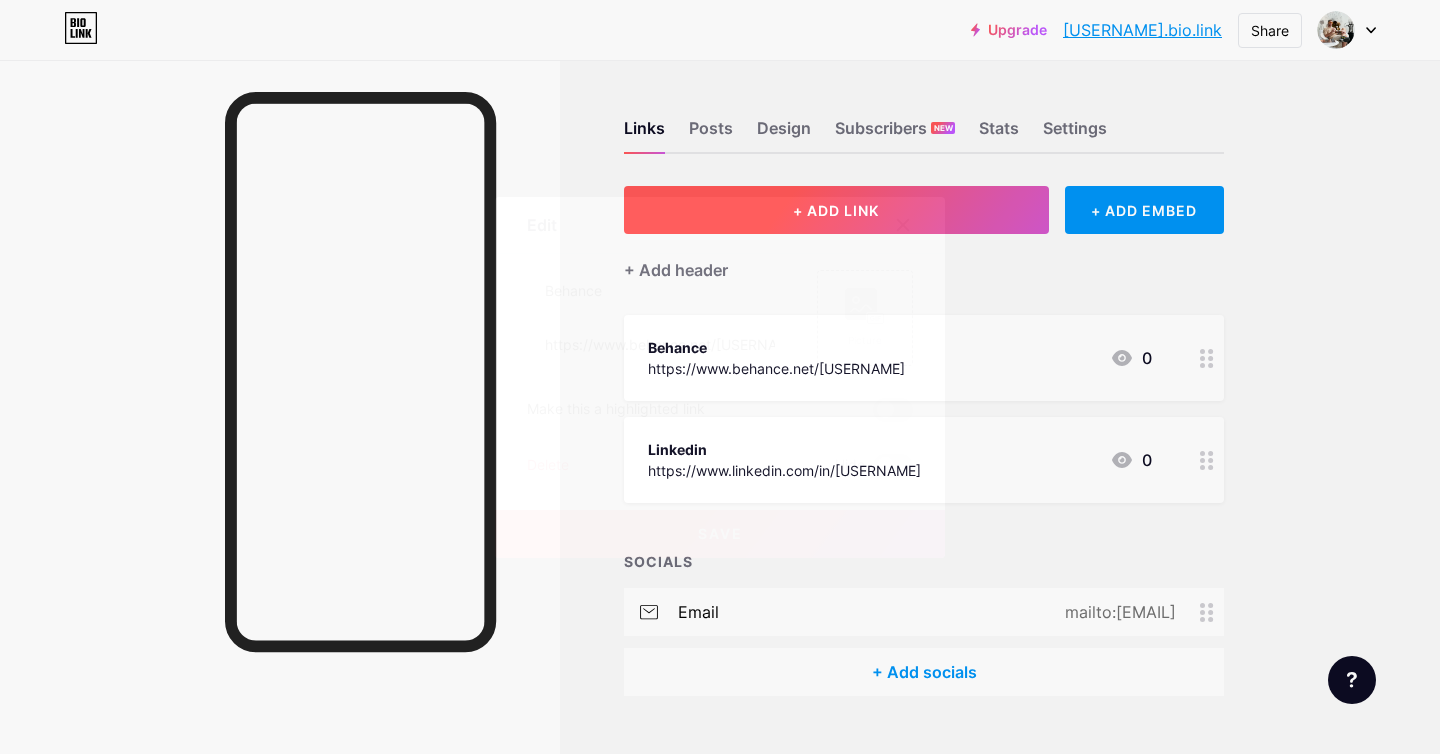 click 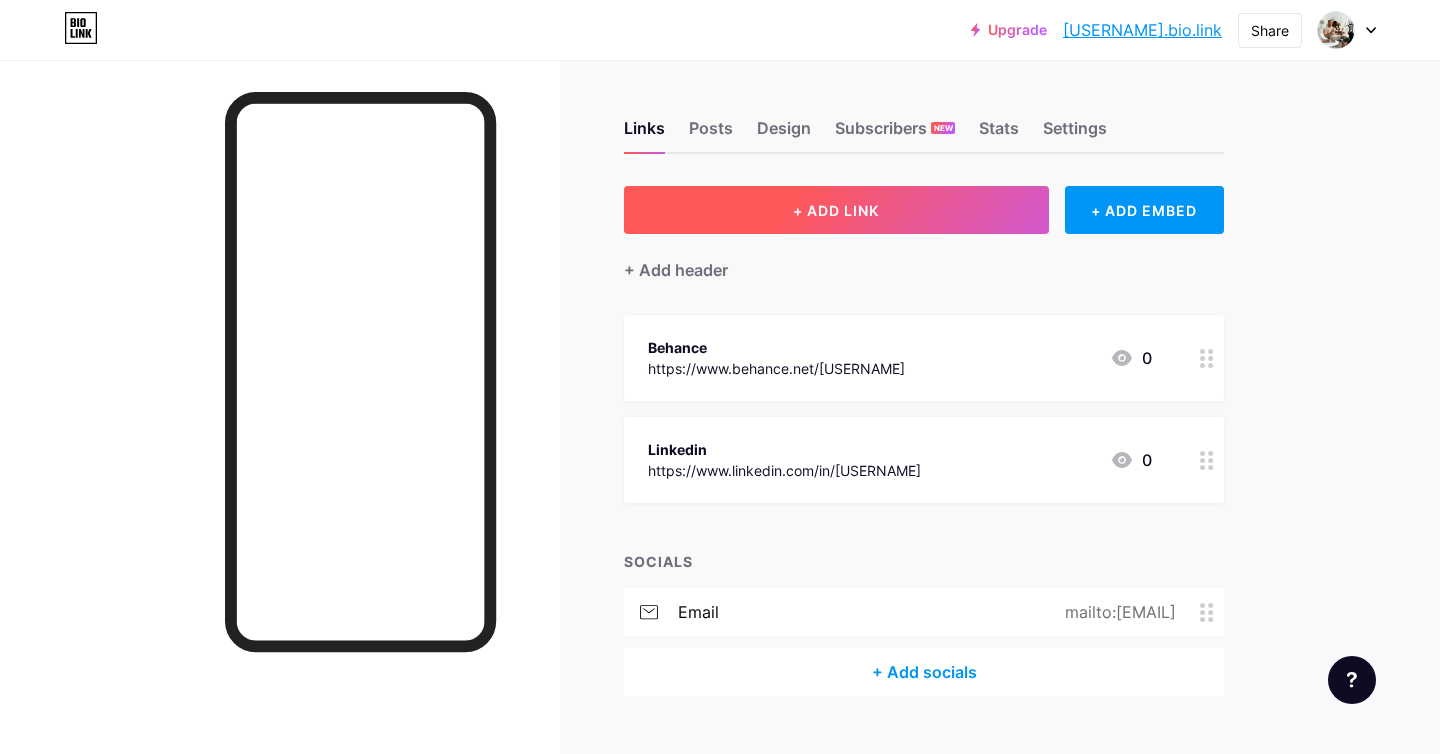 click on "+ ADD LINK" at bounding box center [836, 210] 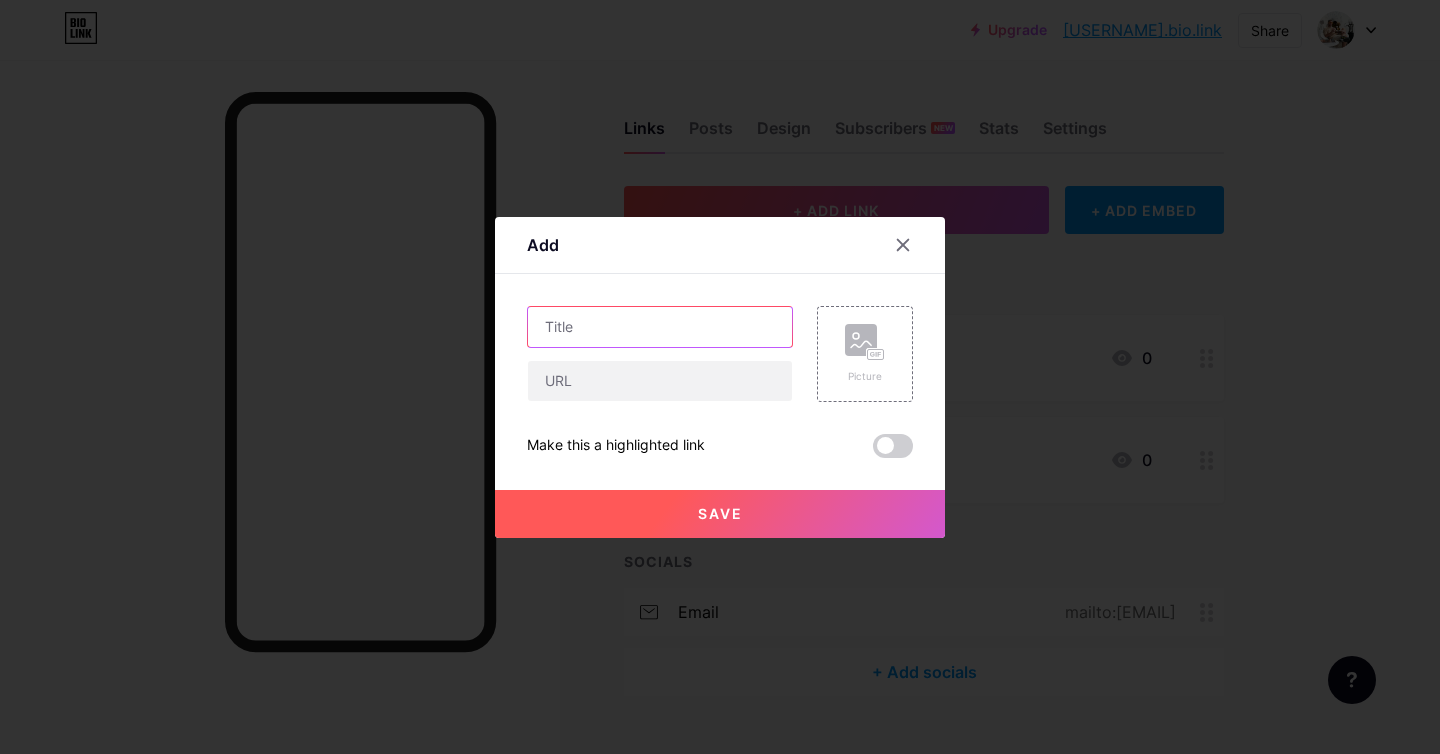 click at bounding box center [660, 327] 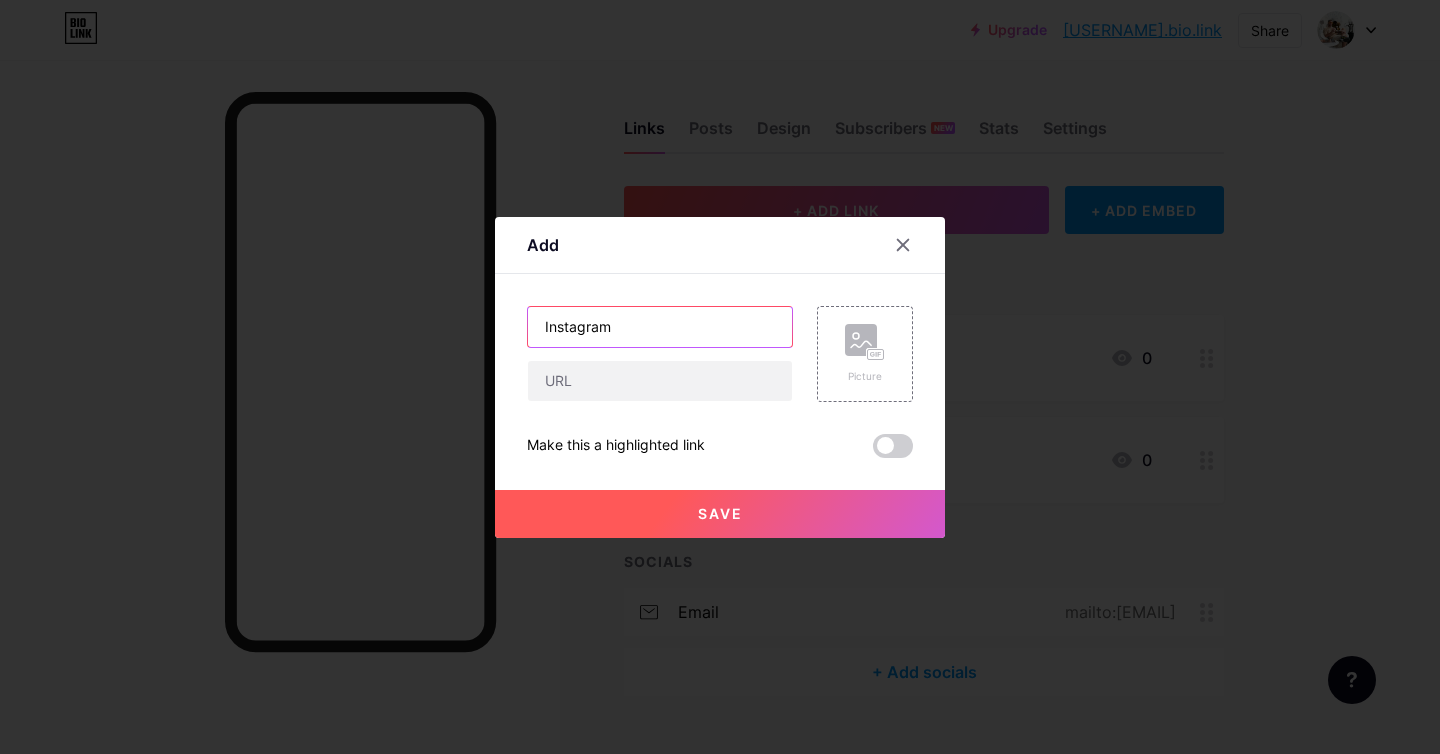 type on "Instagram" 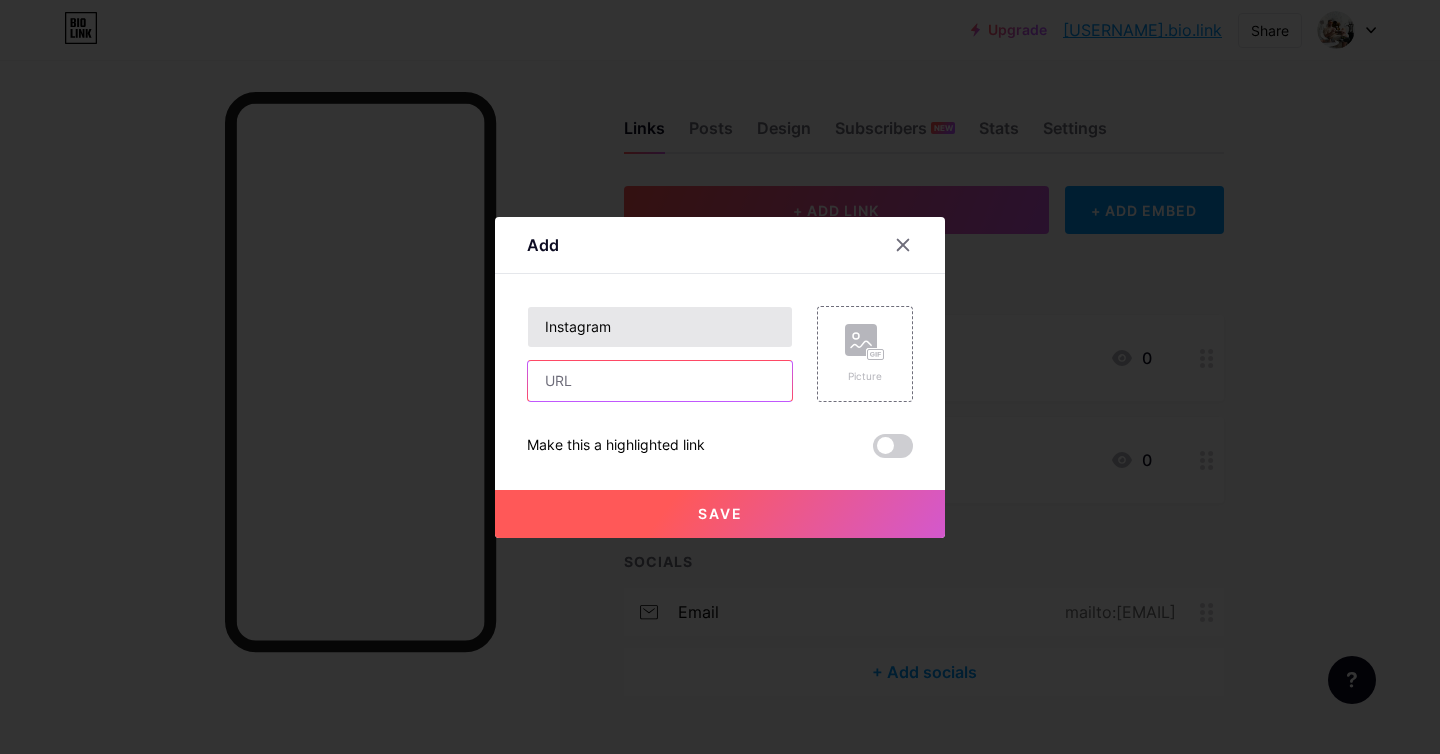paste on "https://www.instagram.com/pixelsneverlie/" 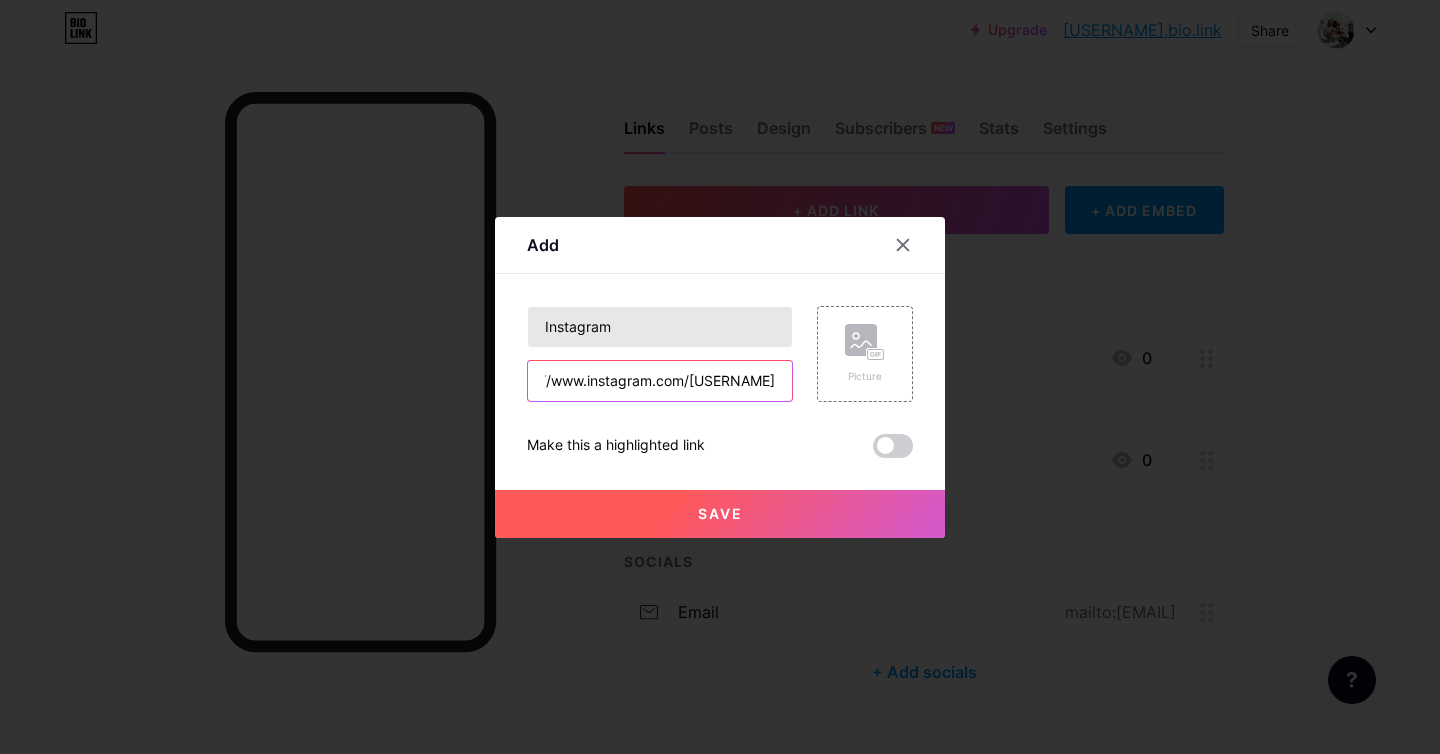 scroll, scrollTop: 0, scrollLeft: 47, axis: horizontal 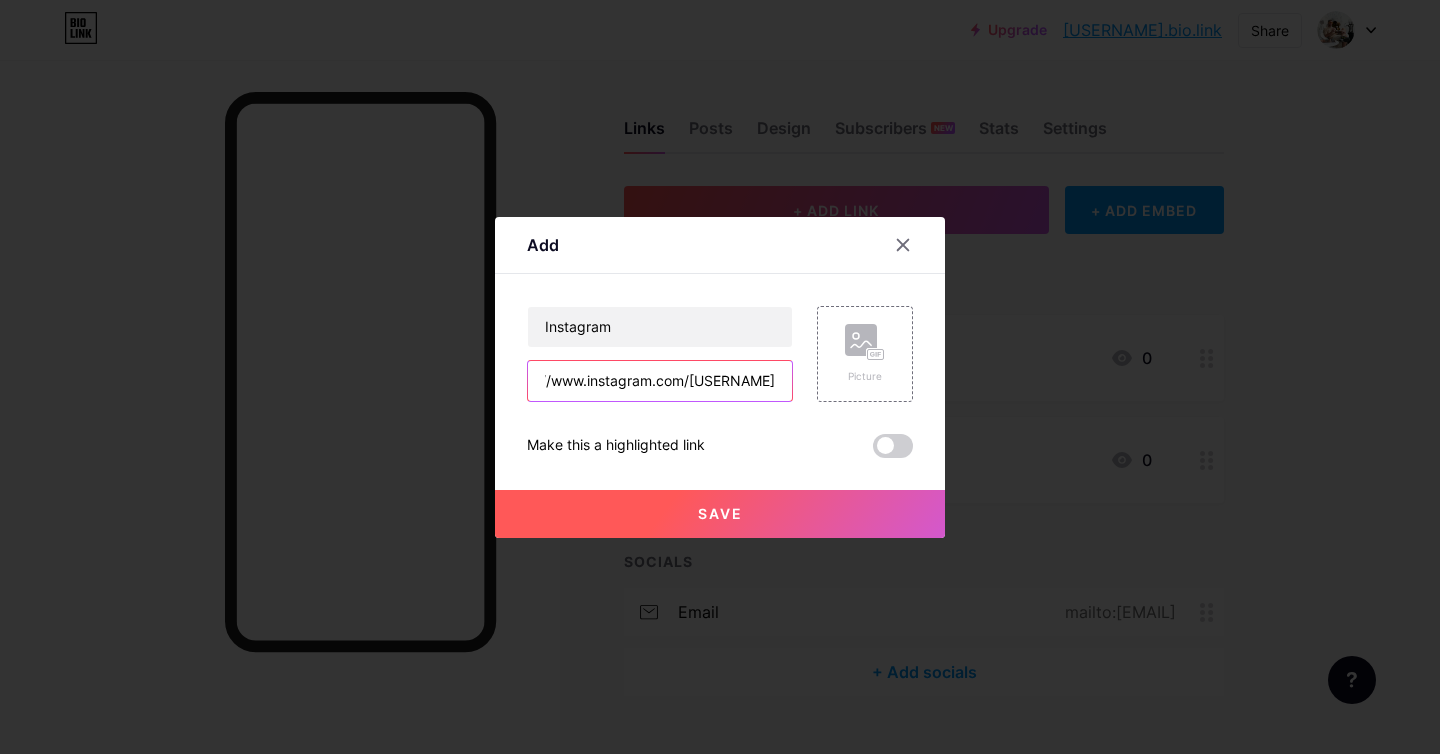 type on "https://www.instagram.com/pixelsneverlie" 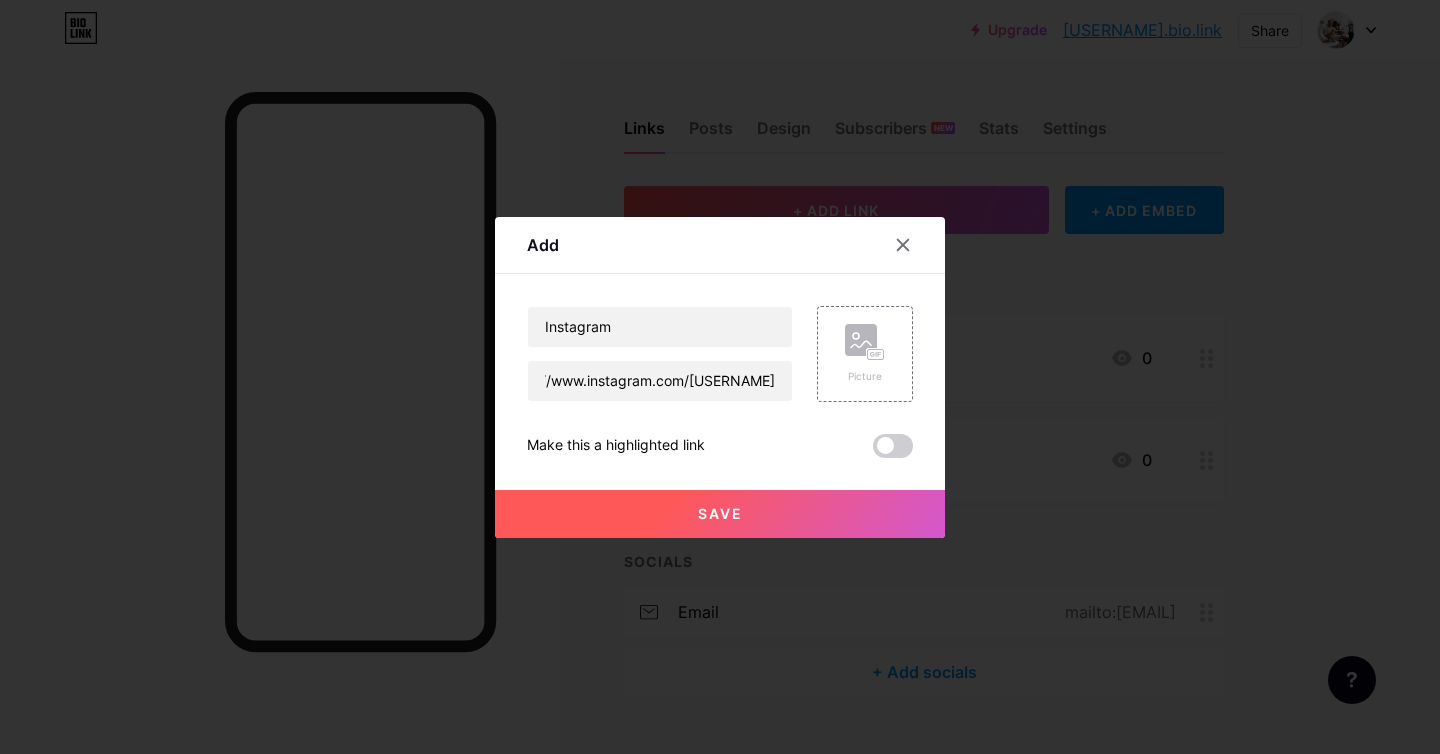 click on "Save" at bounding box center (720, 514) 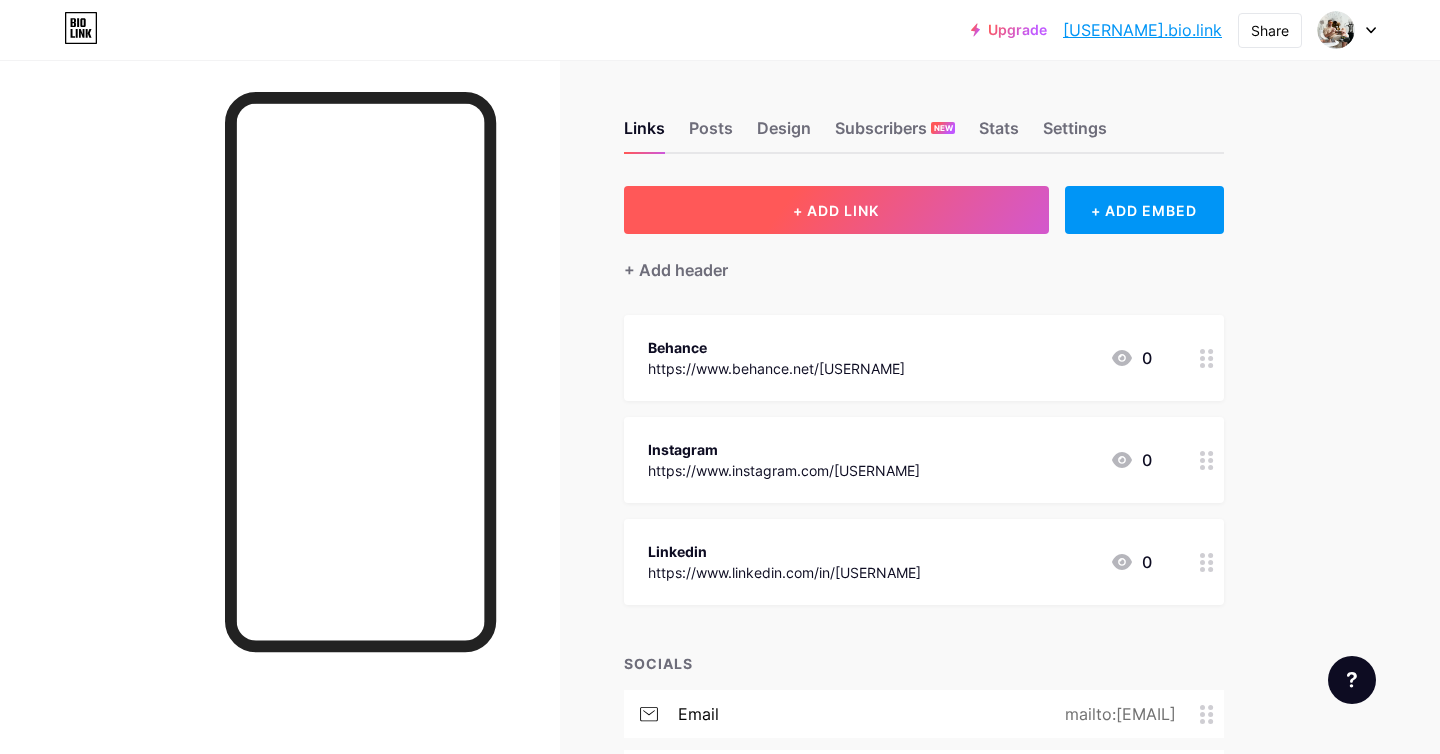 click on "+ ADD LINK" at bounding box center [836, 210] 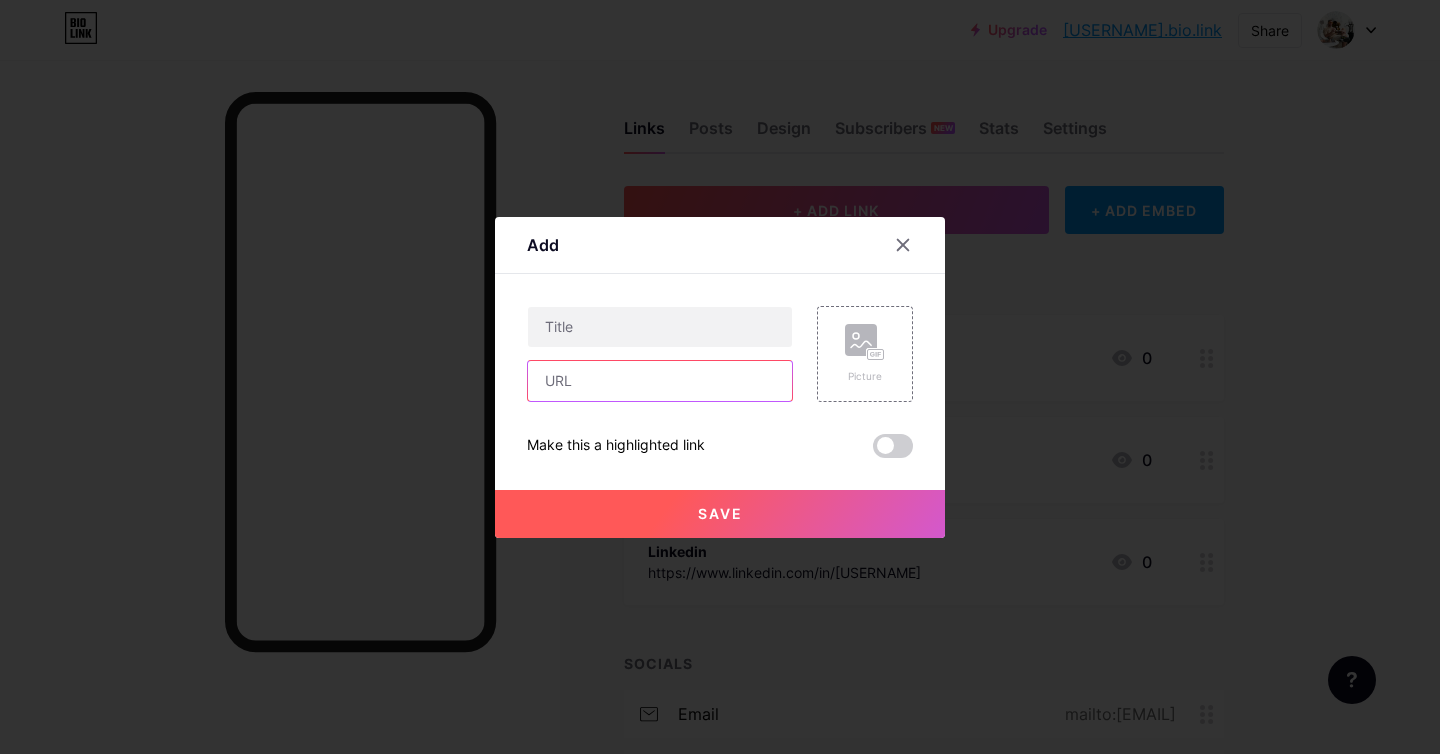 click at bounding box center (660, 381) 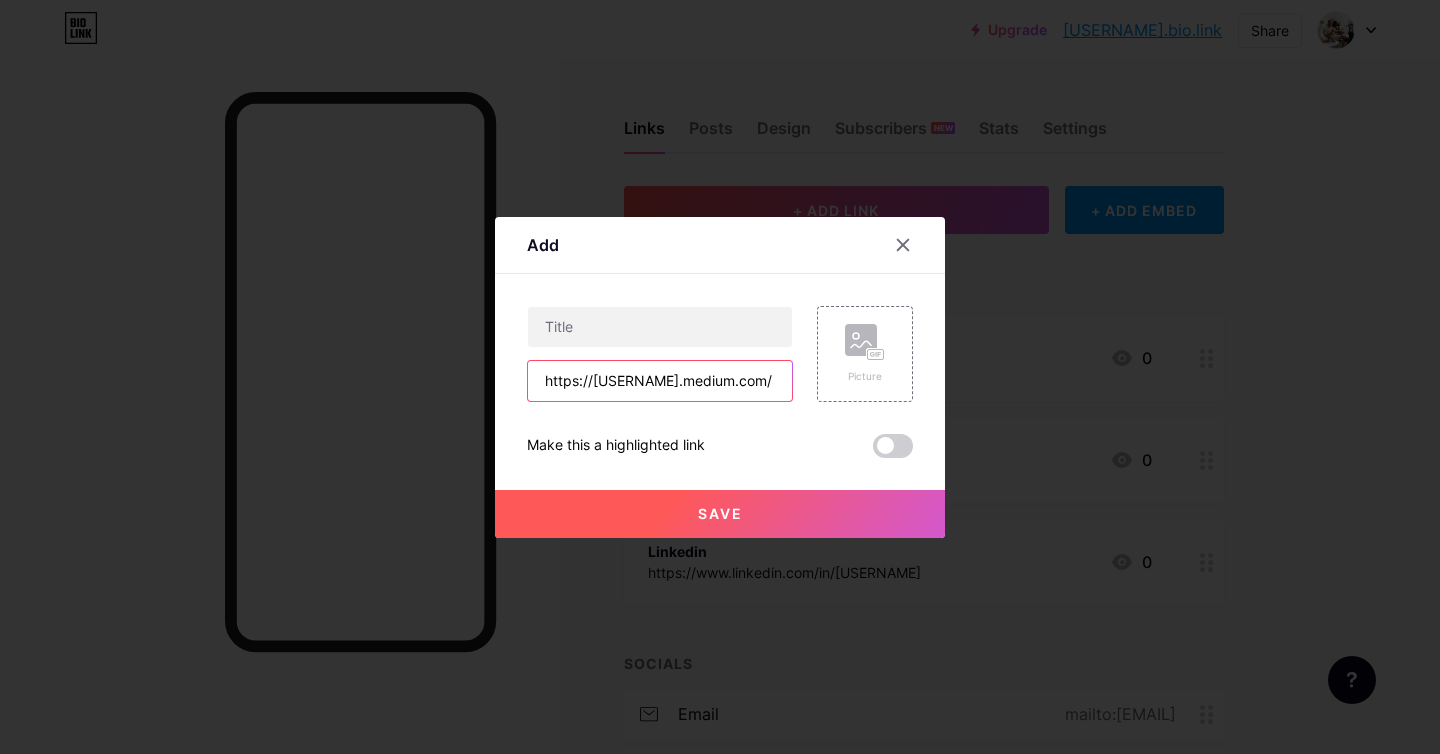 scroll, scrollTop: 0, scrollLeft: 0, axis: both 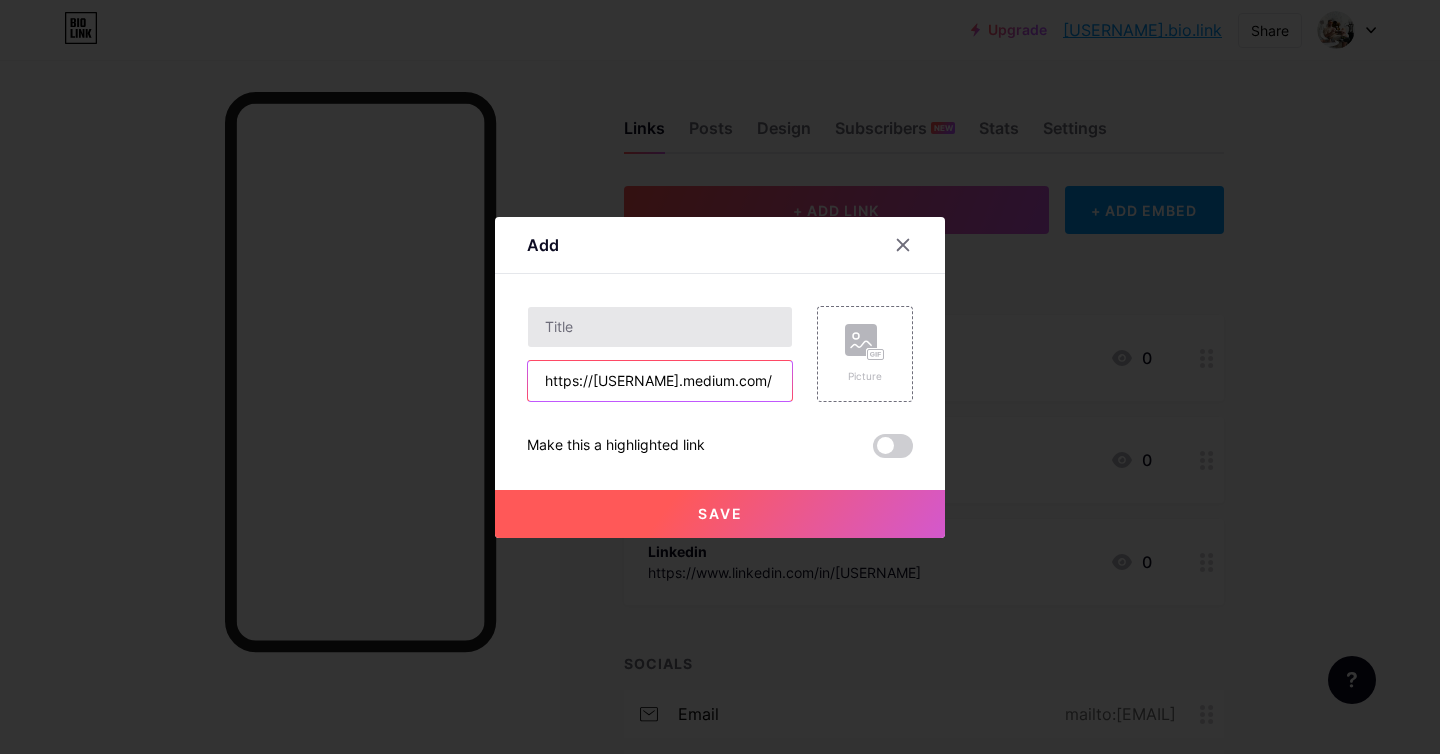 type on "https://pixelsneverlie.medium.com" 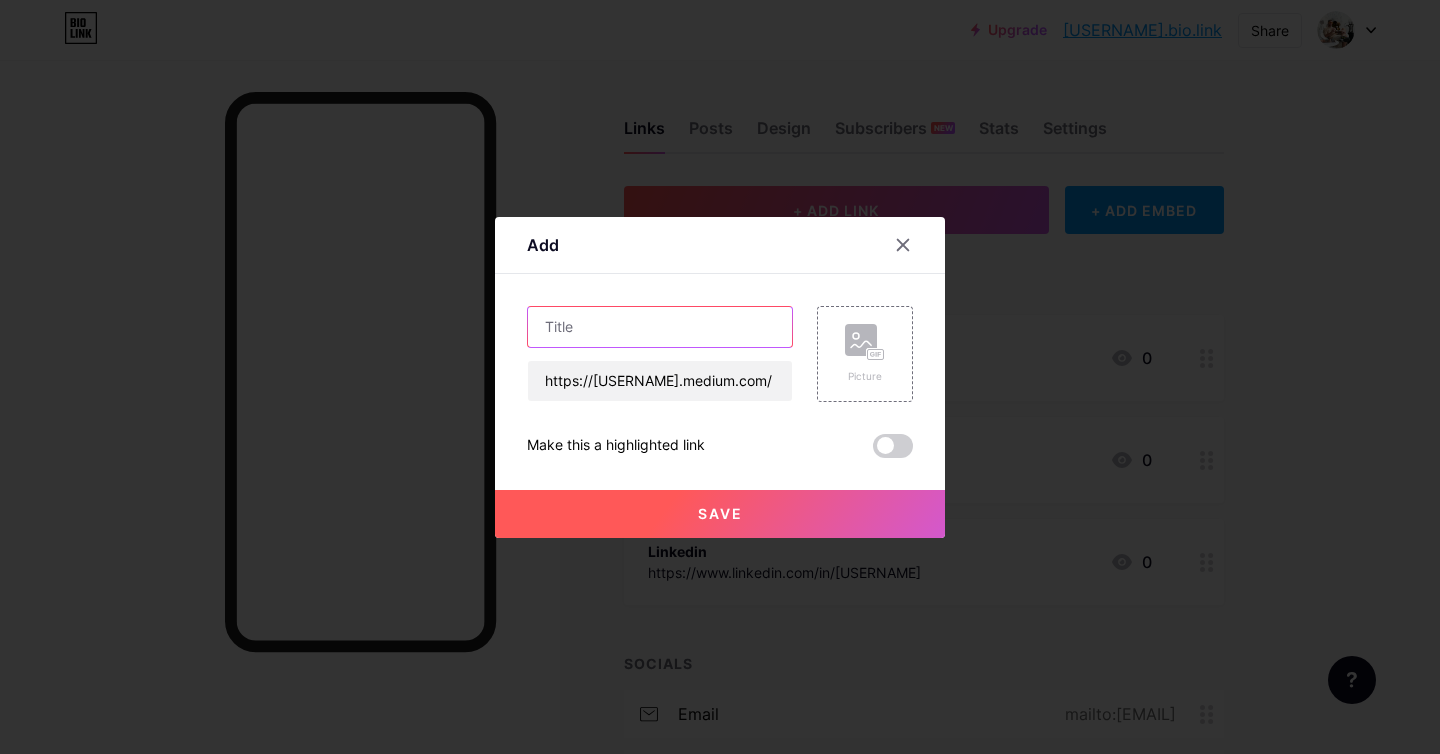 click at bounding box center [660, 327] 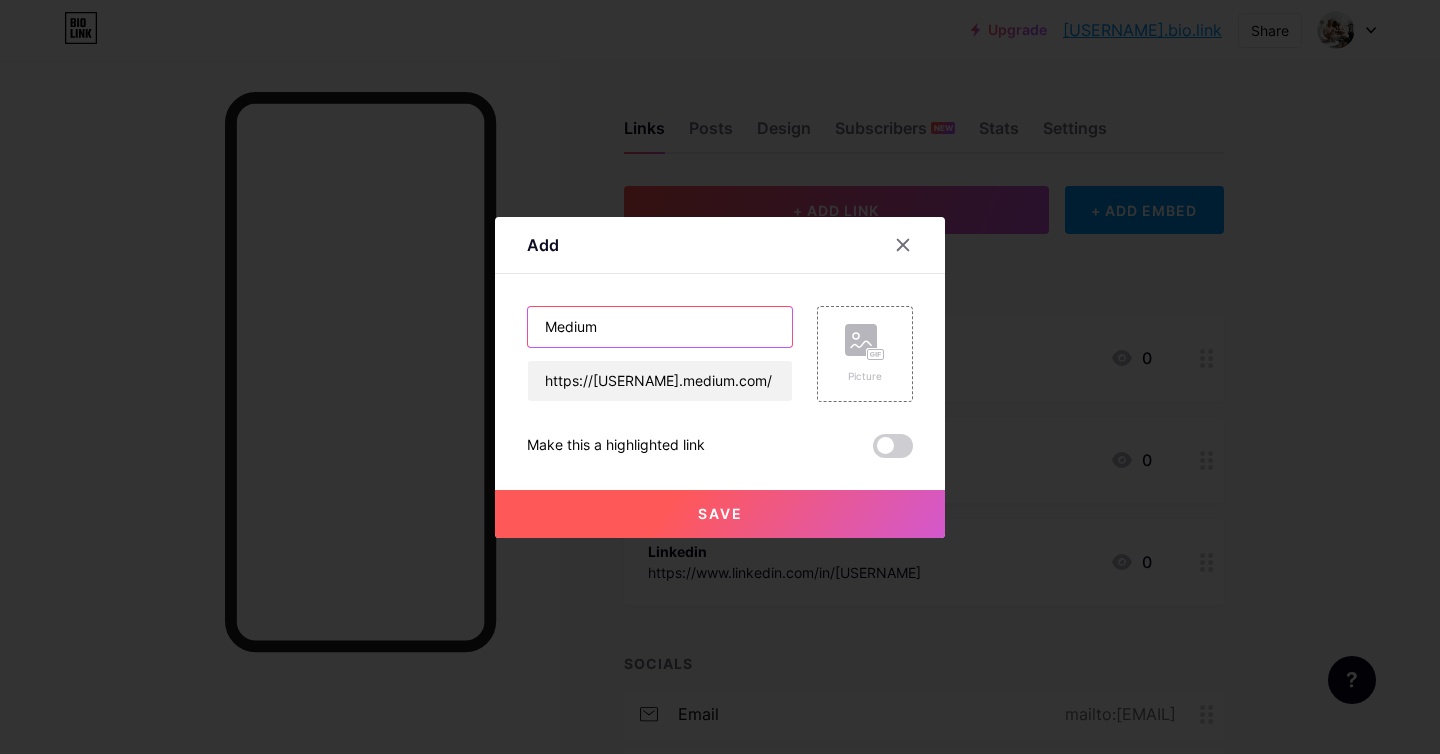 type on "Medium" 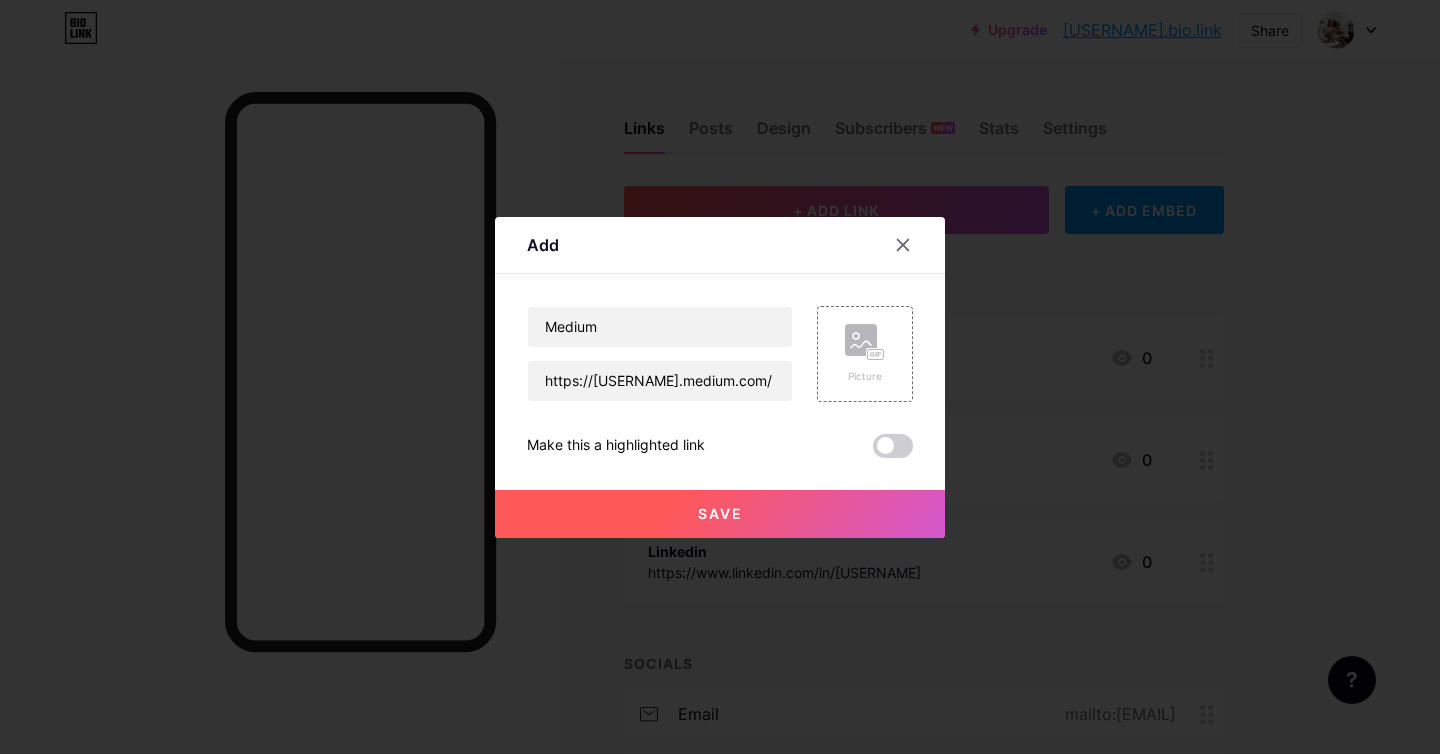 click on "Save" at bounding box center [720, 514] 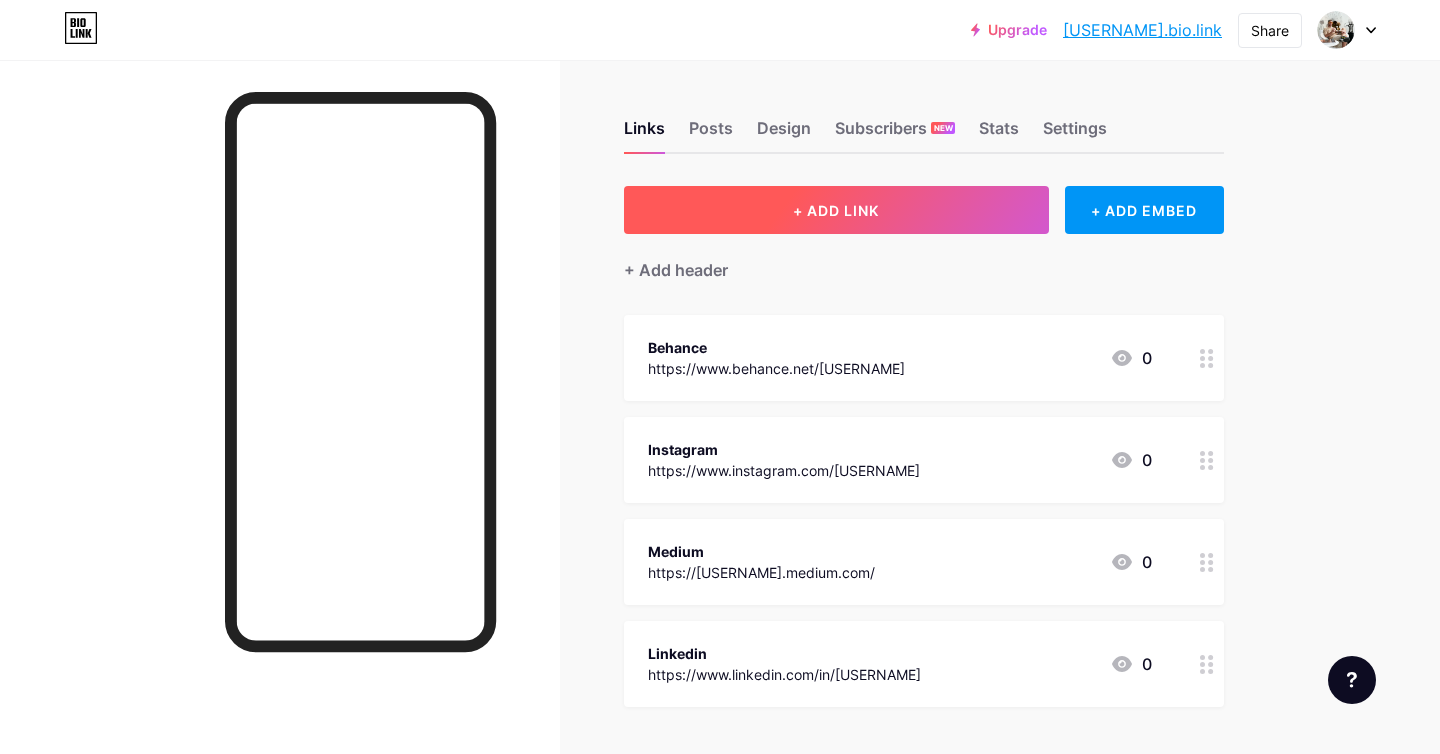 click on "+ ADD LINK" at bounding box center (836, 210) 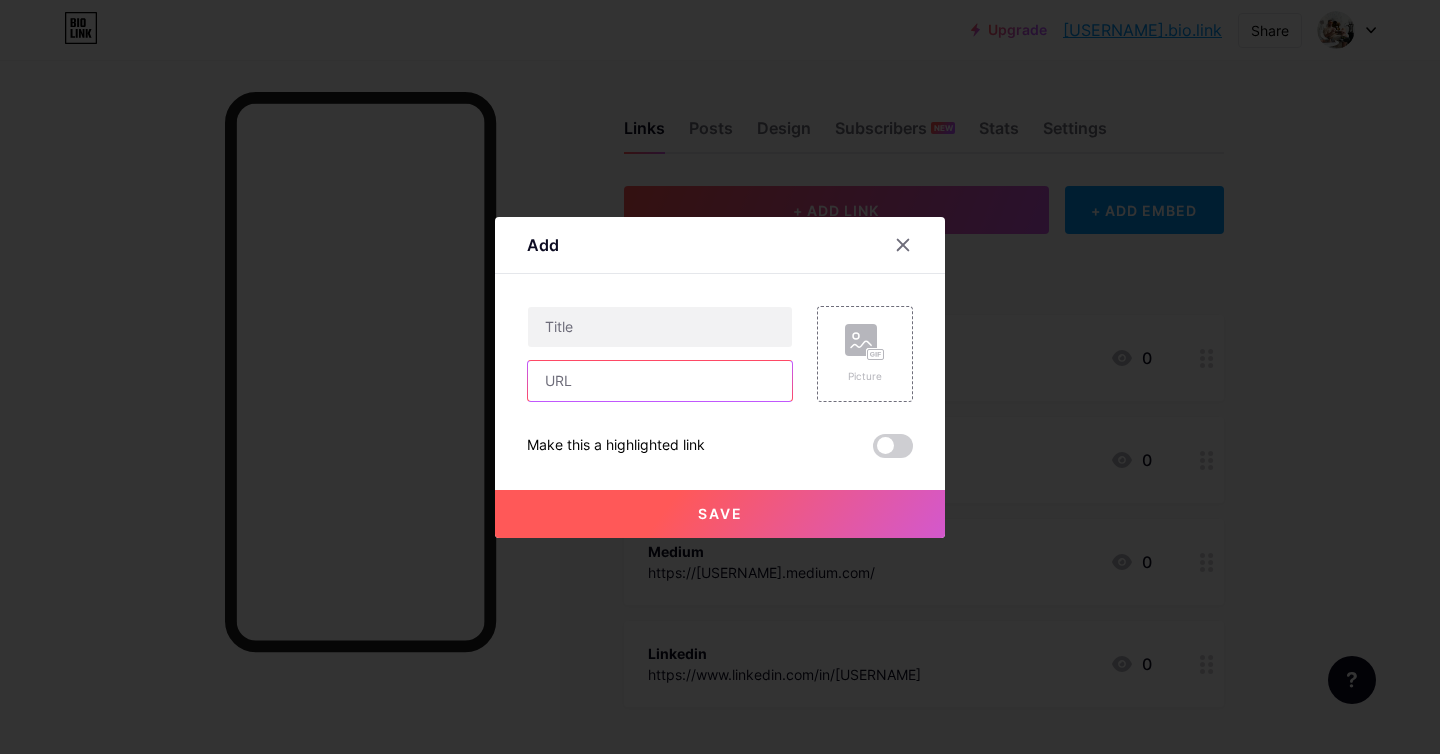 click at bounding box center (660, 381) 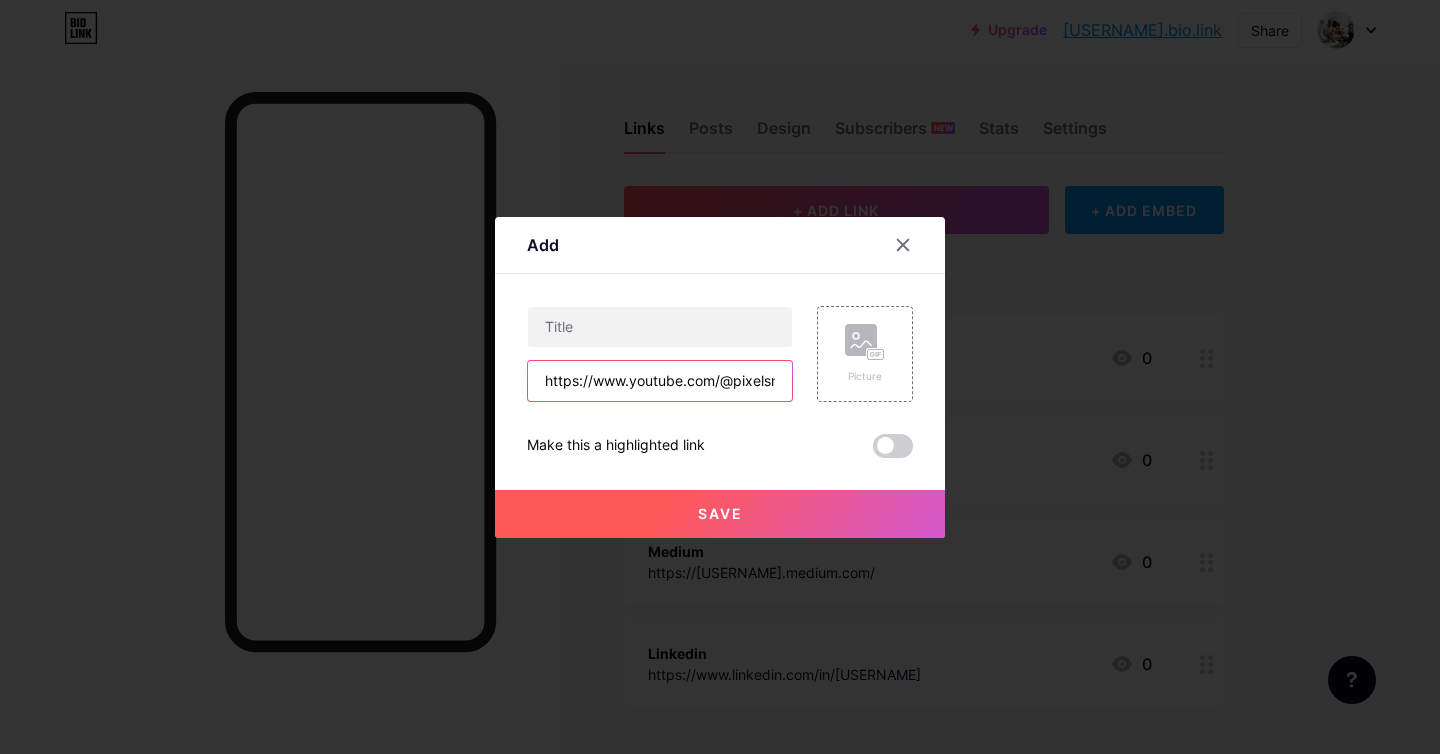 scroll, scrollTop: 0, scrollLeft: 49, axis: horizontal 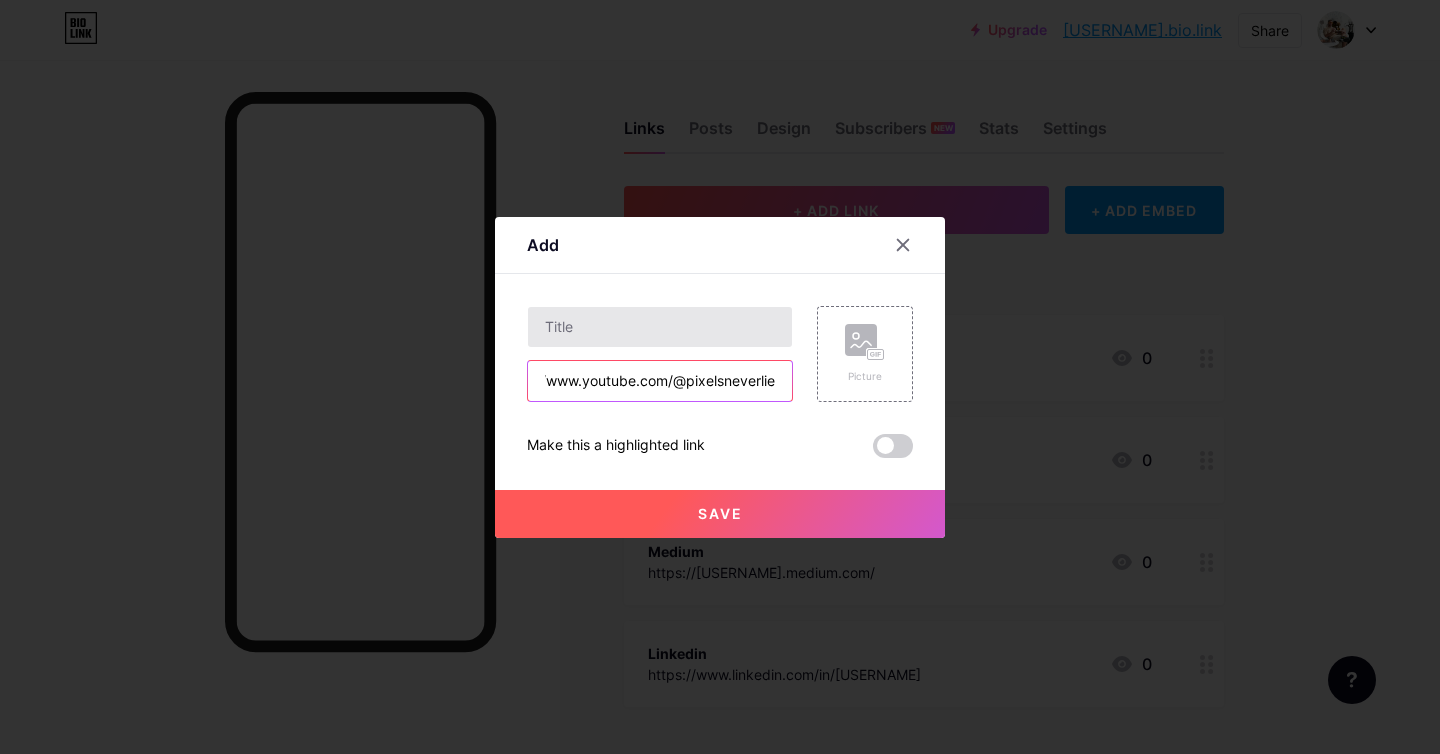 type on "https://www.youtube.com/@pixelsneverlie" 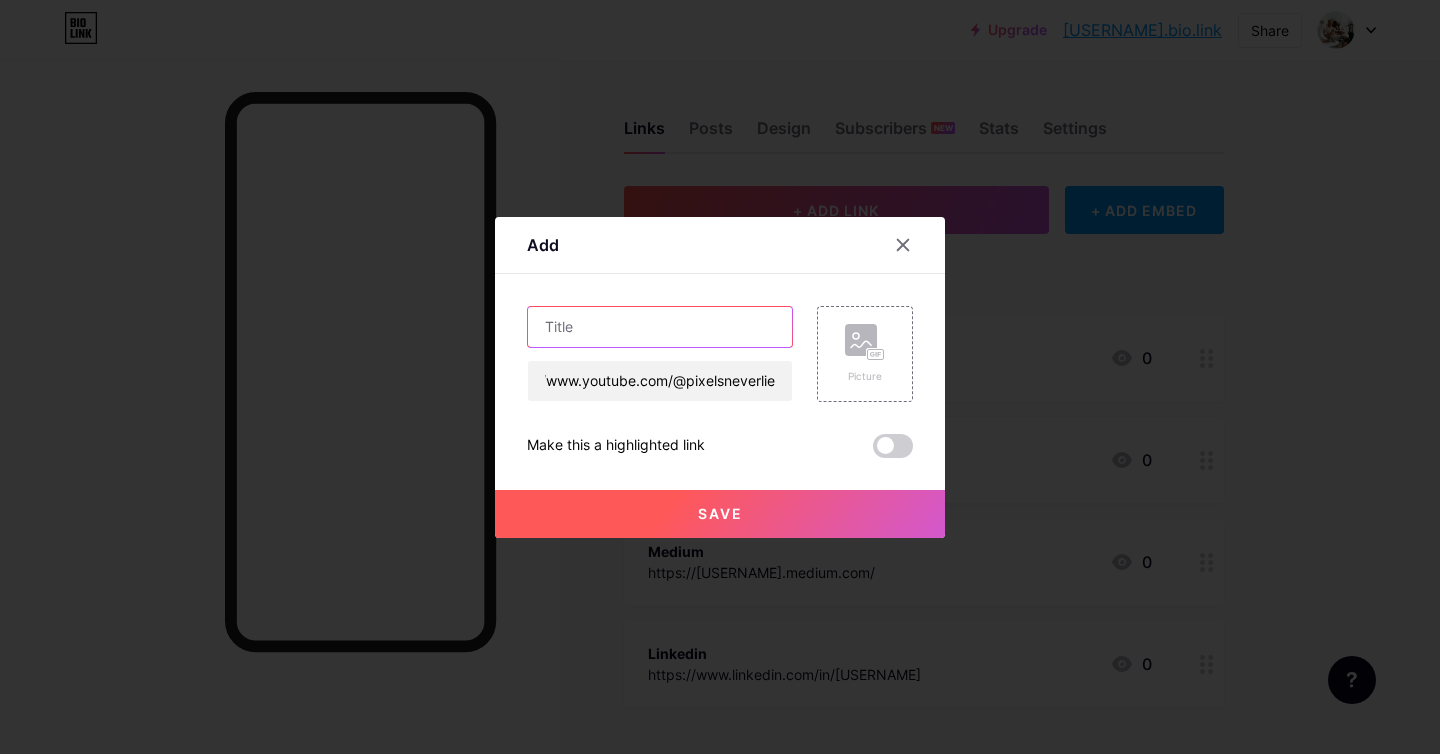 click at bounding box center (660, 327) 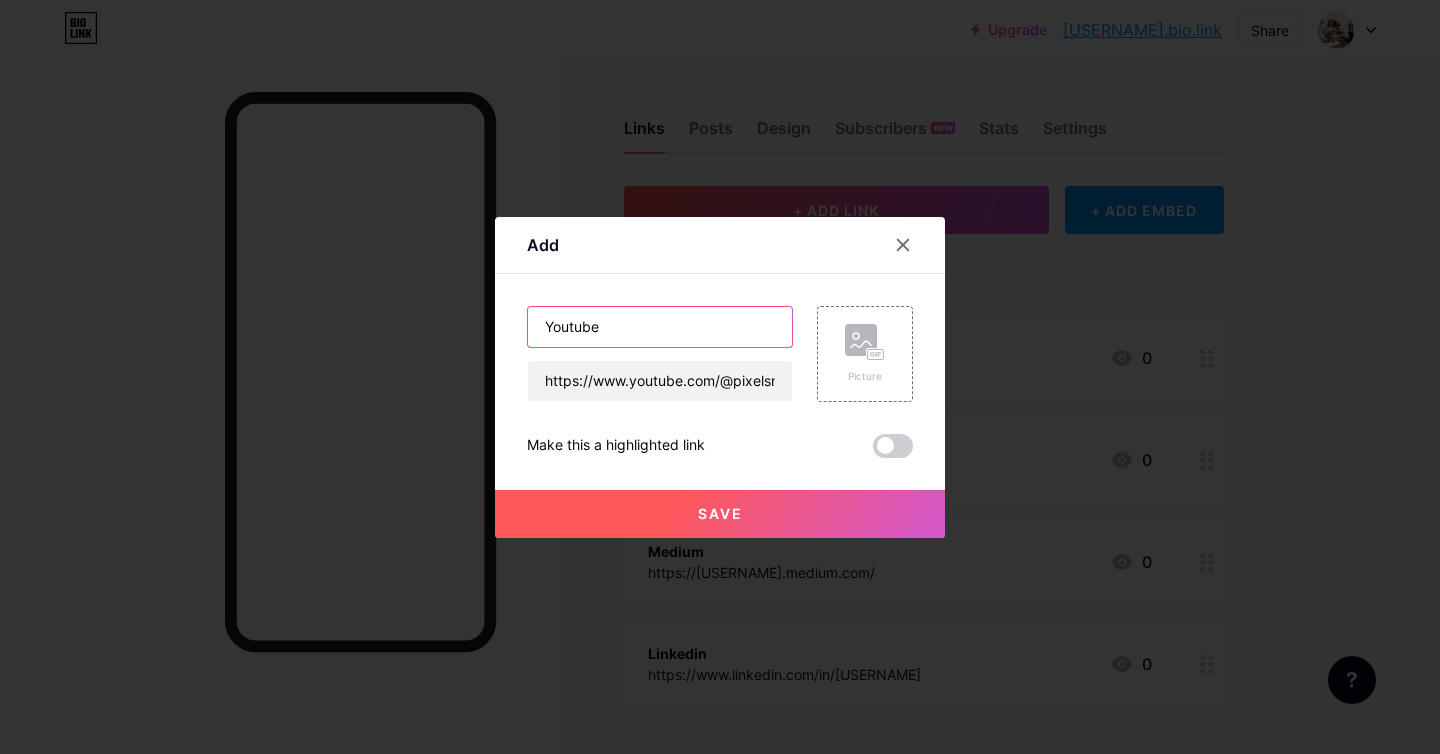 type on "Youtube" 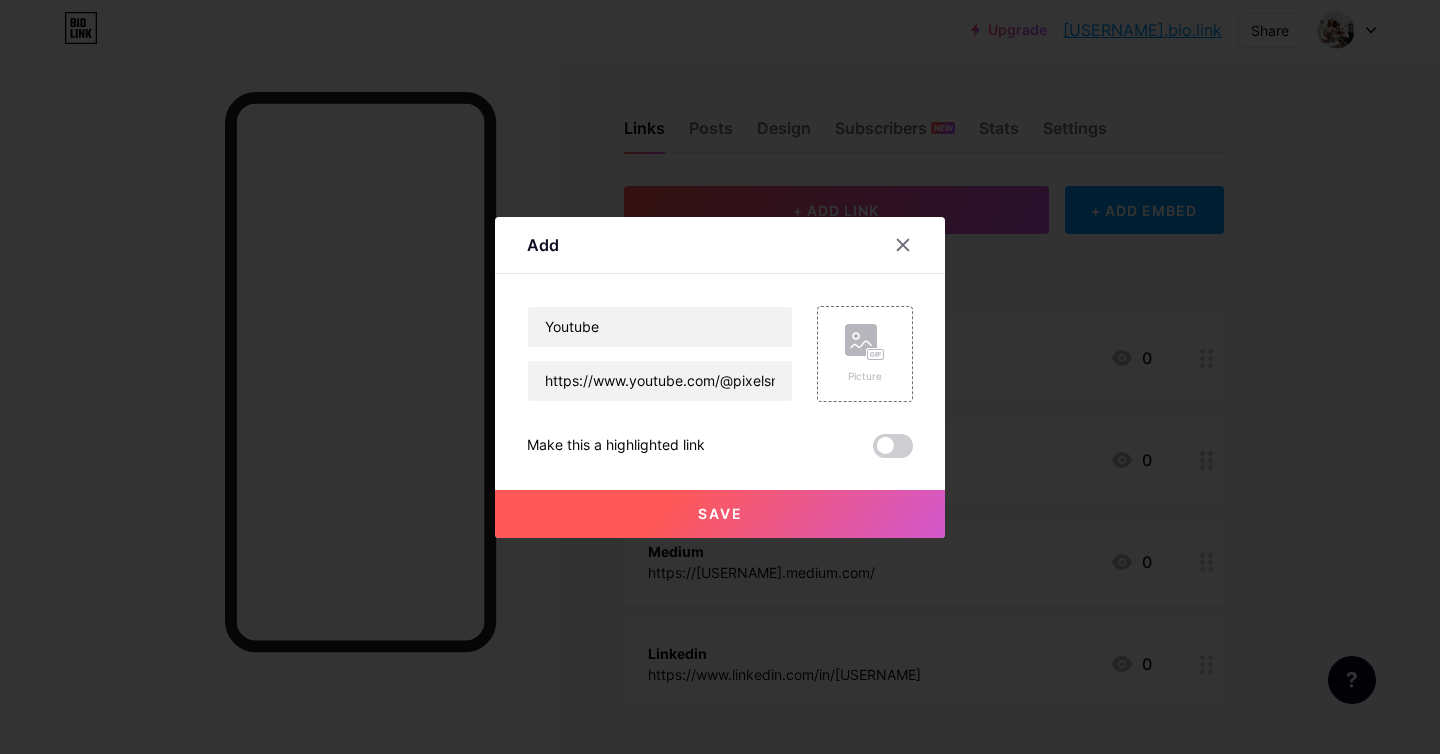 click on "Save" at bounding box center [720, 513] 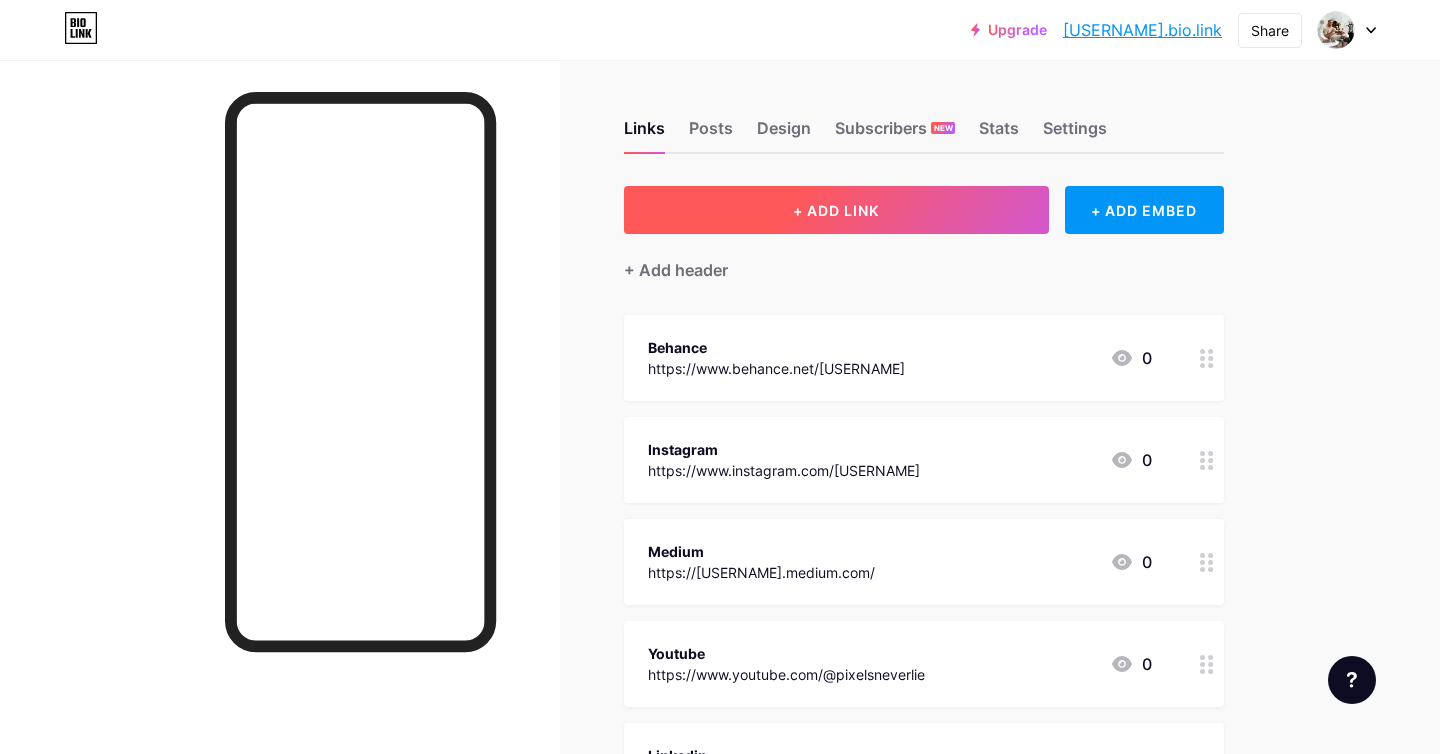 click on "+ ADD LINK" at bounding box center (836, 210) 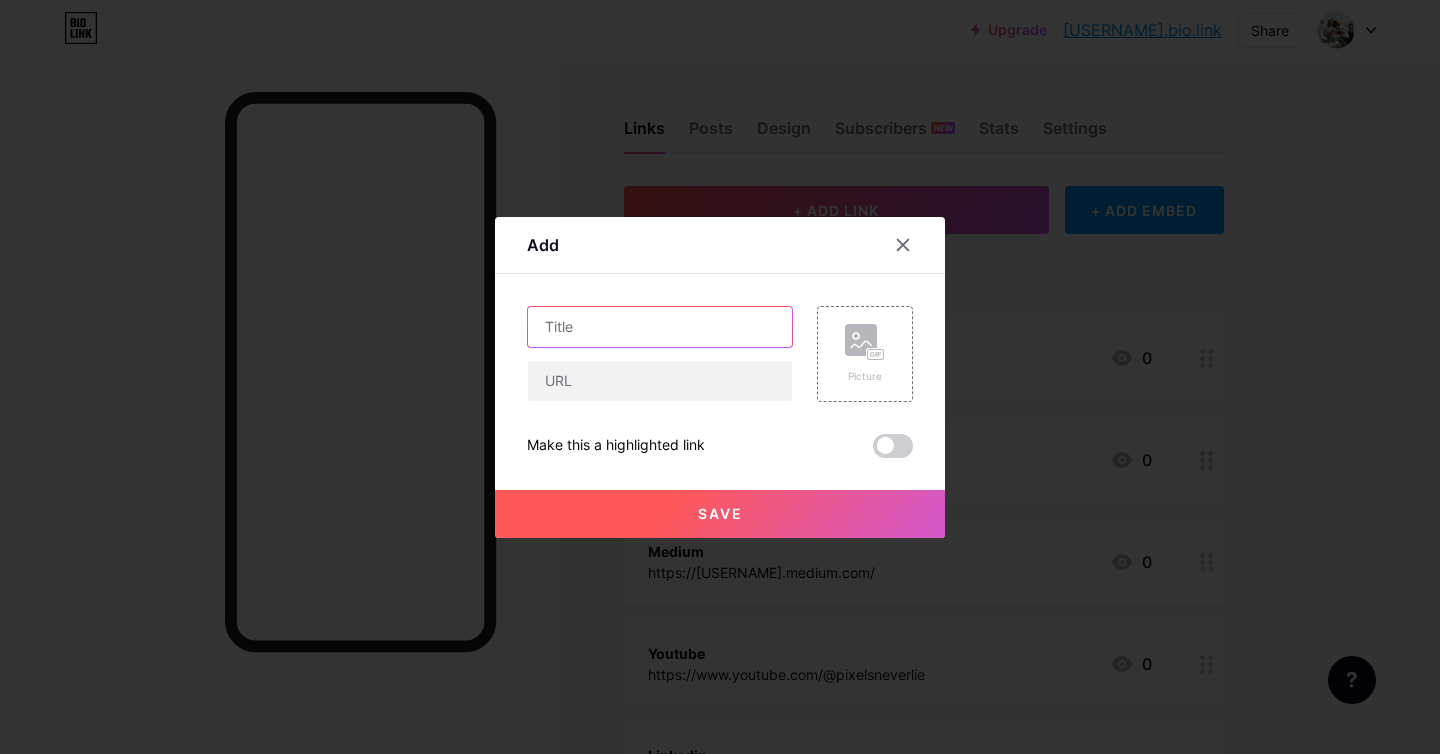 click at bounding box center (660, 327) 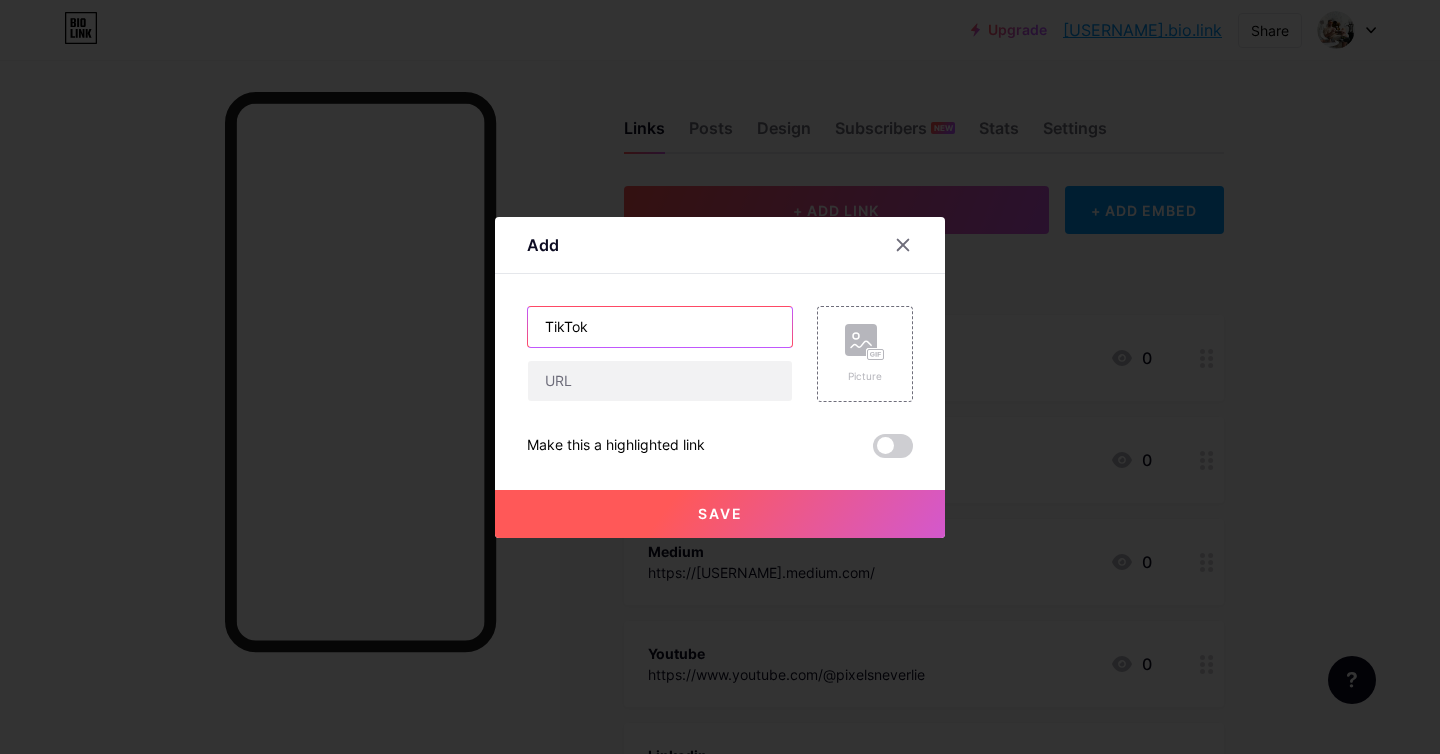 type on "TikTok" 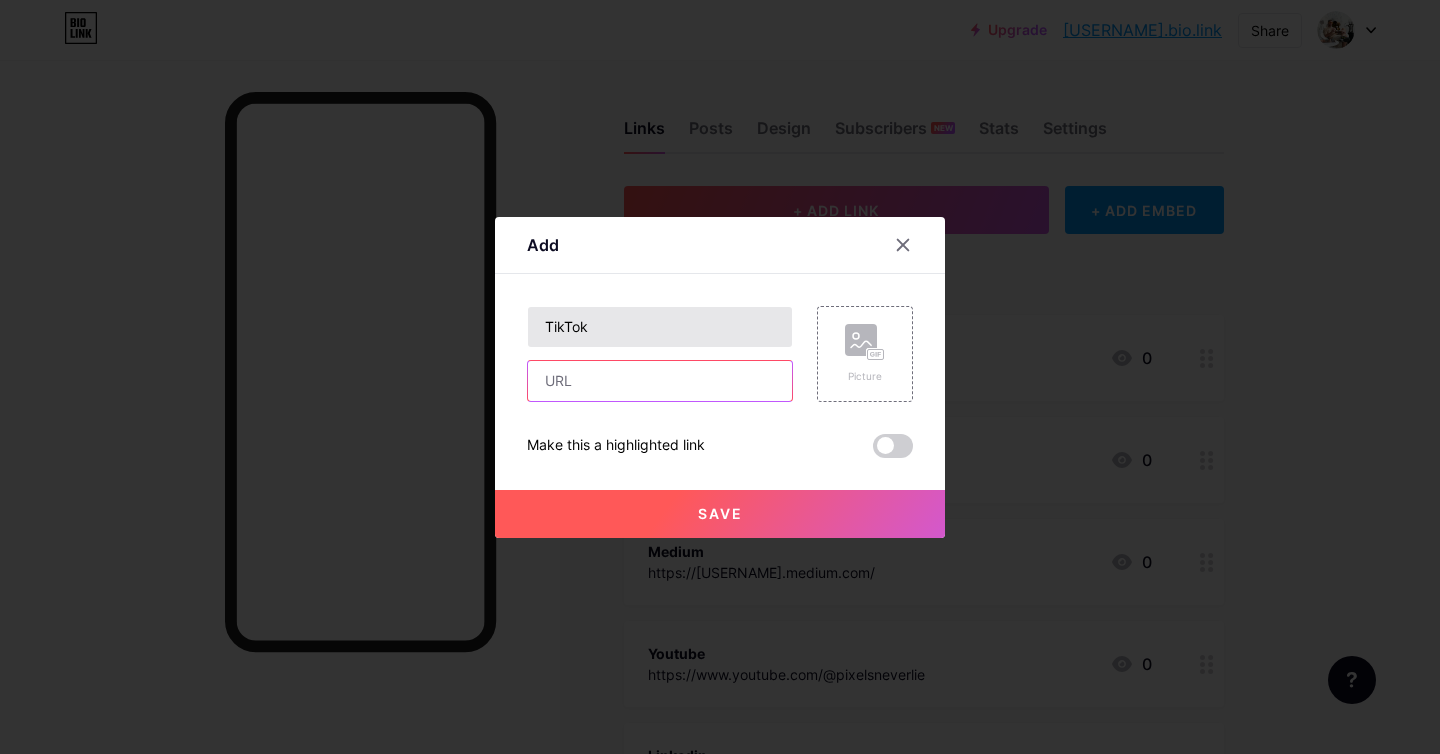 paste on "https://www.tiktok.com/@pixelsneverlie" 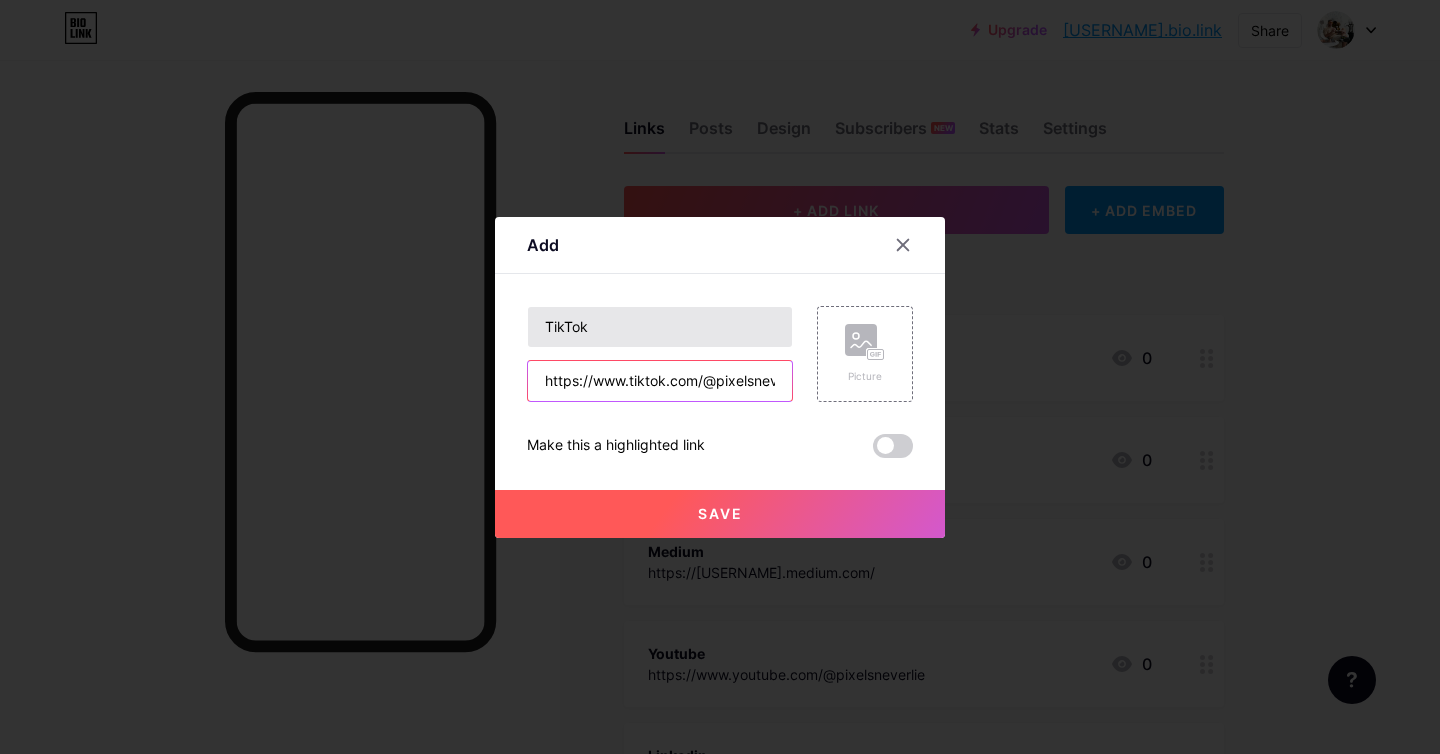 scroll, scrollTop: 0, scrollLeft: 32, axis: horizontal 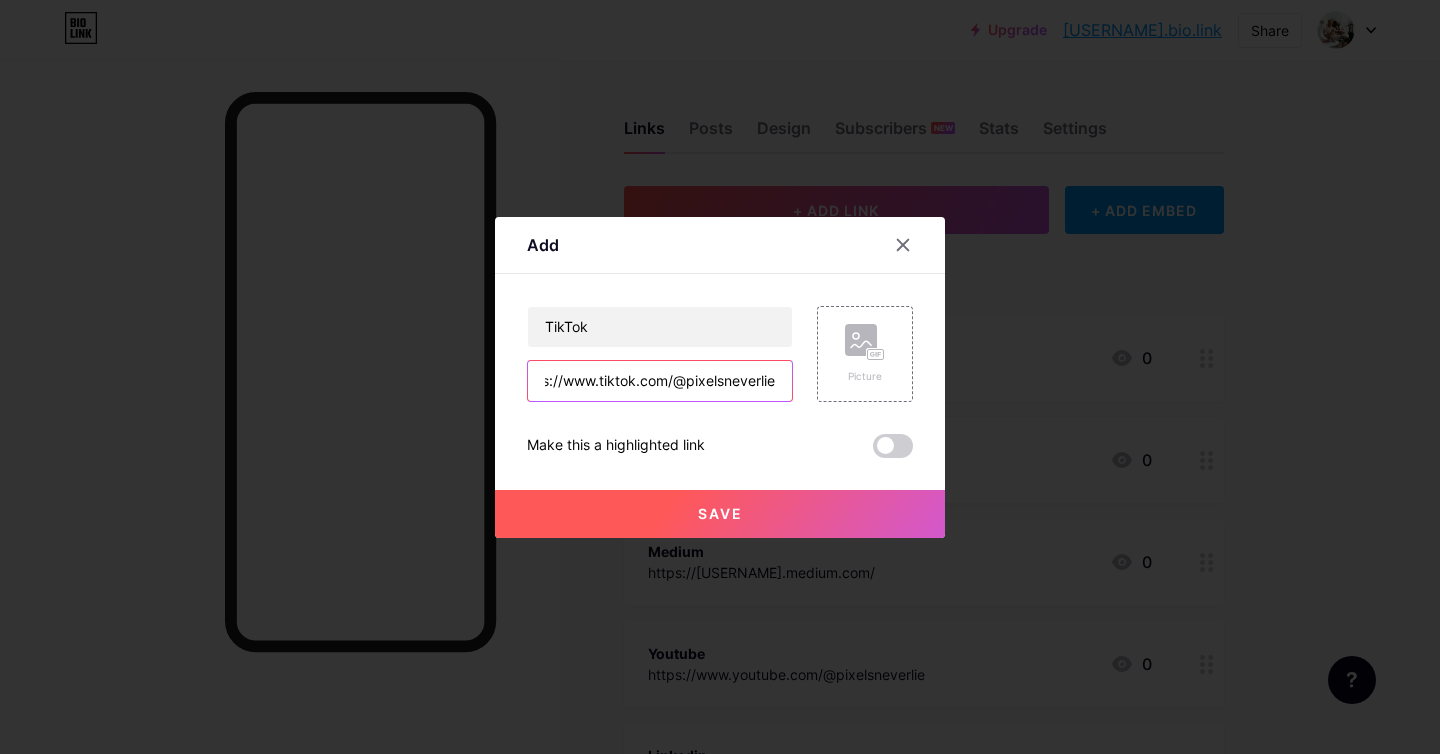 type on "https://www.tiktok.com/@pixelsneverlie" 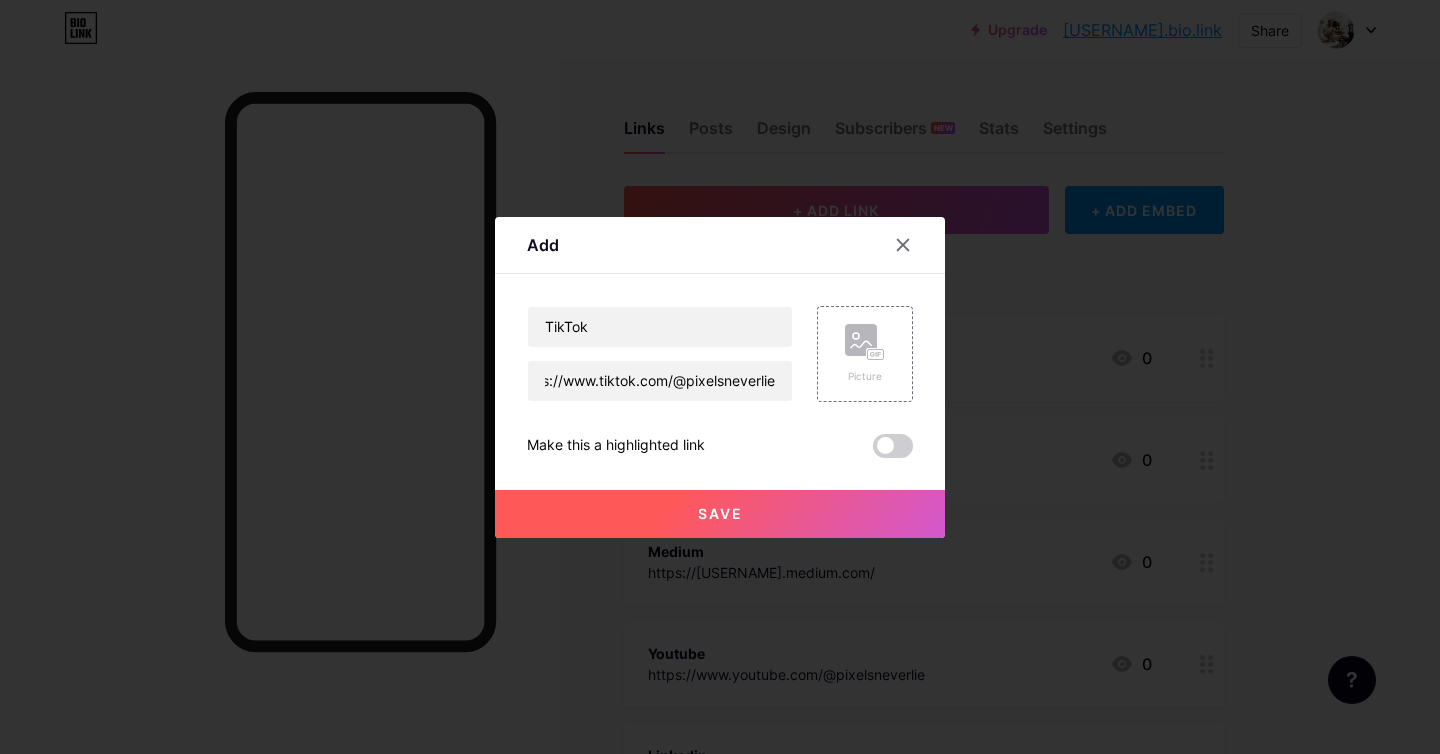 click on "Save" at bounding box center (720, 513) 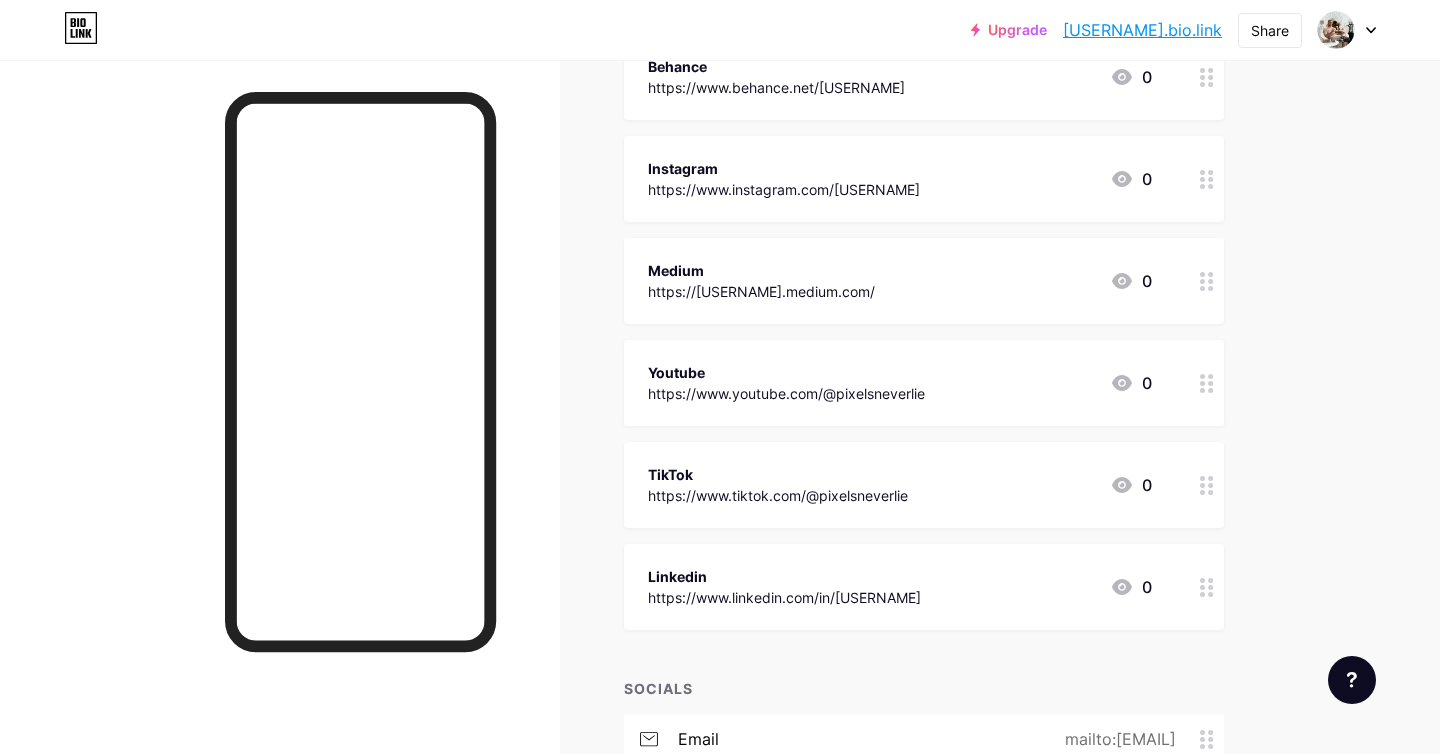 scroll, scrollTop: 449, scrollLeft: 0, axis: vertical 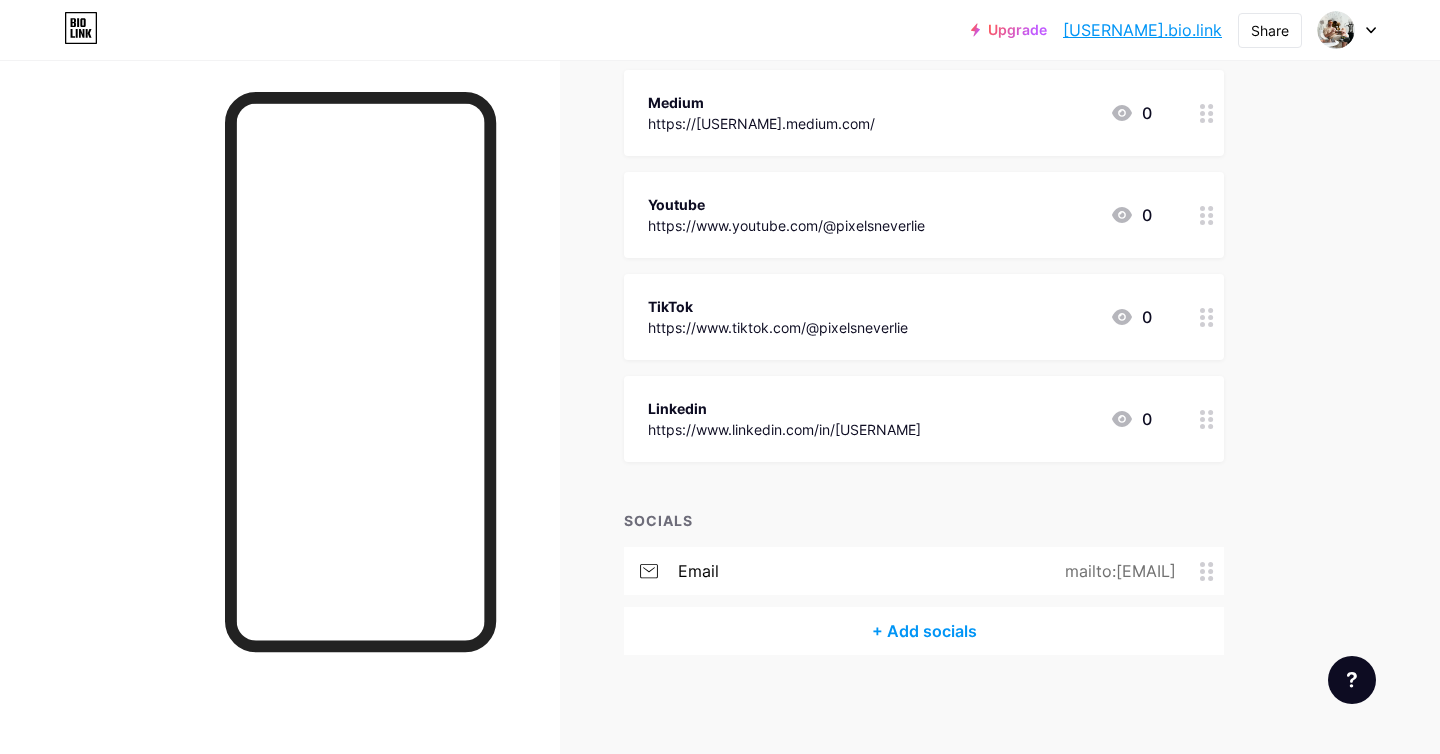 click on "+ Add socials" at bounding box center [924, 631] 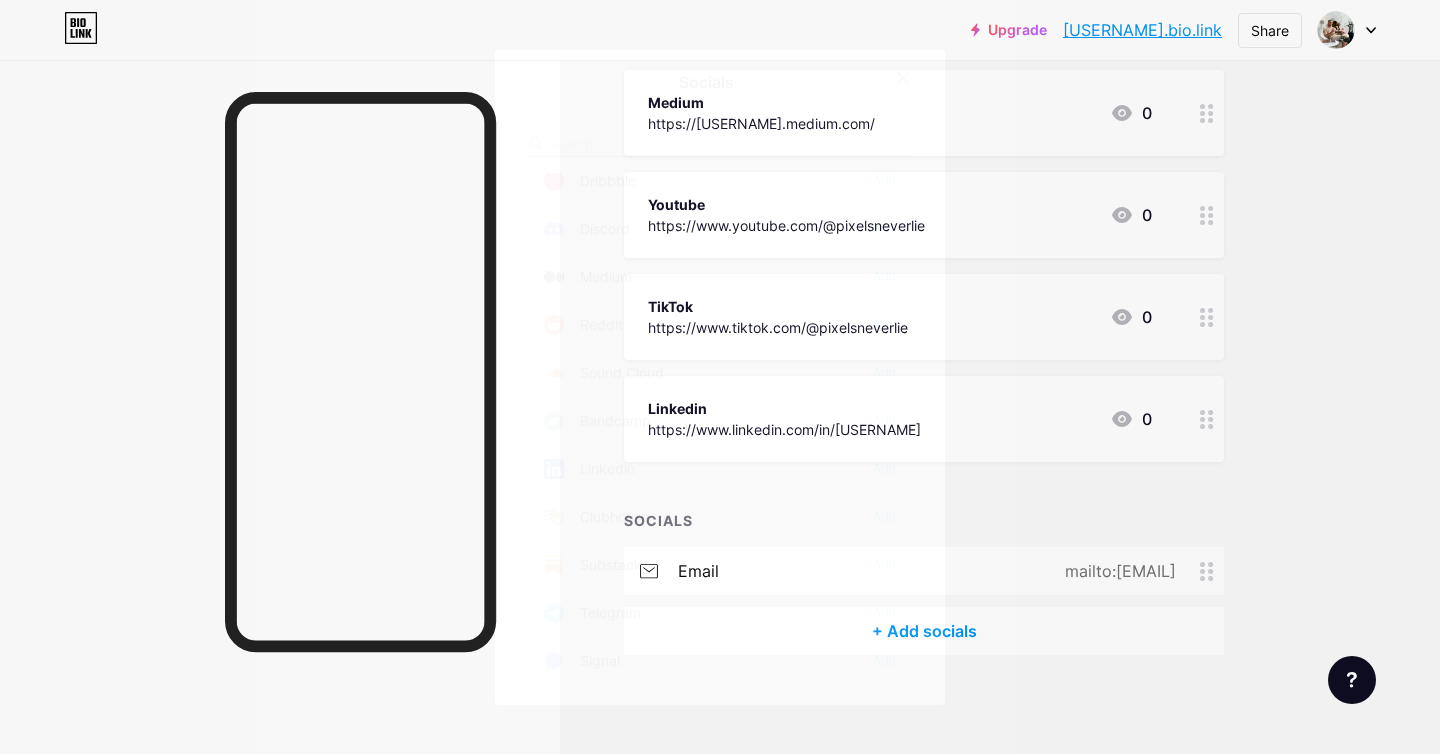 scroll, scrollTop: 709, scrollLeft: 0, axis: vertical 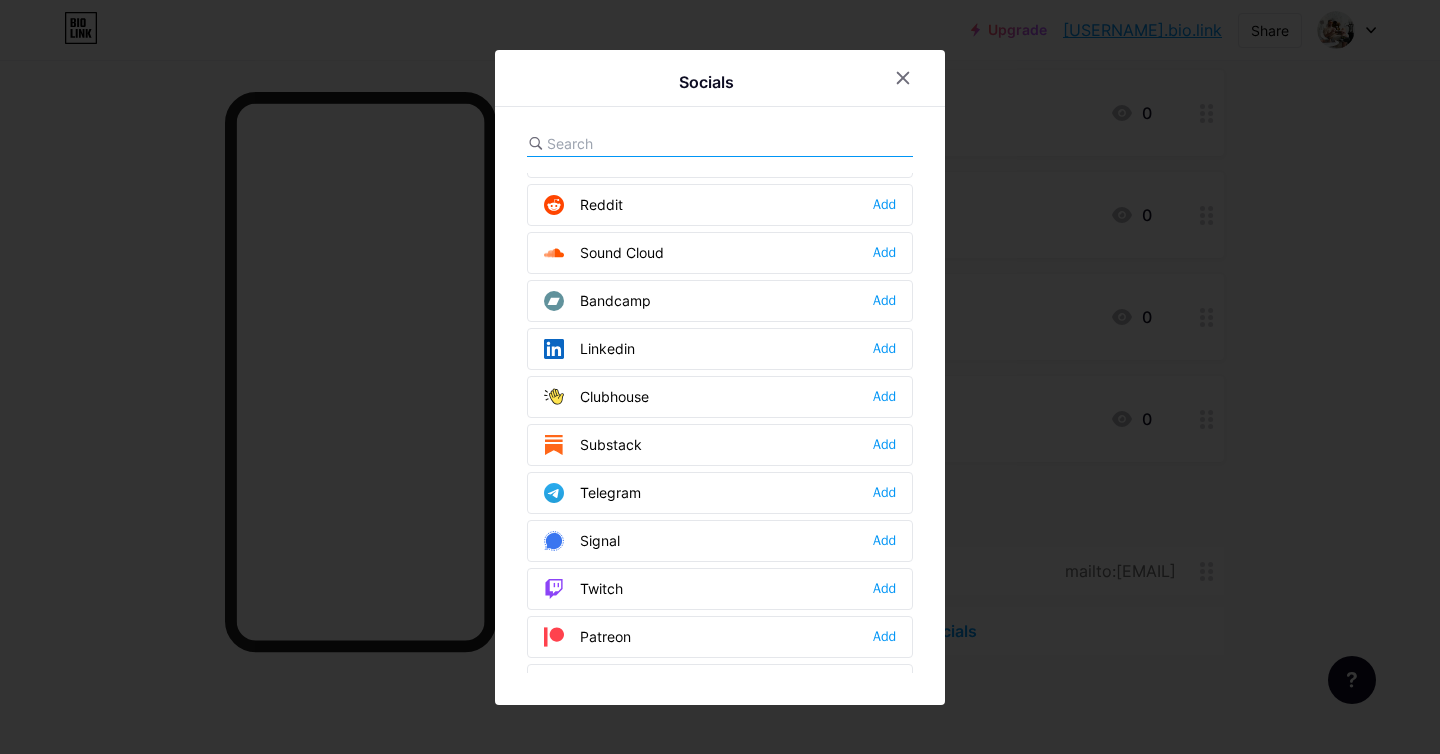 click on "Add" at bounding box center [884, 493] 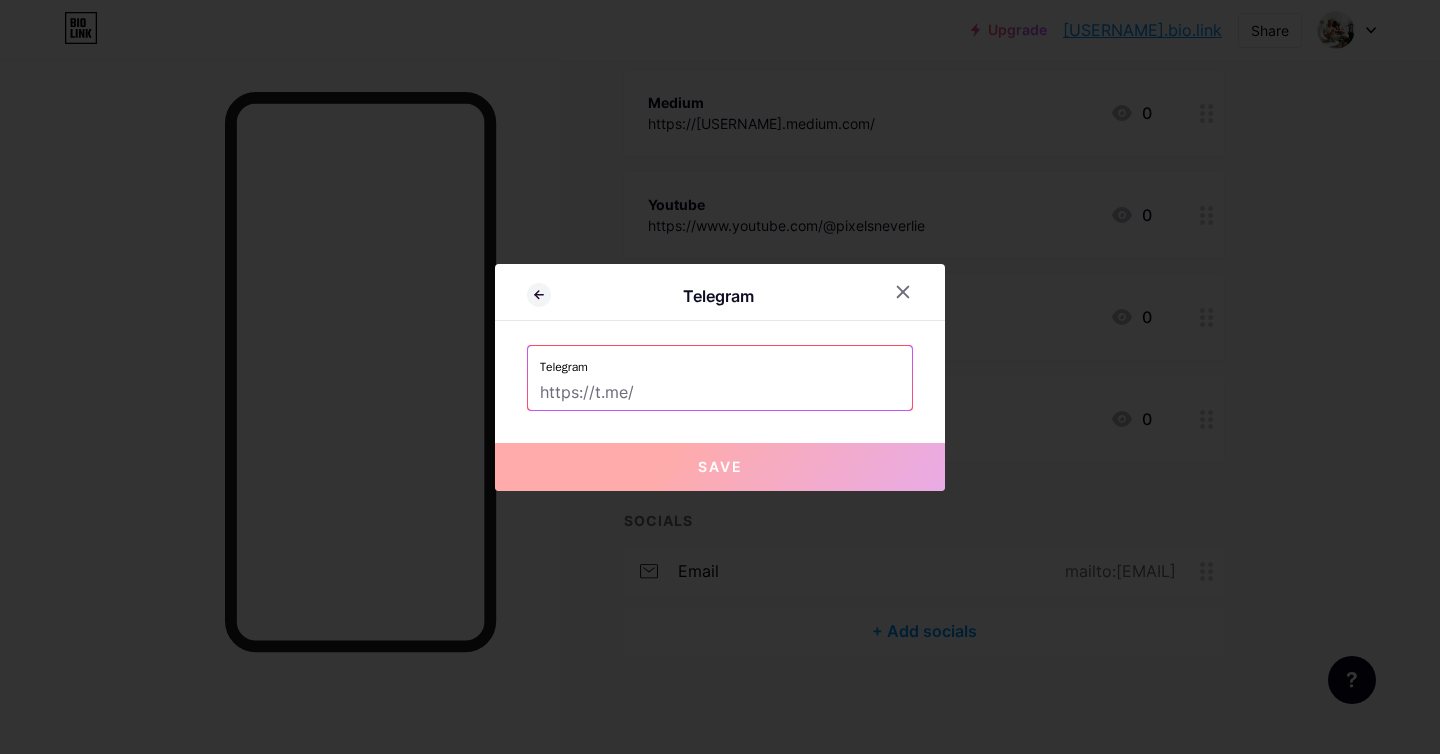click at bounding box center (720, 393) 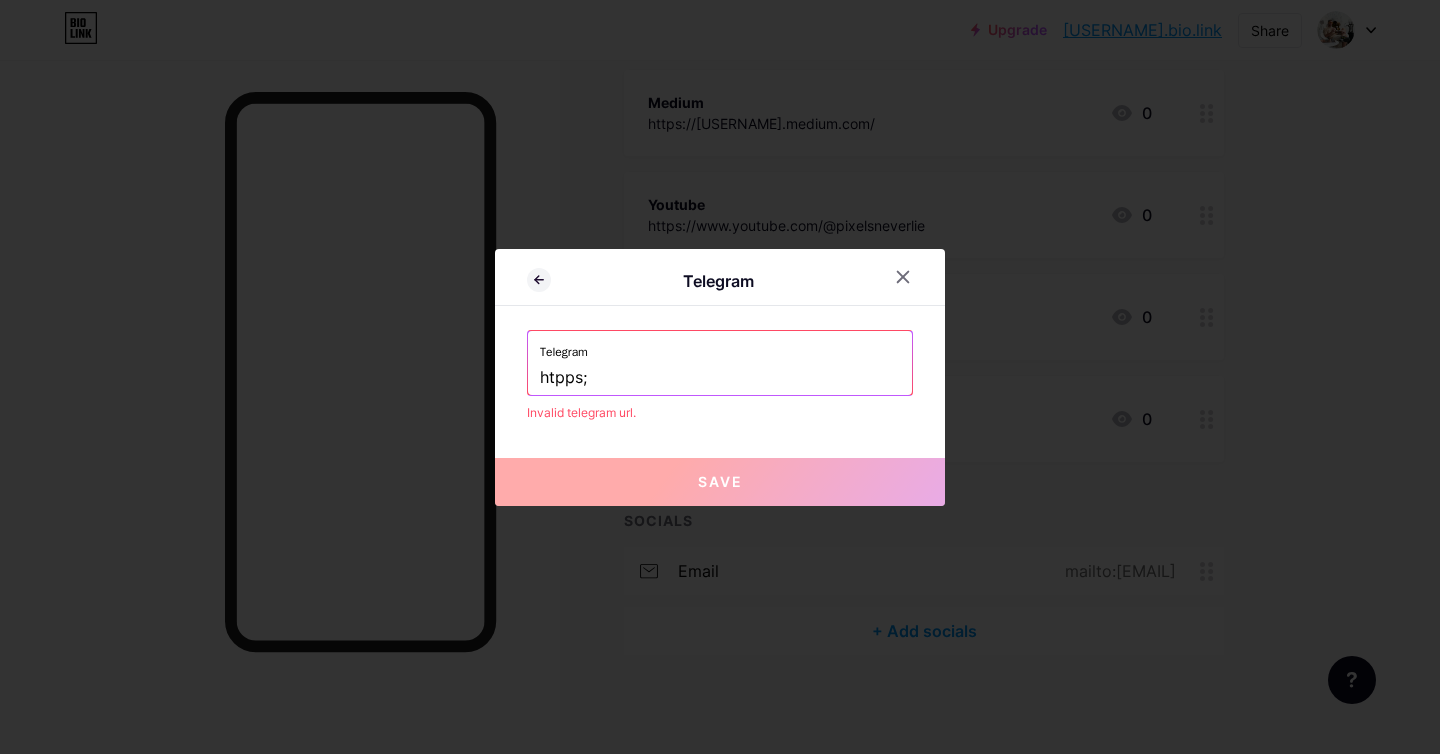paste on "tps://t.me/ilialushnikov" 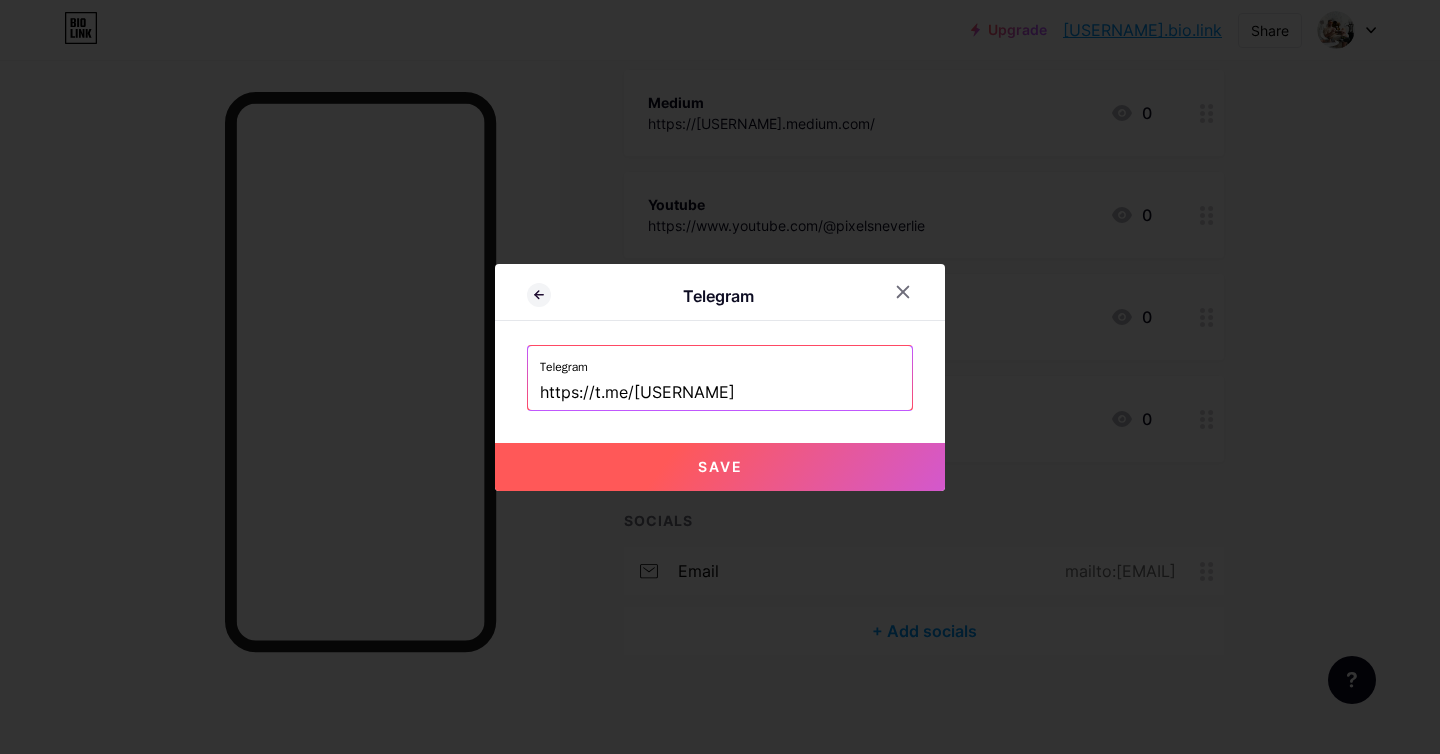 type on "https://t.me/ilialushnikov" 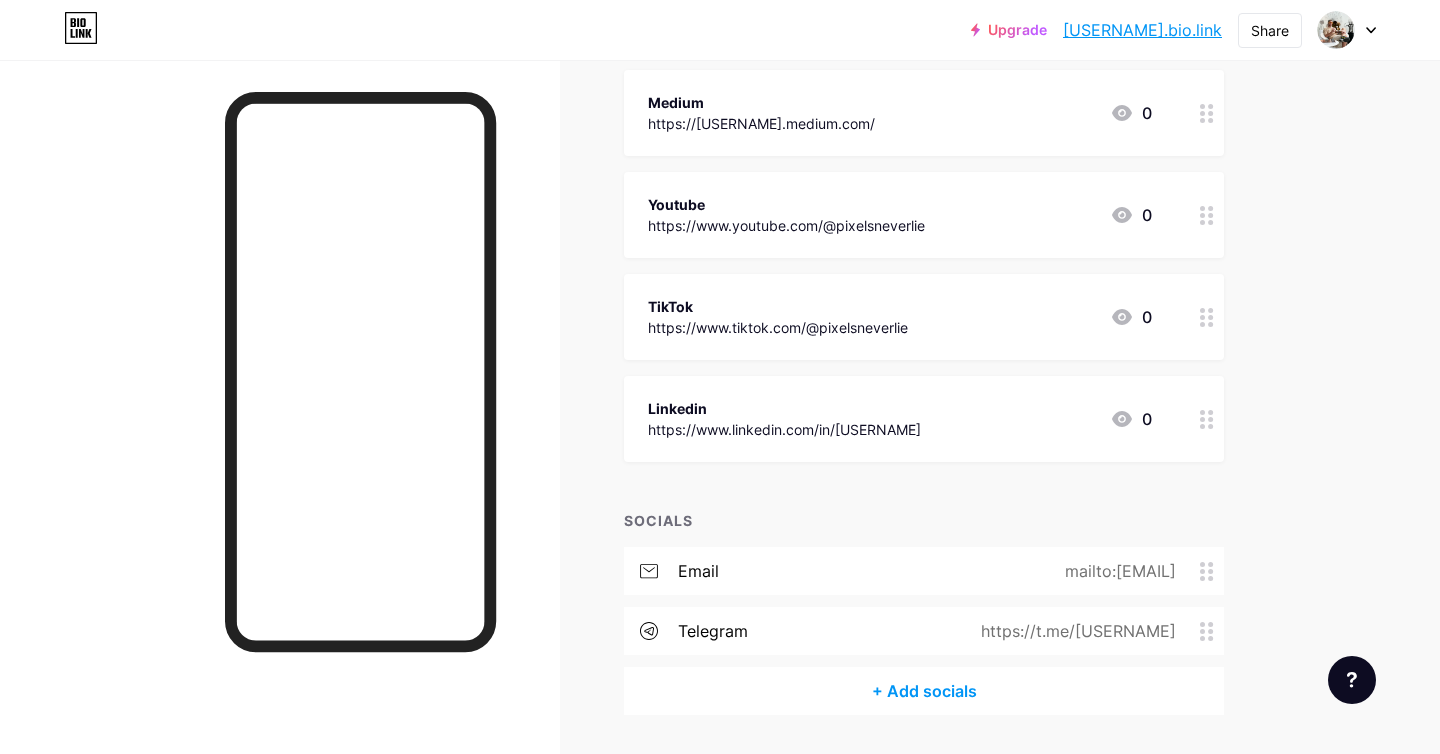 click on "+ Add socials" at bounding box center [924, 691] 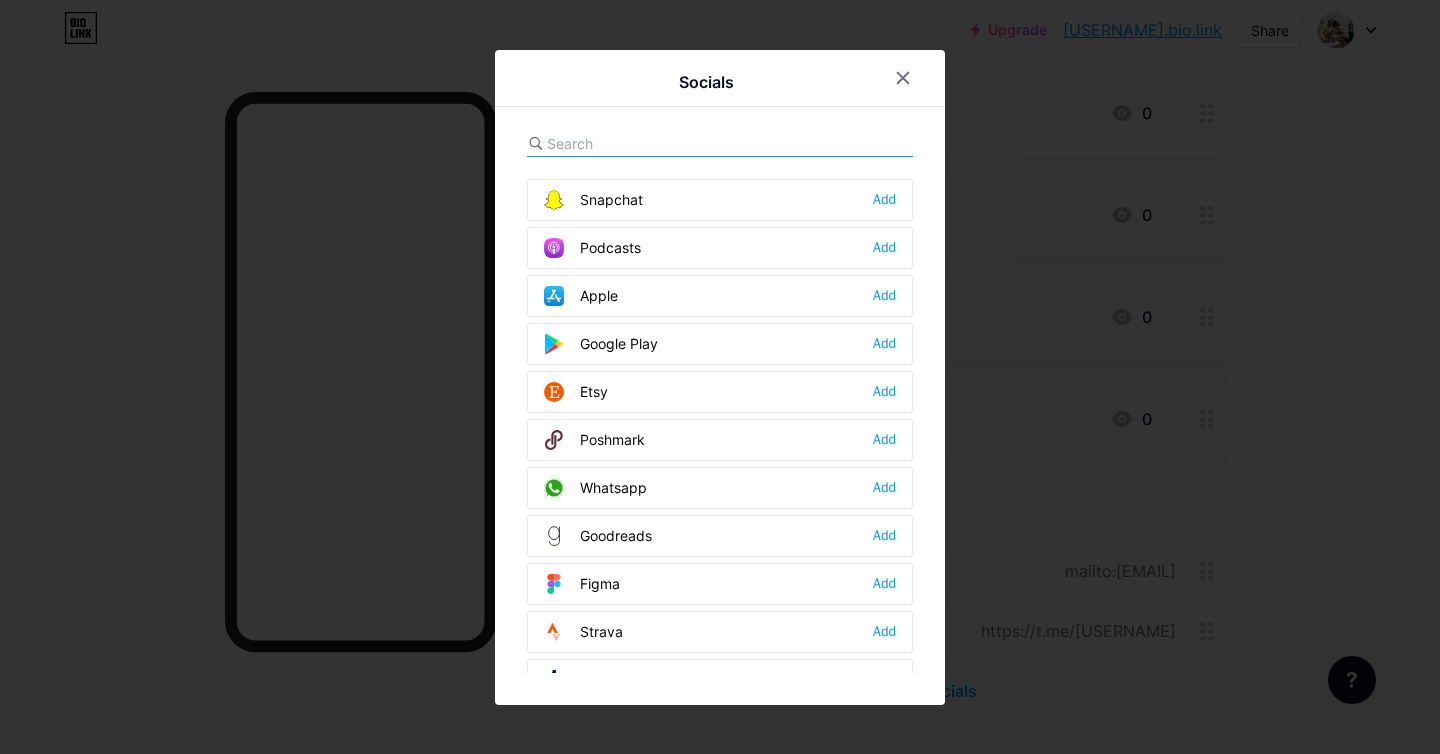 scroll, scrollTop: 1472, scrollLeft: 0, axis: vertical 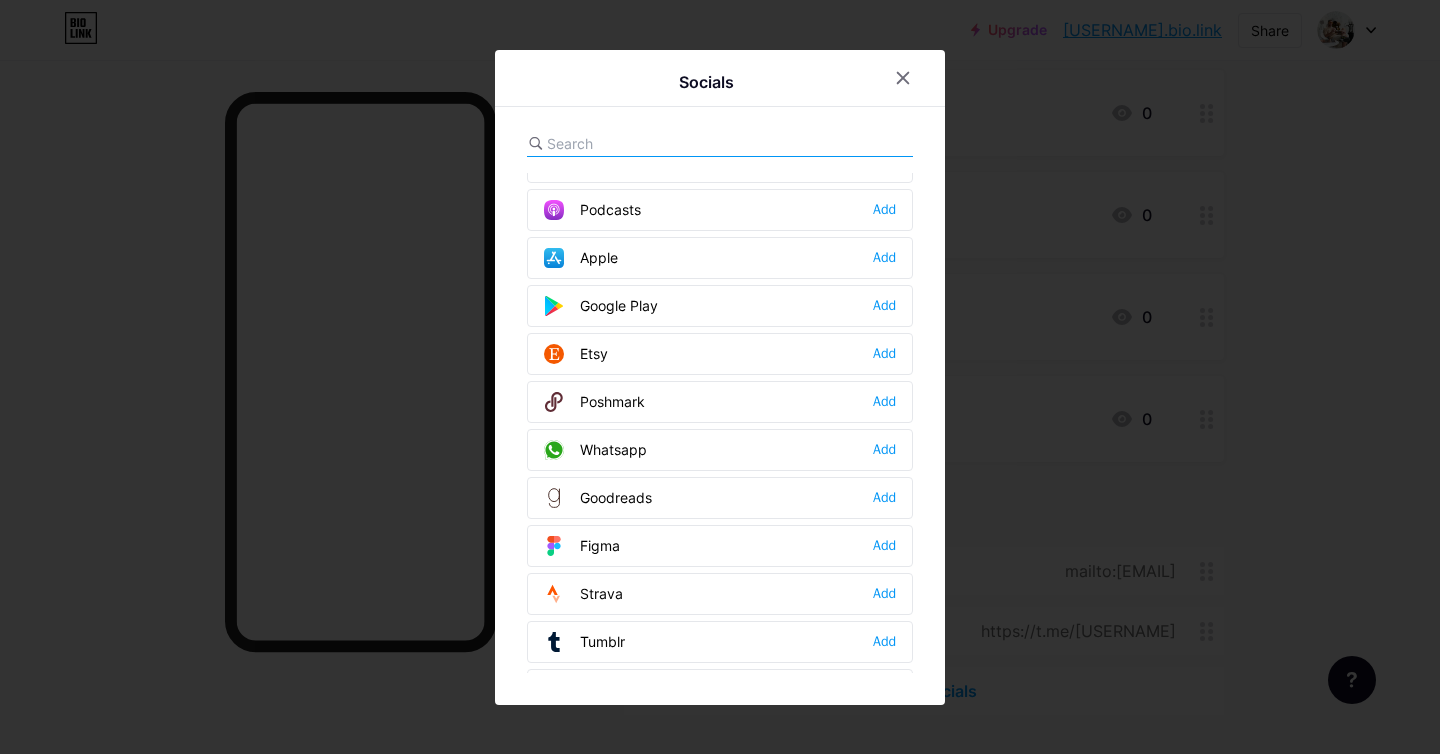 click on "Whatsapp" at bounding box center [595, 450] 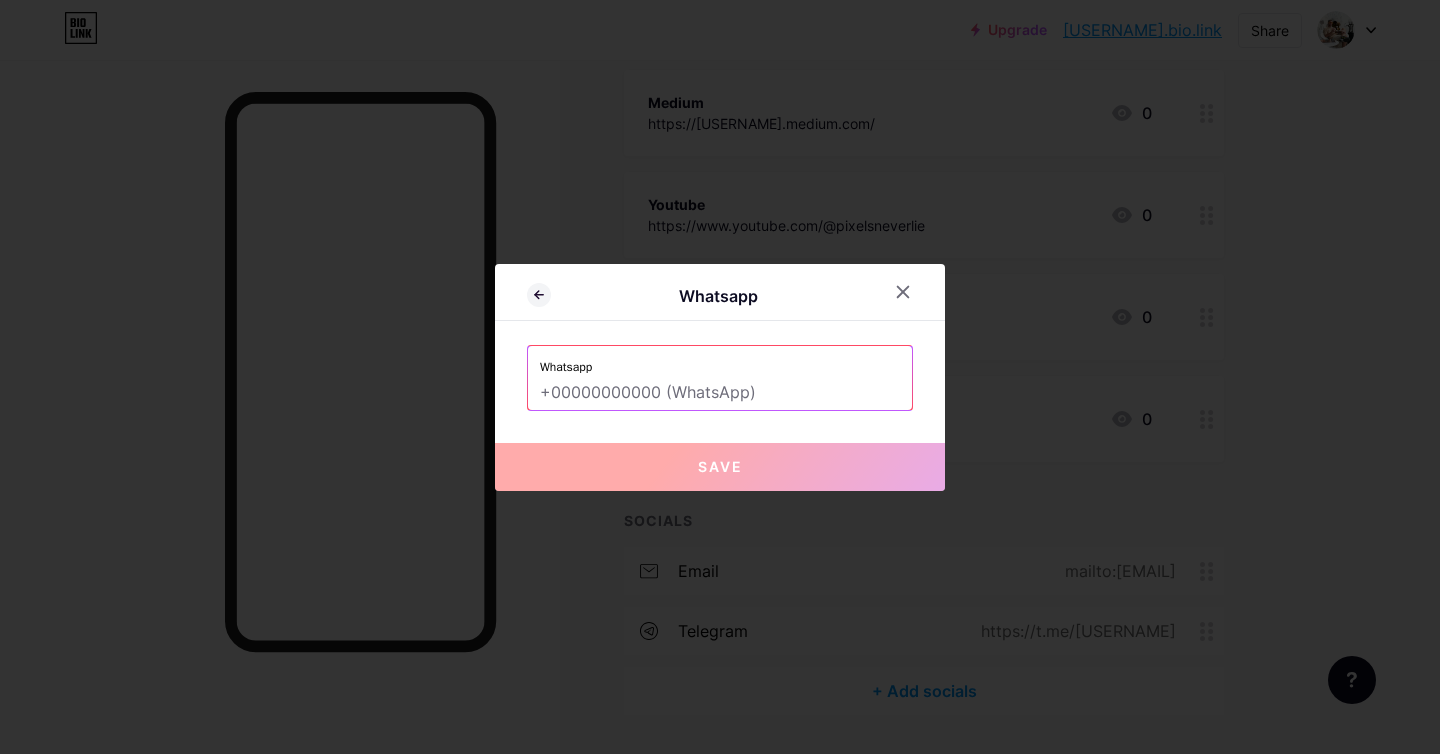 click at bounding box center [720, 393] 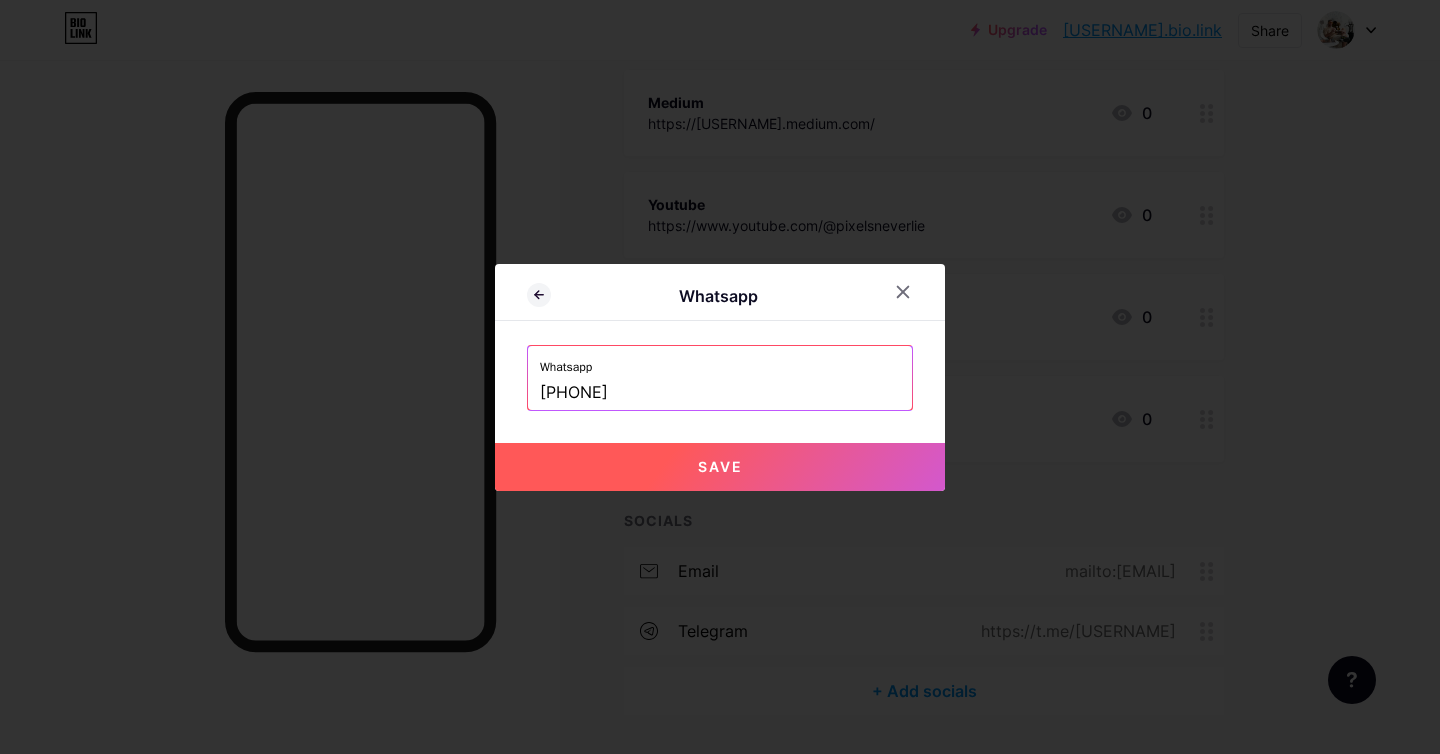 click on "Save" at bounding box center [720, 467] 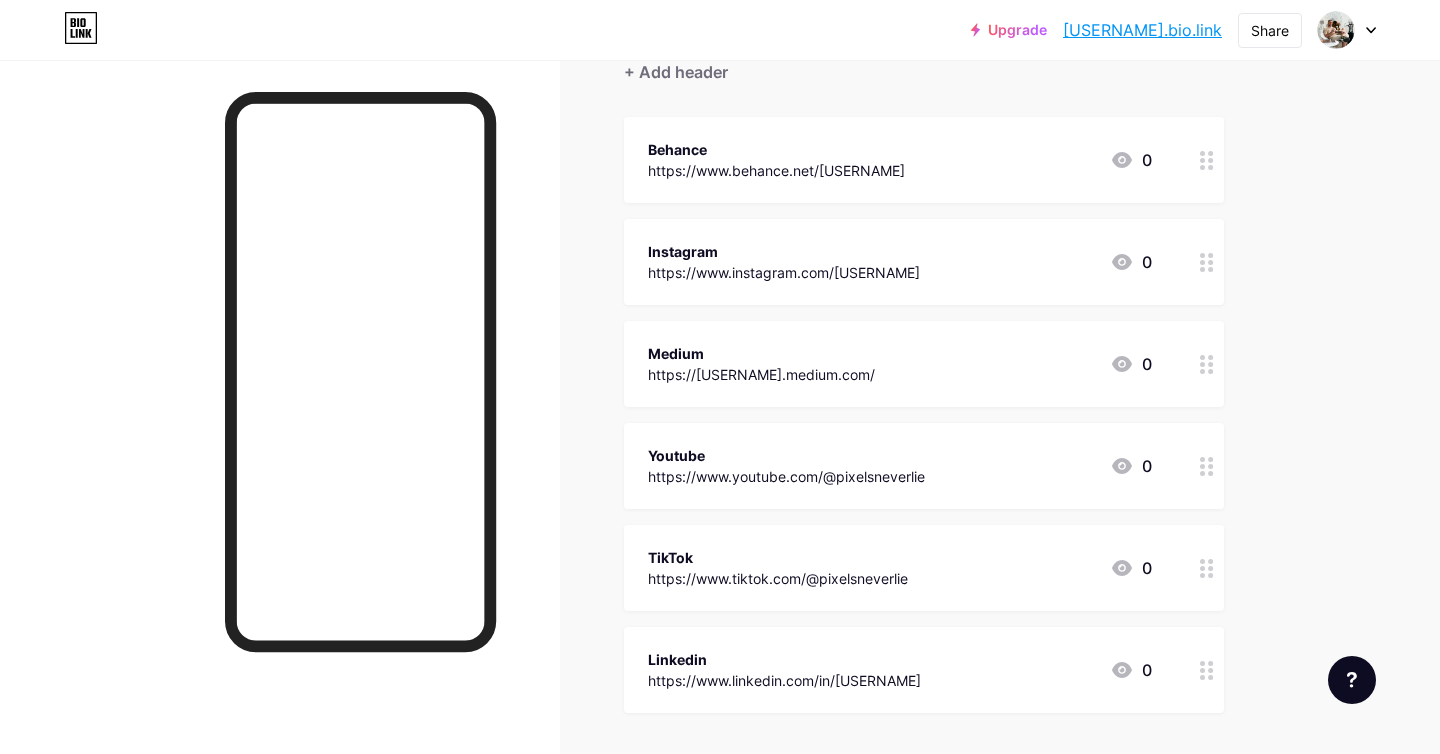 scroll, scrollTop: 0, scrollLeft: 0, axis: both 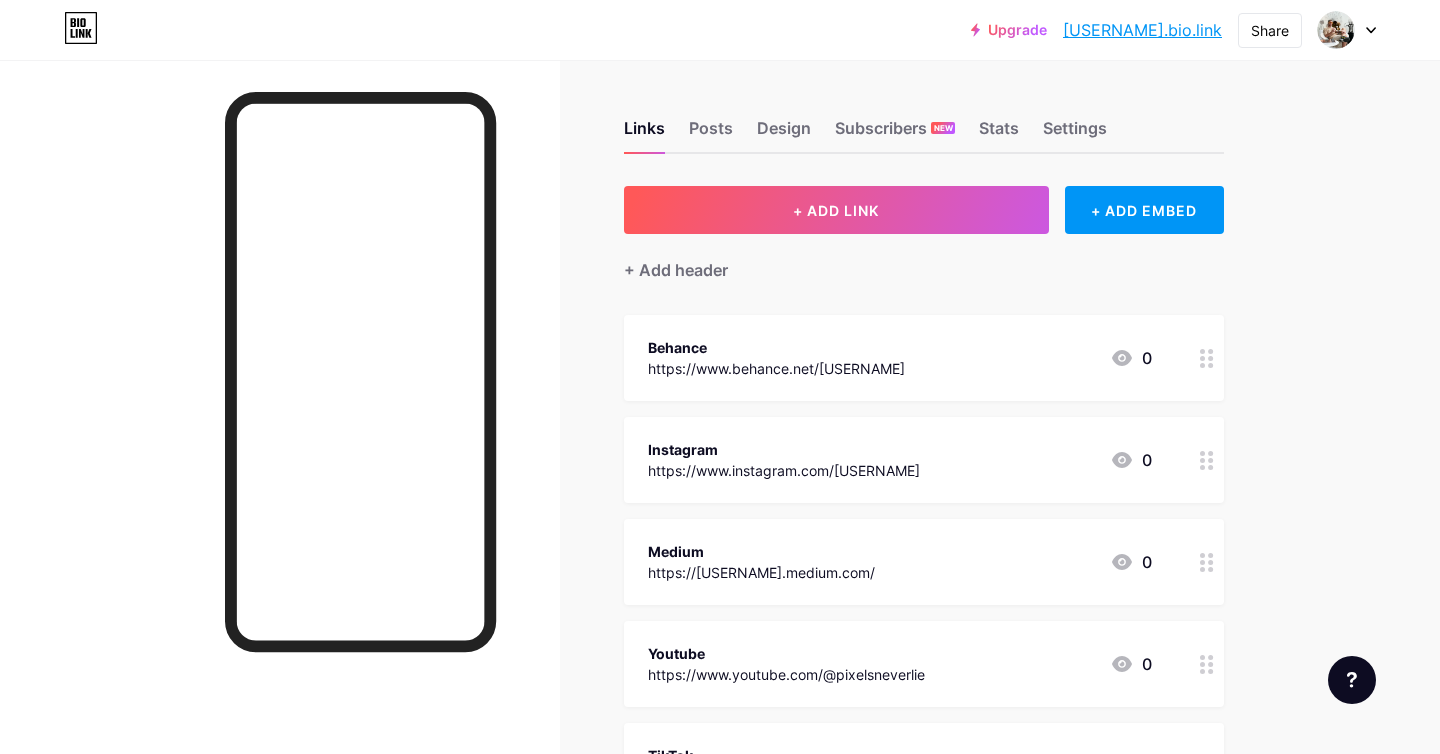 click on "[USERNAME].bio.link" at bounding box center (1142, 30) 